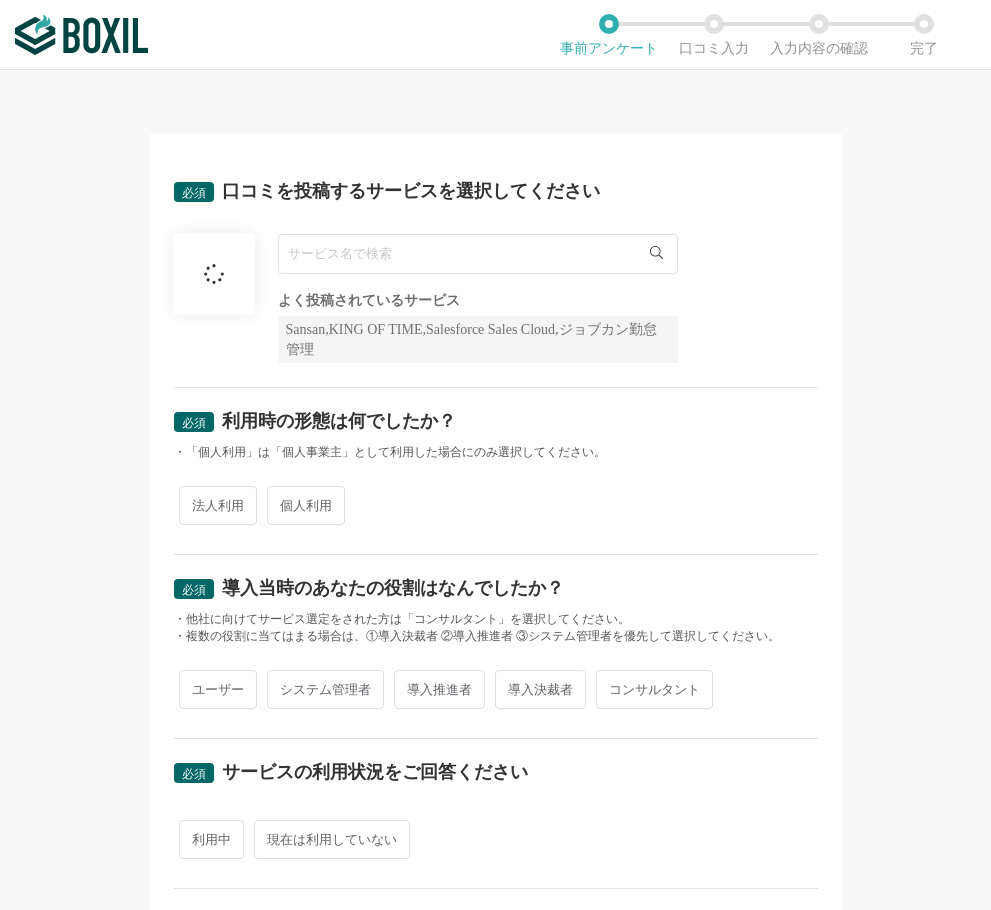 scroll, scrollTop: 0, scrollLeft: 0, axis: both 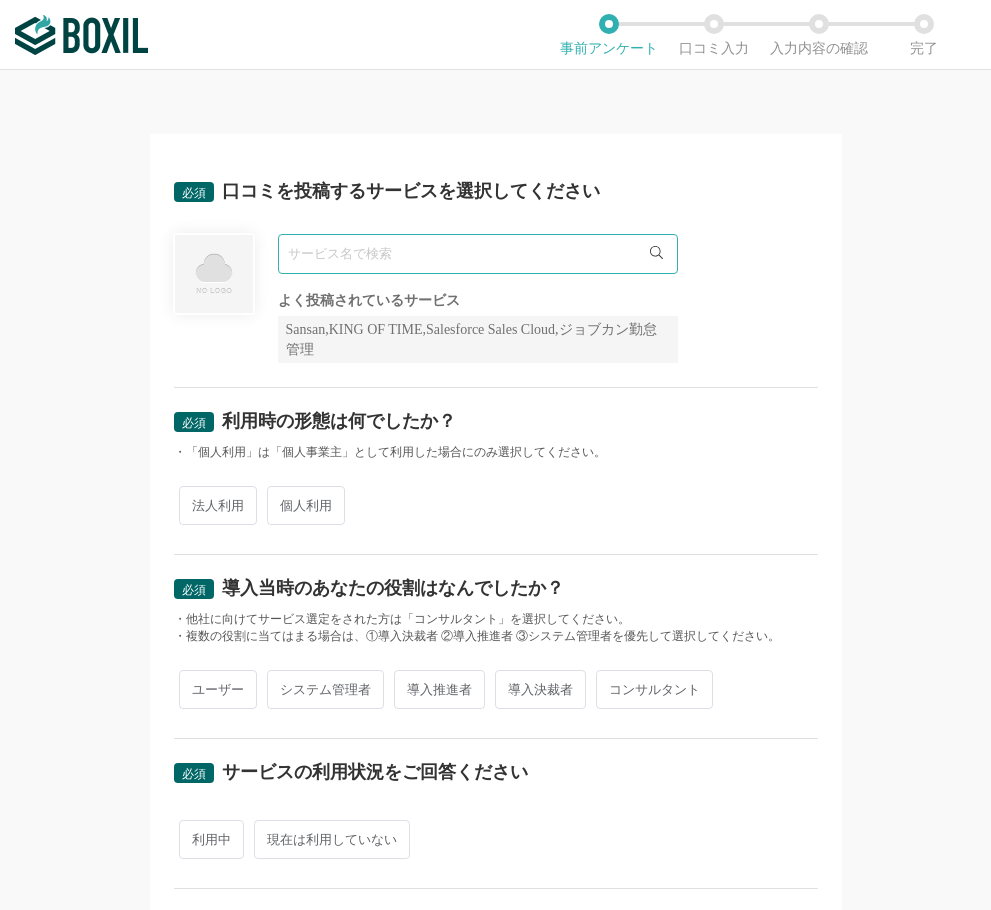 paste on "WPS Office" 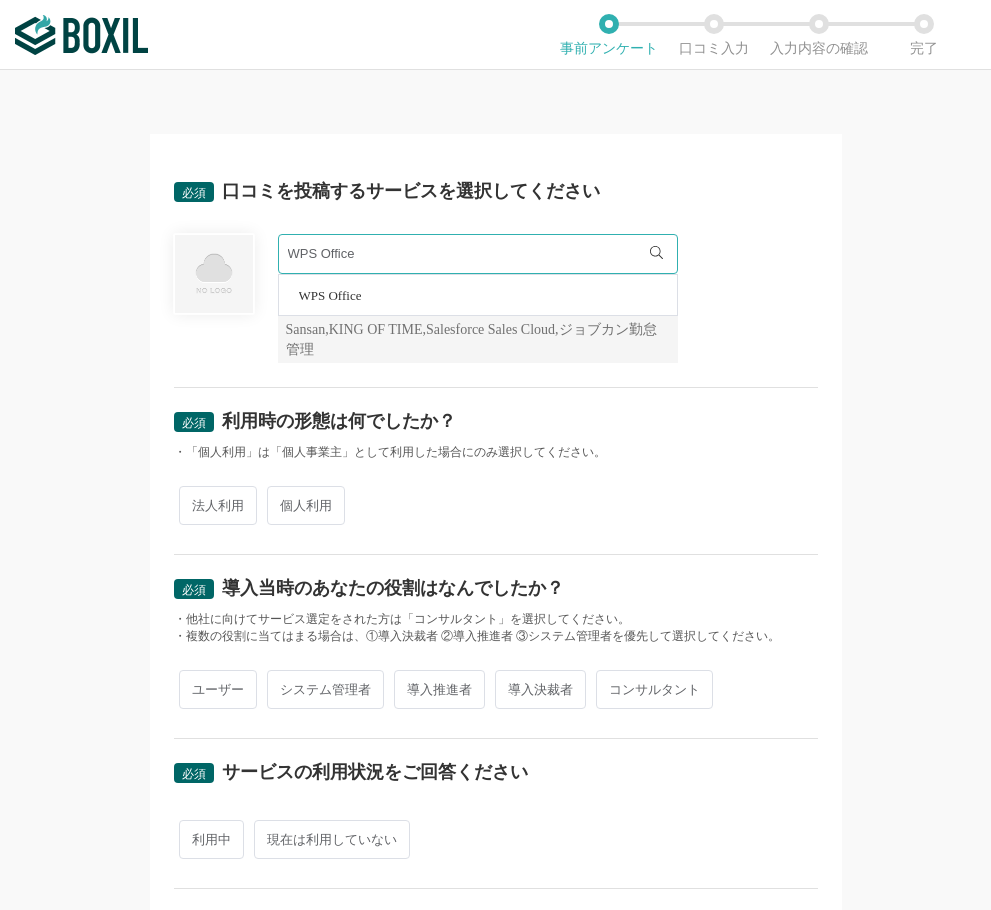 type on "WPS Office" 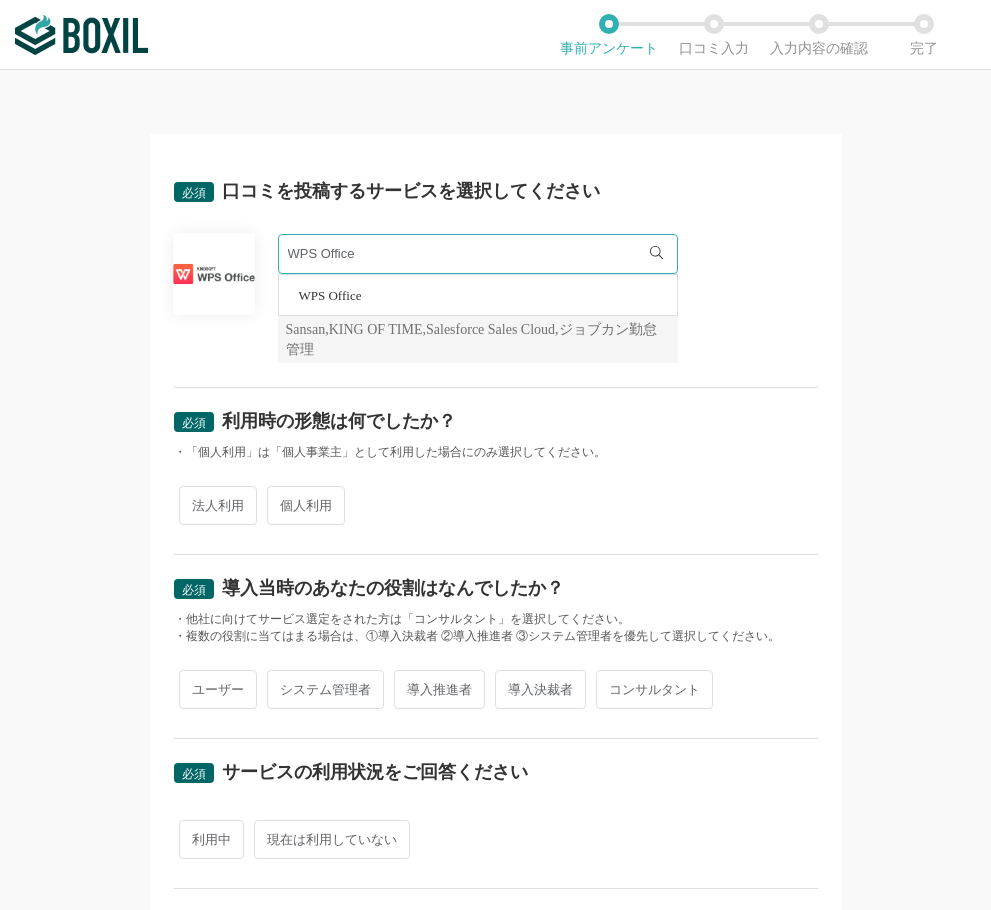 click on "法人利用" at bounding box center [218, 505] 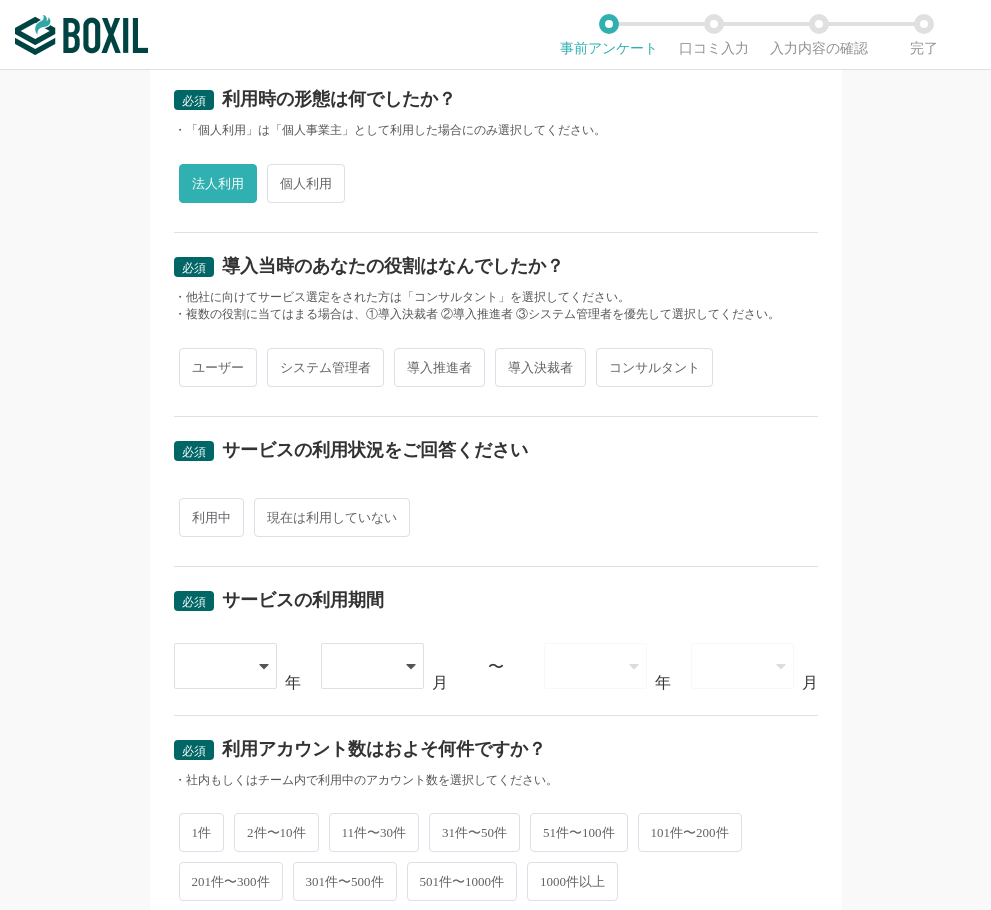 scroll, scrollTop: 400, scrollLeft: 0, axis: vertical 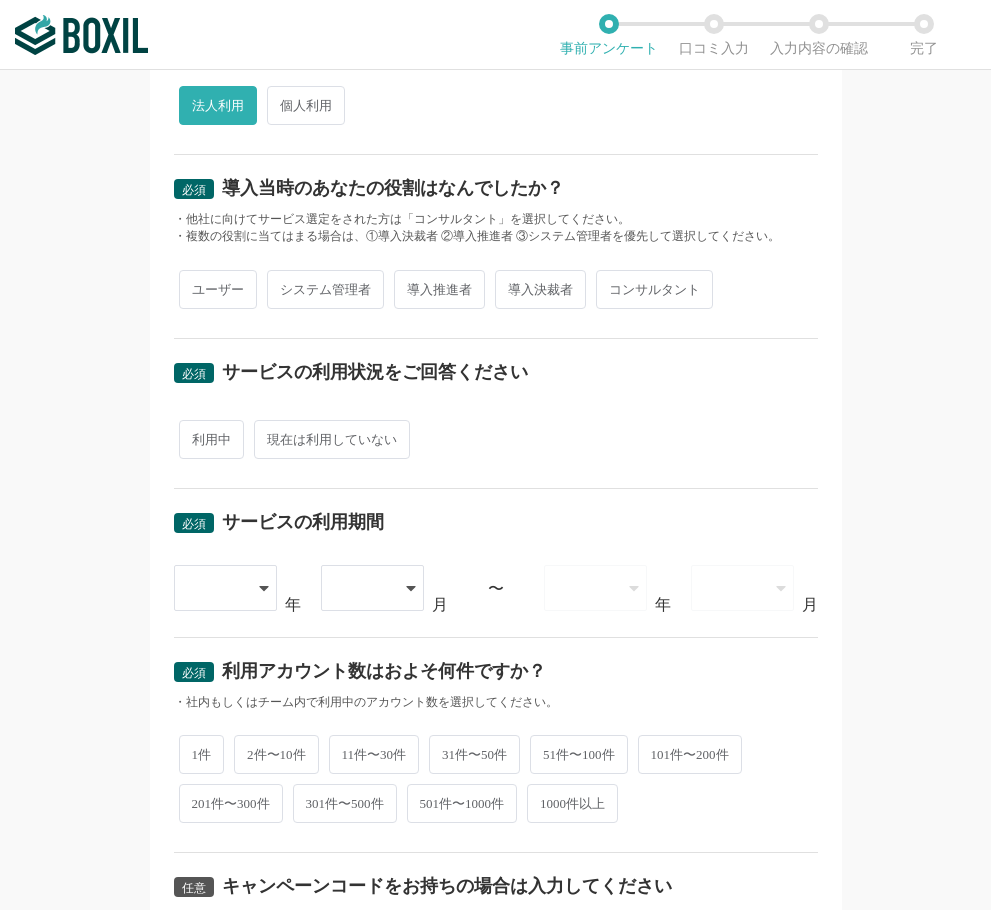 click on "必須 導入当時のあなたの役割はなんでしたか？ ・他社に向けてサービス選定をされた方は「コンサルタント」を選択してください。 ・複数の役割に当てはまる場合は、①導入決裁者 ②導入推進者 ③システム管理者を優先して選択してください。 ユーザー システム管理者 導入推進者 導入決裁者 コンサルタント" at bounding box center [496, 247] 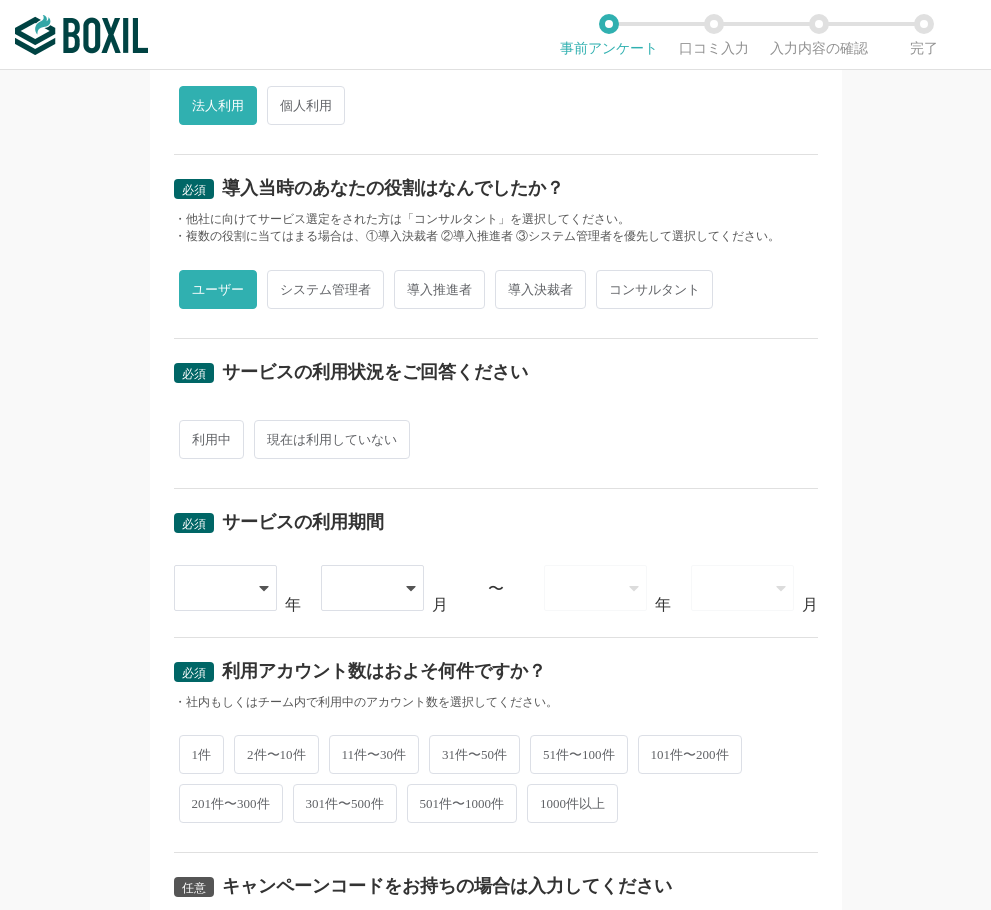 click on "必須 サービスの利用状況をご回答ください 利用中 現在は利用していない" at bounding box center (496, 414) 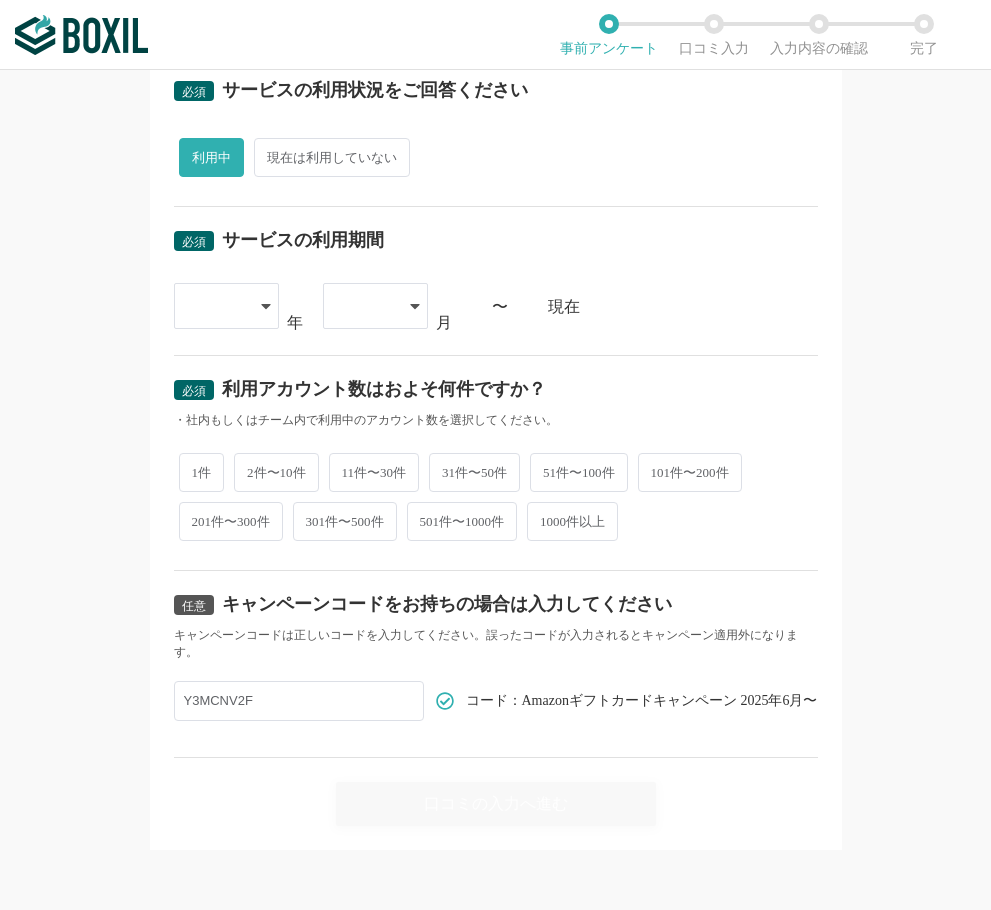scroll, scrollTop: 684, scrollLeft: 0, axis: vertical 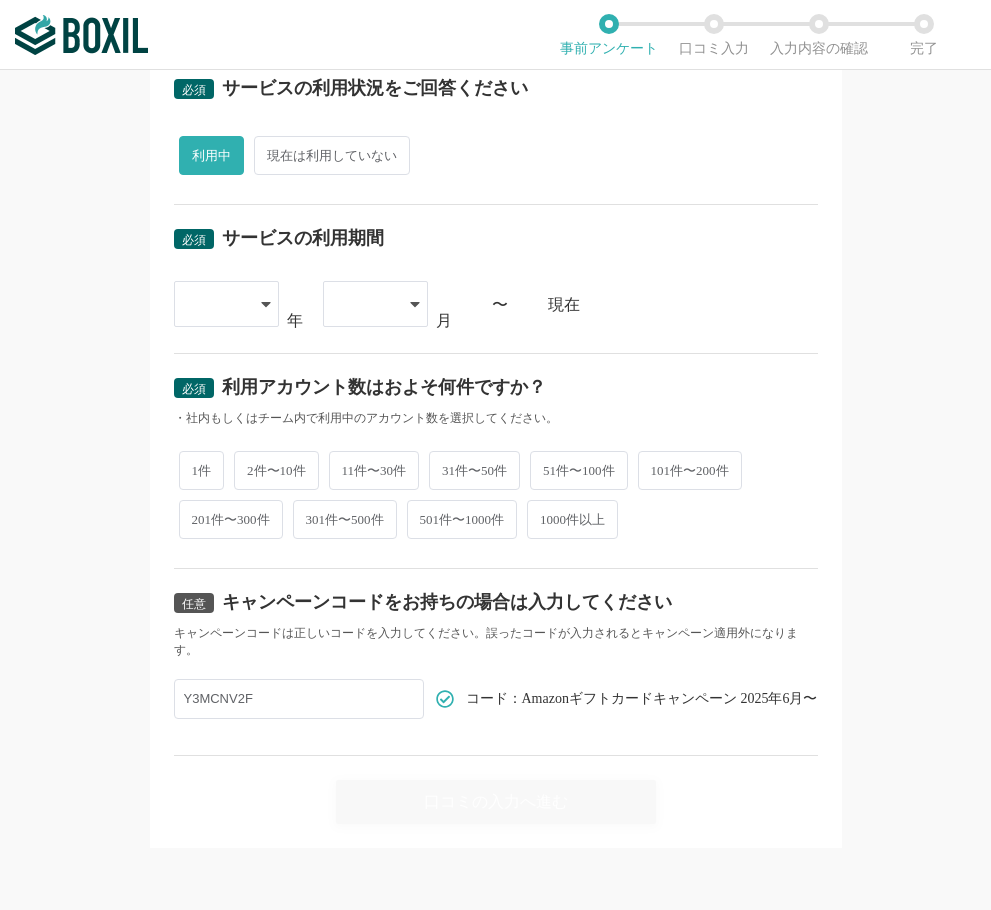 click at bounding box center [226, 304] 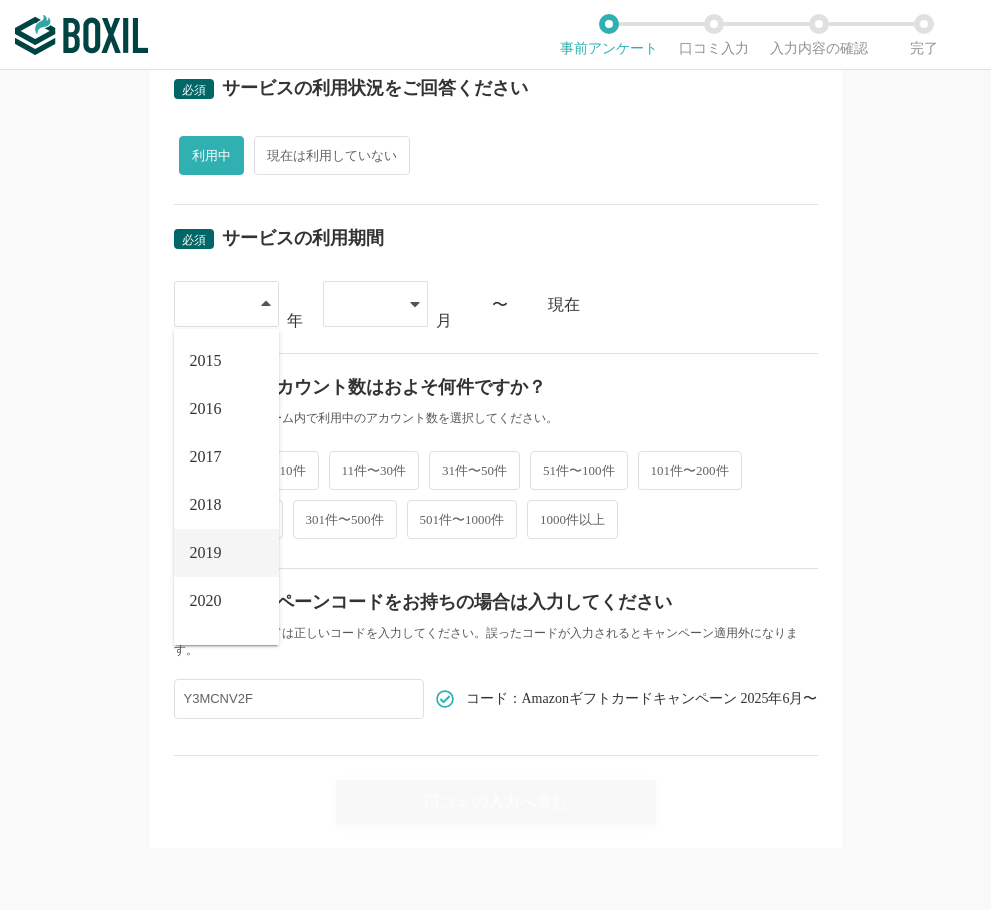scroll, scrollTop: 228, scrollLeft: 0, axis: vertical 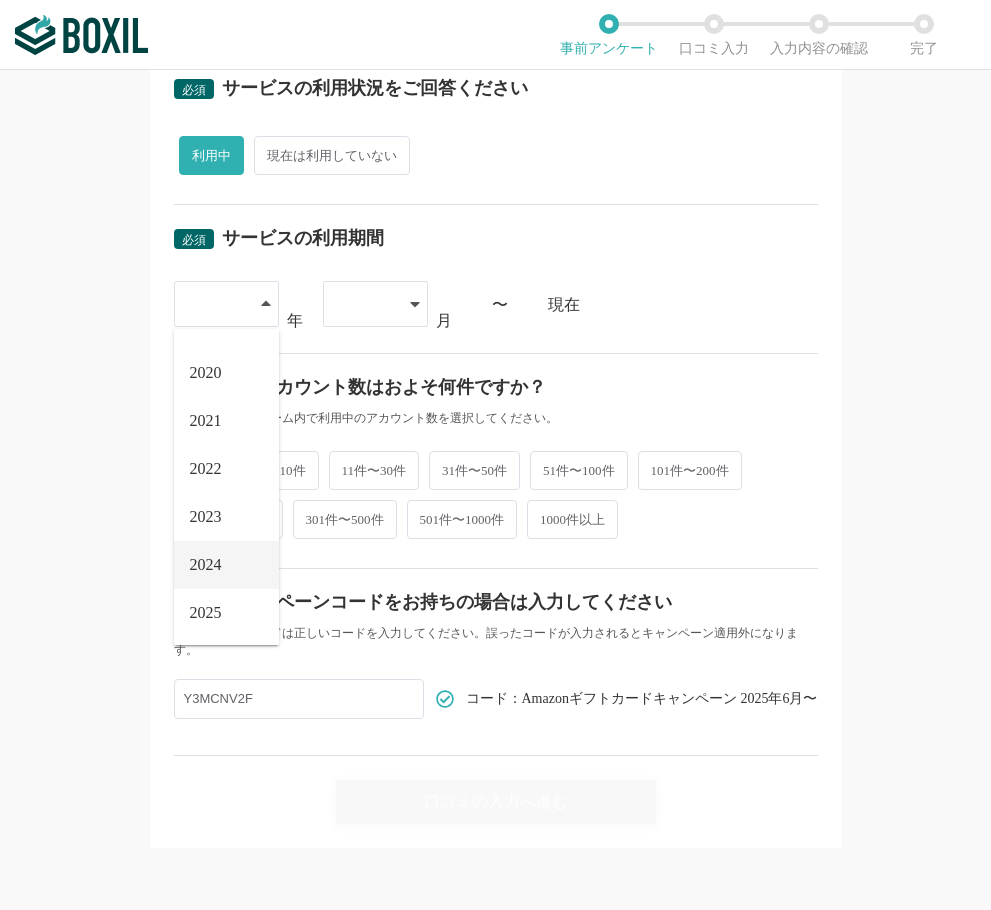 click on "2024" at bounding box center (226, 565) 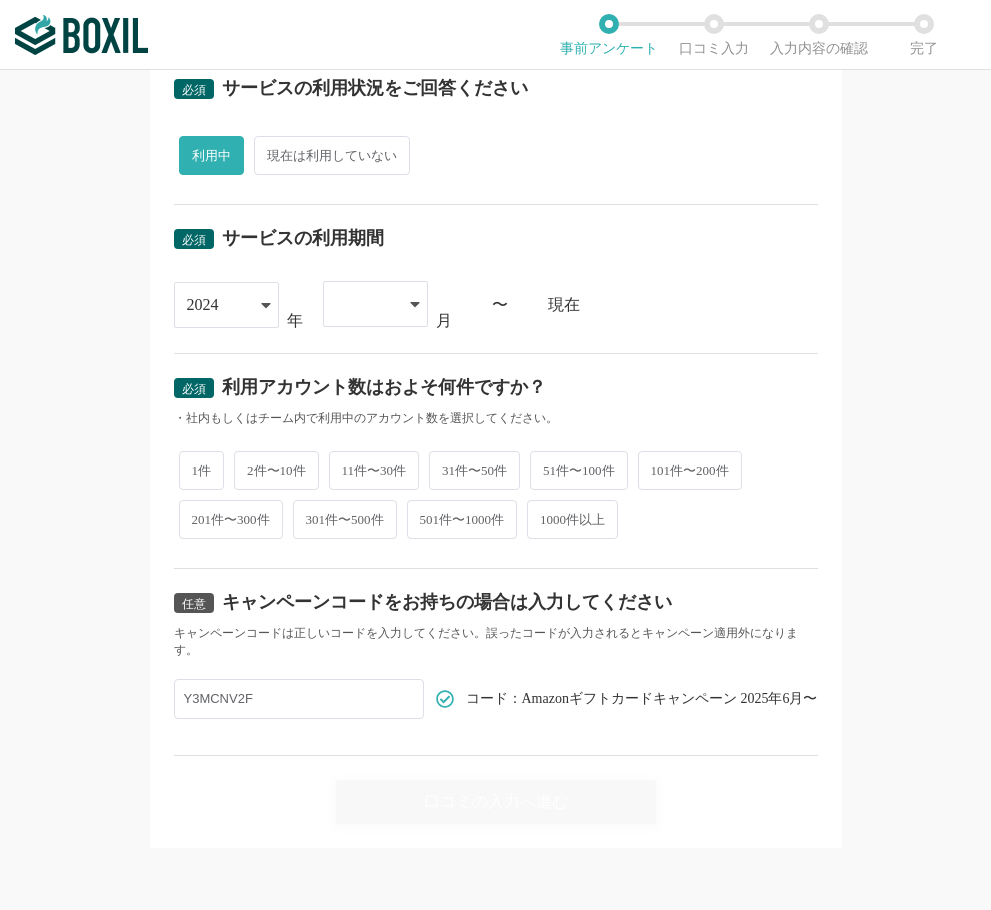 click at bounding box center [365, 304] 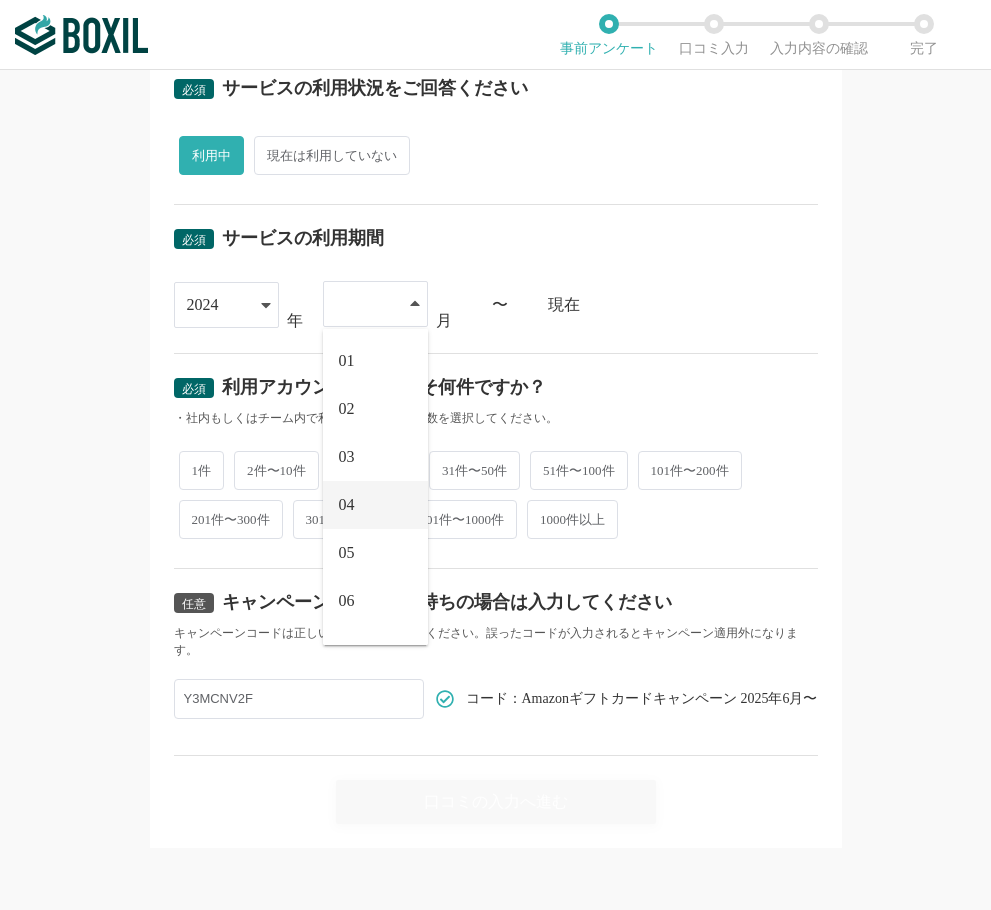 click on "04" at bounding box center [375, 505] 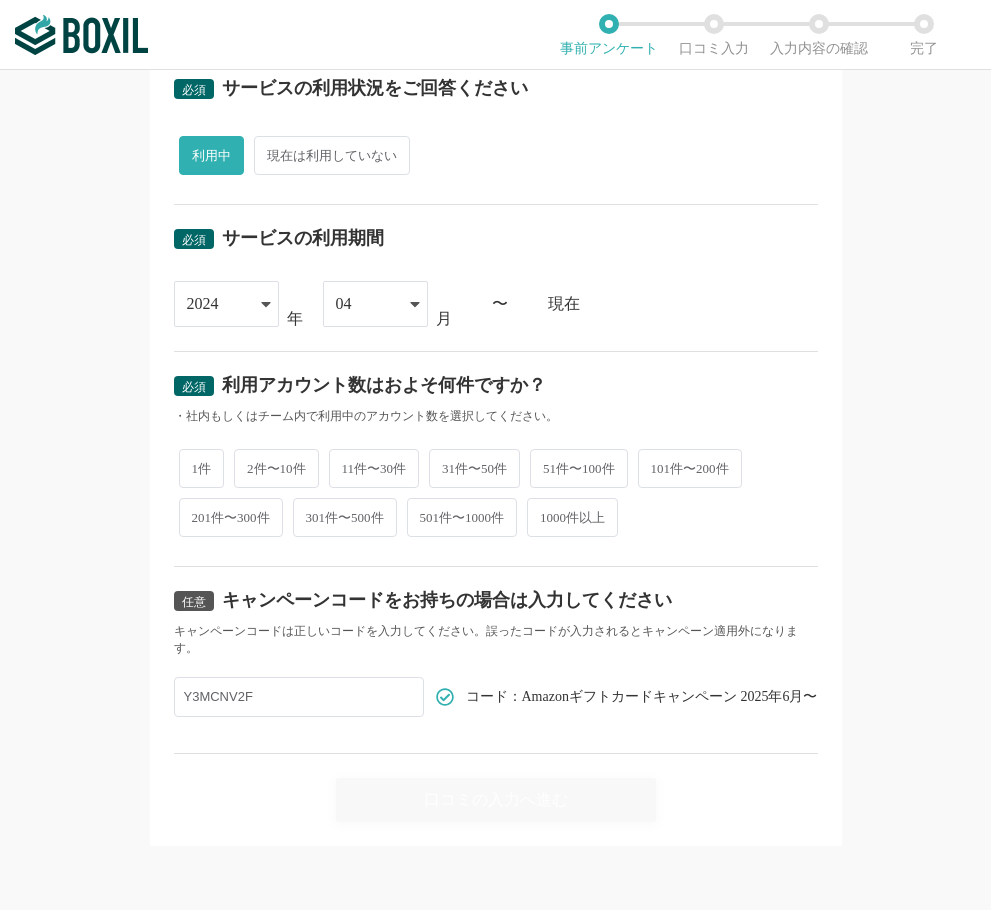 click on "2件〜10件" at bounding box center [276, 468] 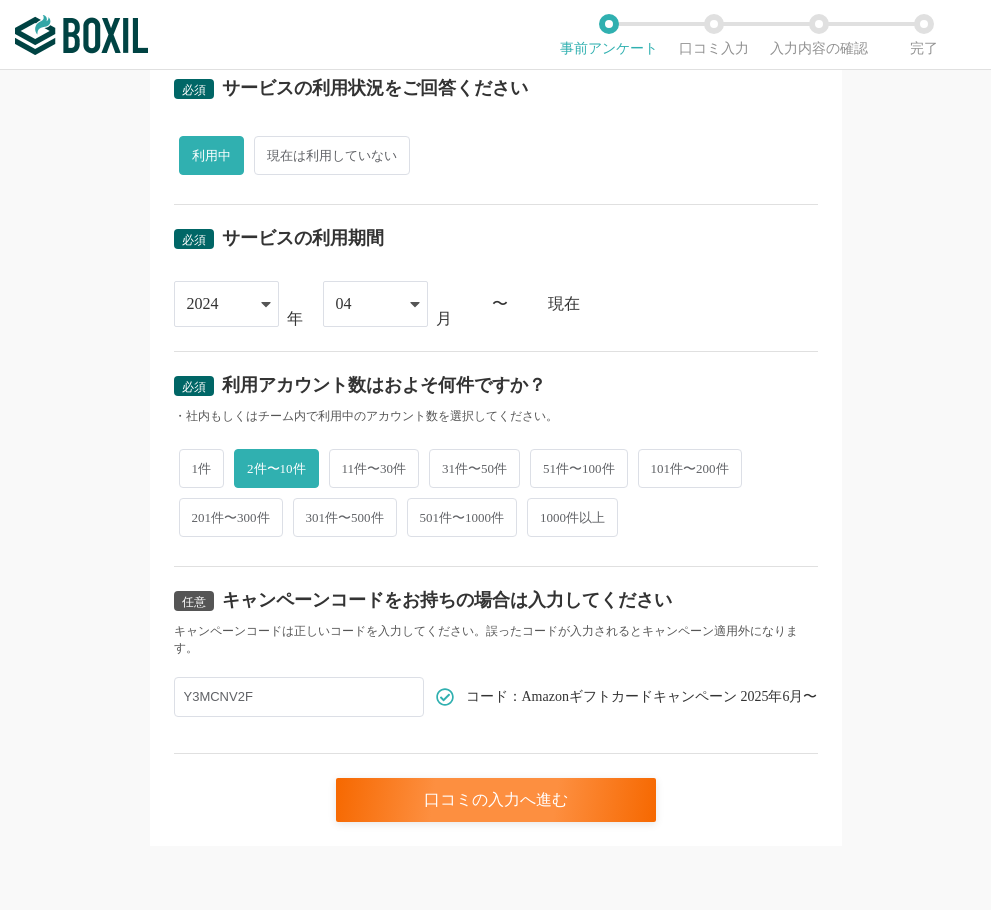 click on "1件" at bounding box center [202, 468] 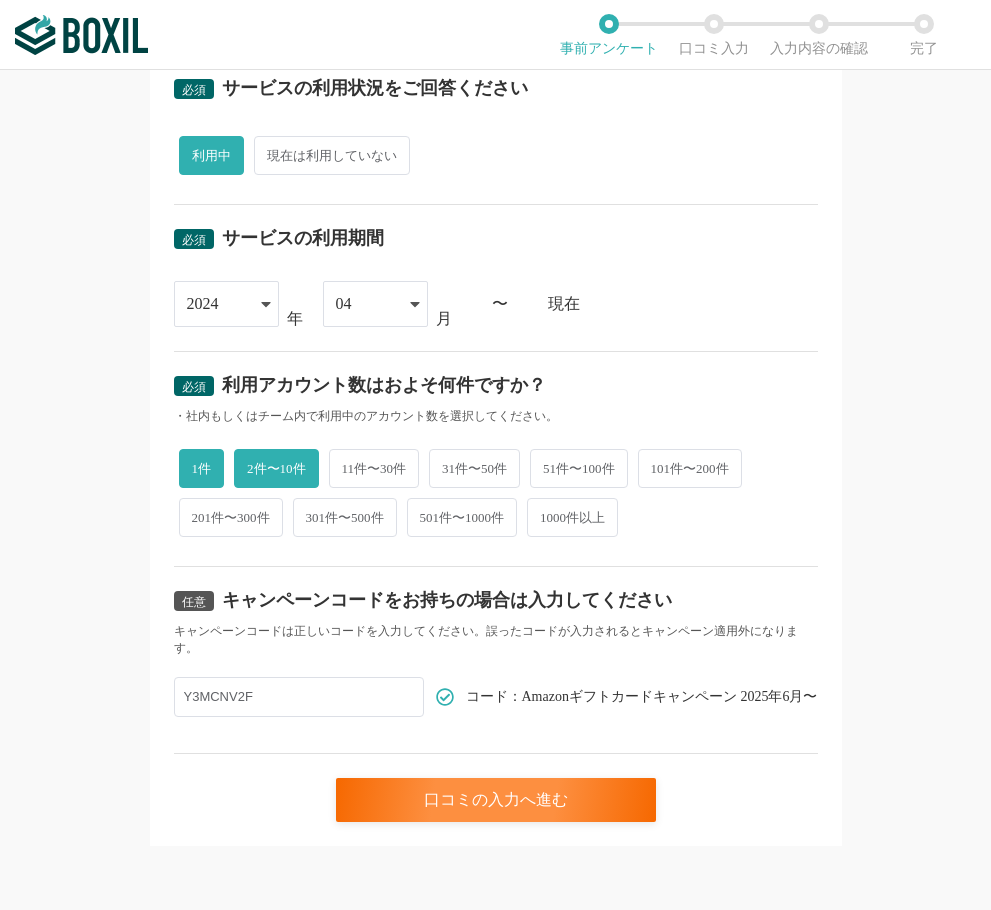 radio on "false" 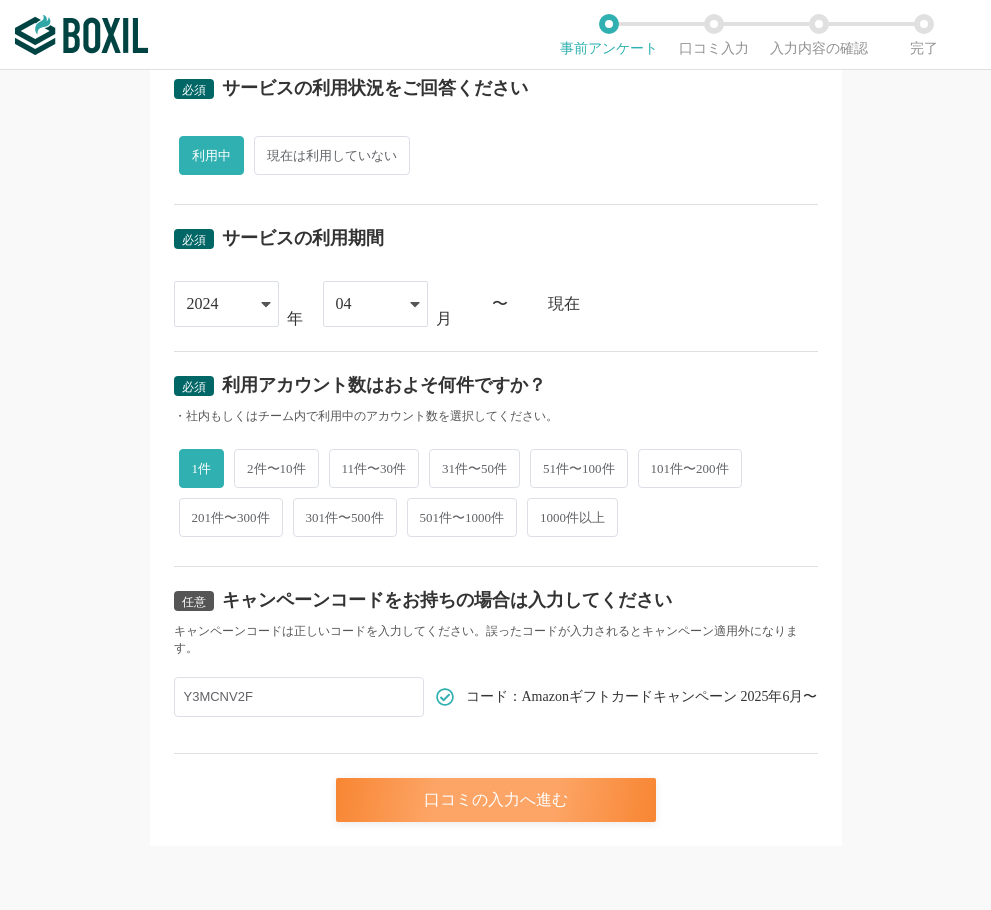 click on "口コミの入力へ進む" at bounding box center (496, 800) 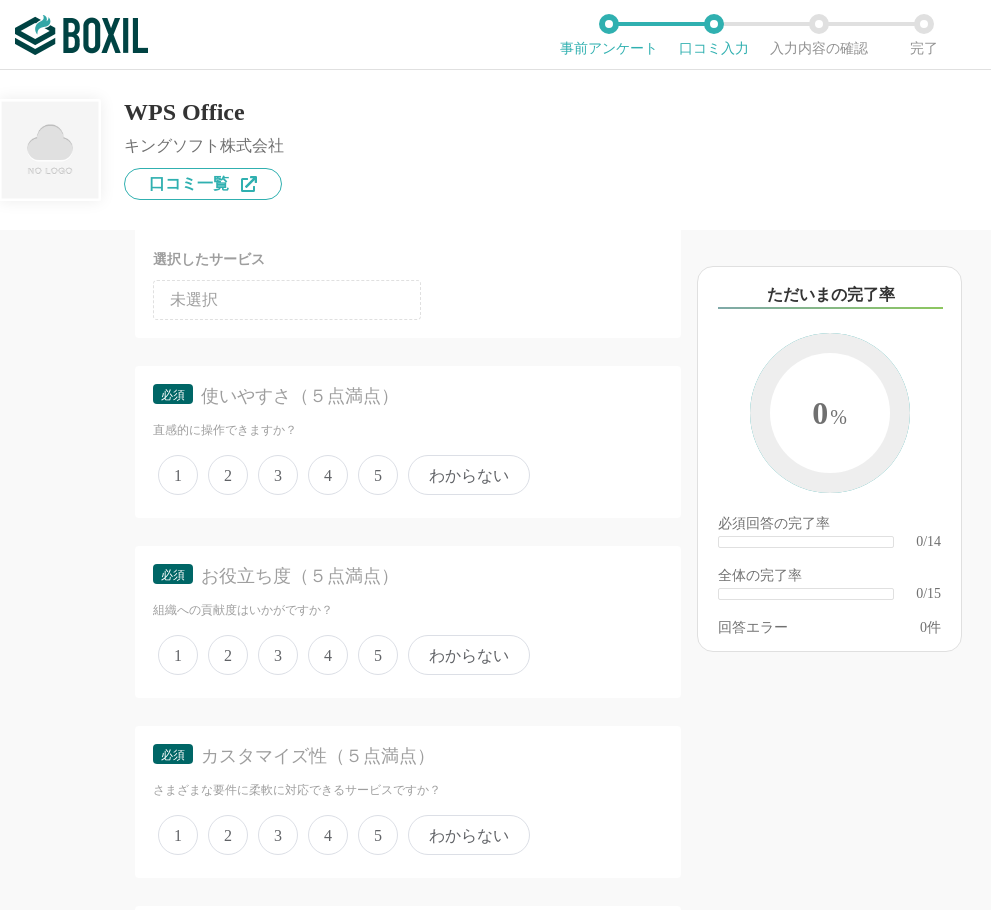 scroll, scrollTop: 200, scrollLeft: 0, axis: vertical 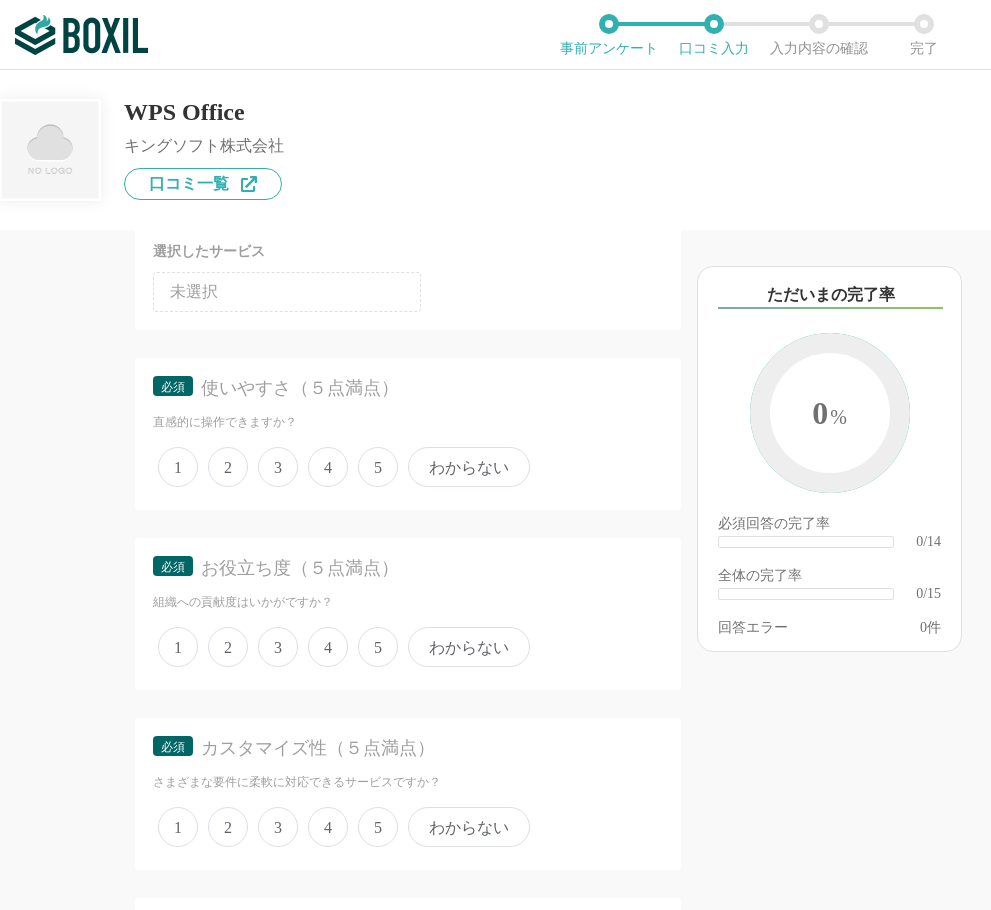 click on "1 2 3 4 5 わからない" at bounding box center (408, 467) 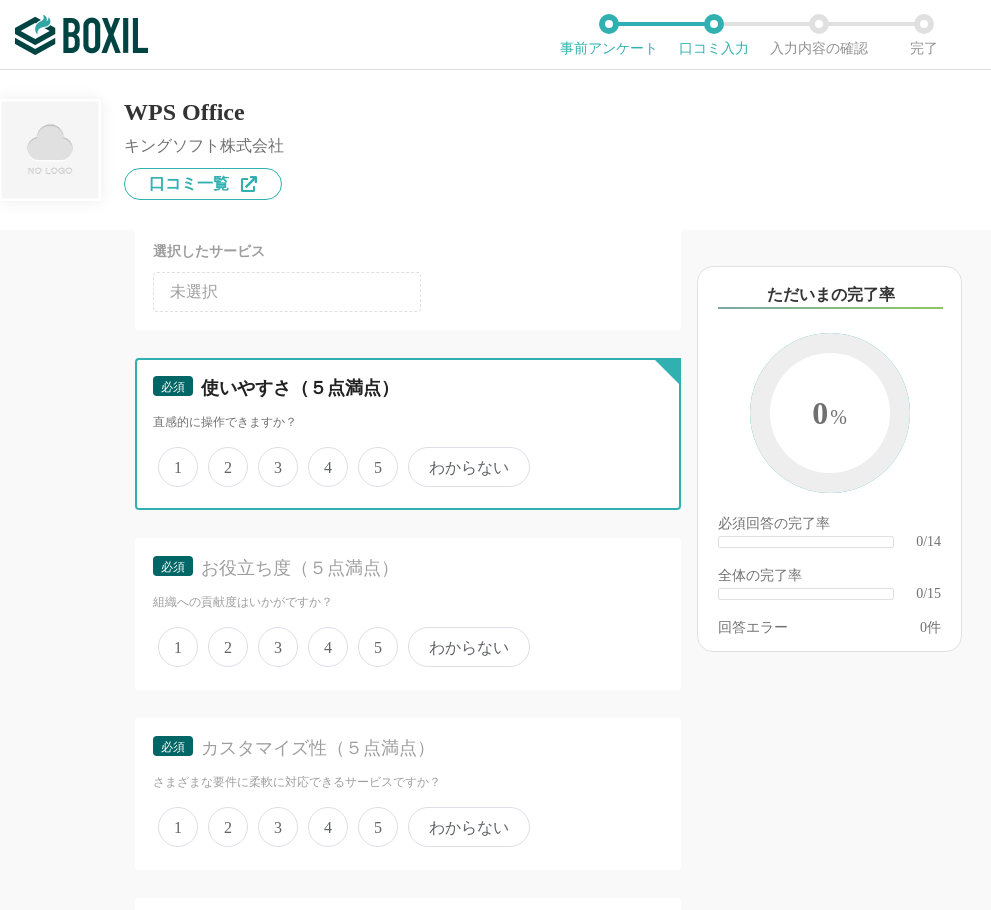 click on "4" at bounding box center [319, 456] 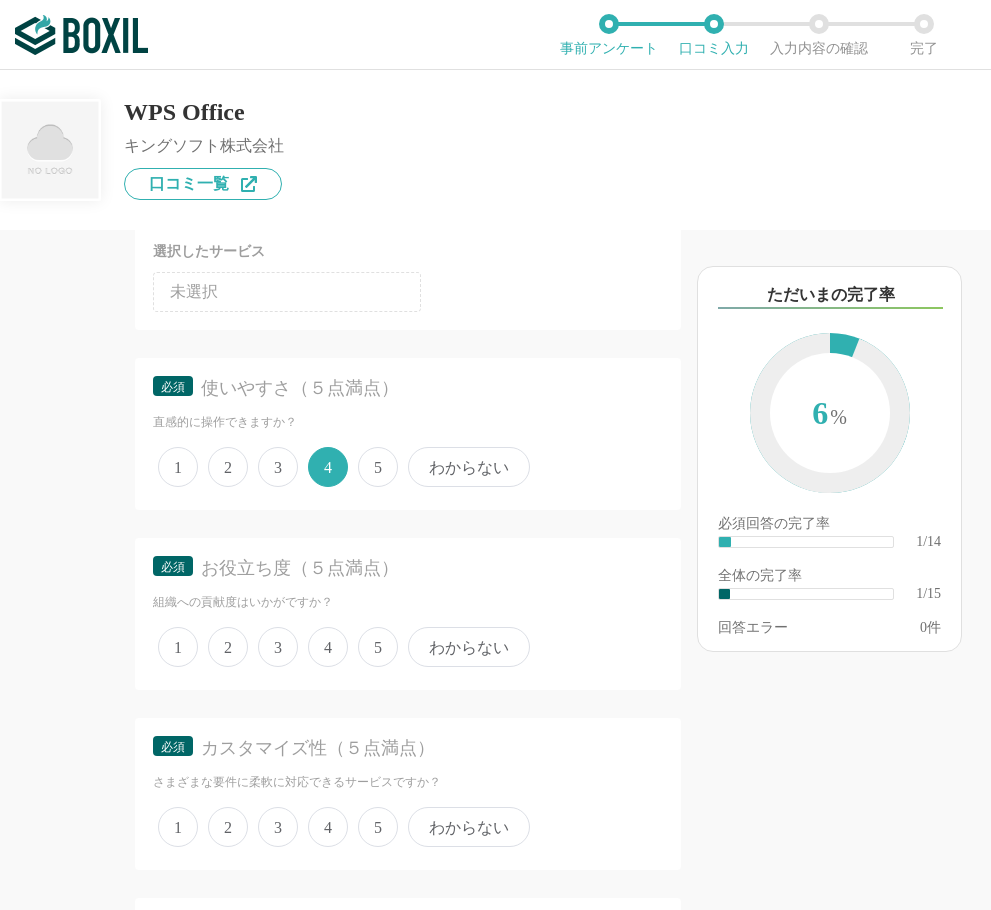click on "5" at bounding box center [378, 647] 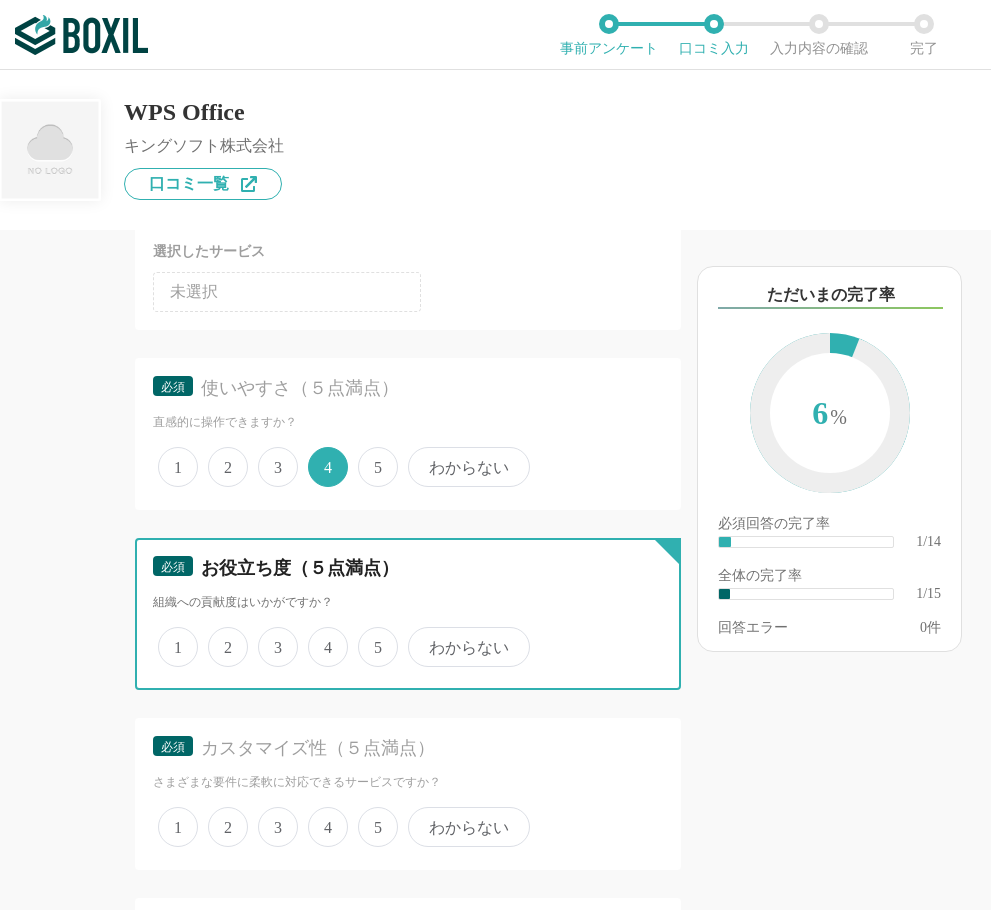 click on "5" at bounding box center [369, 636] 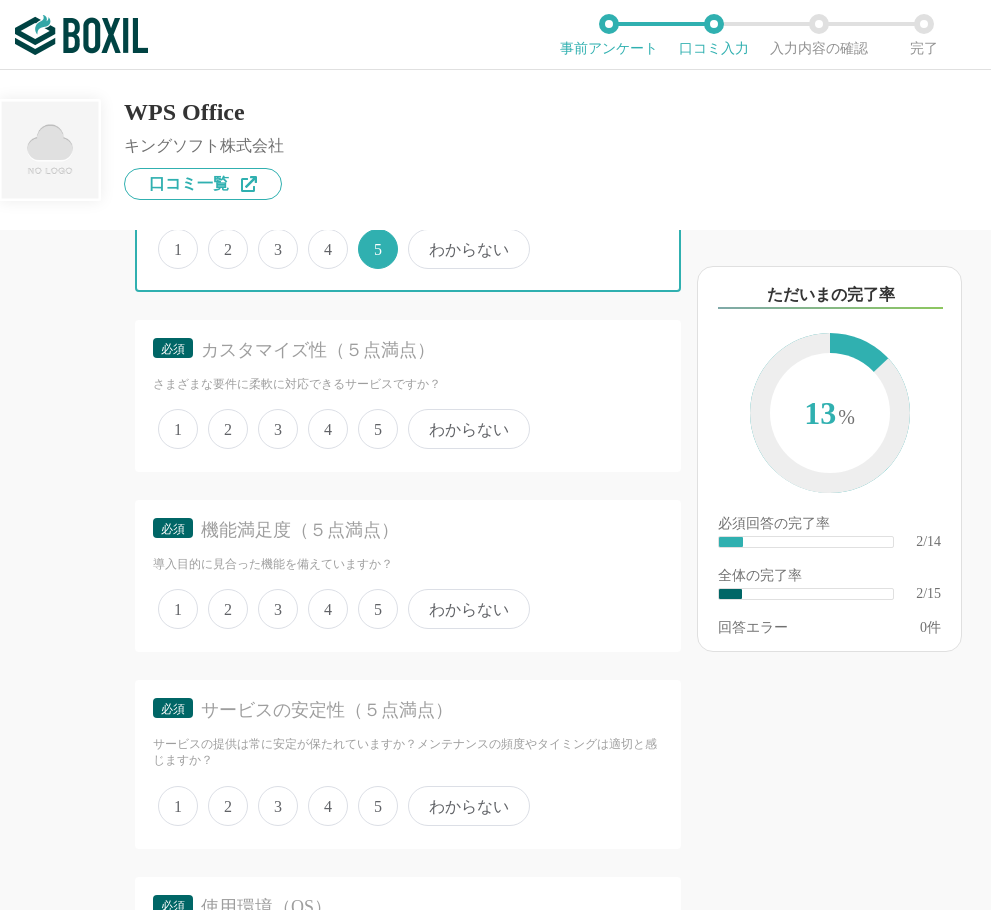 scroll, scrollTop: 600, scrollLeft: 0, axis: vertical 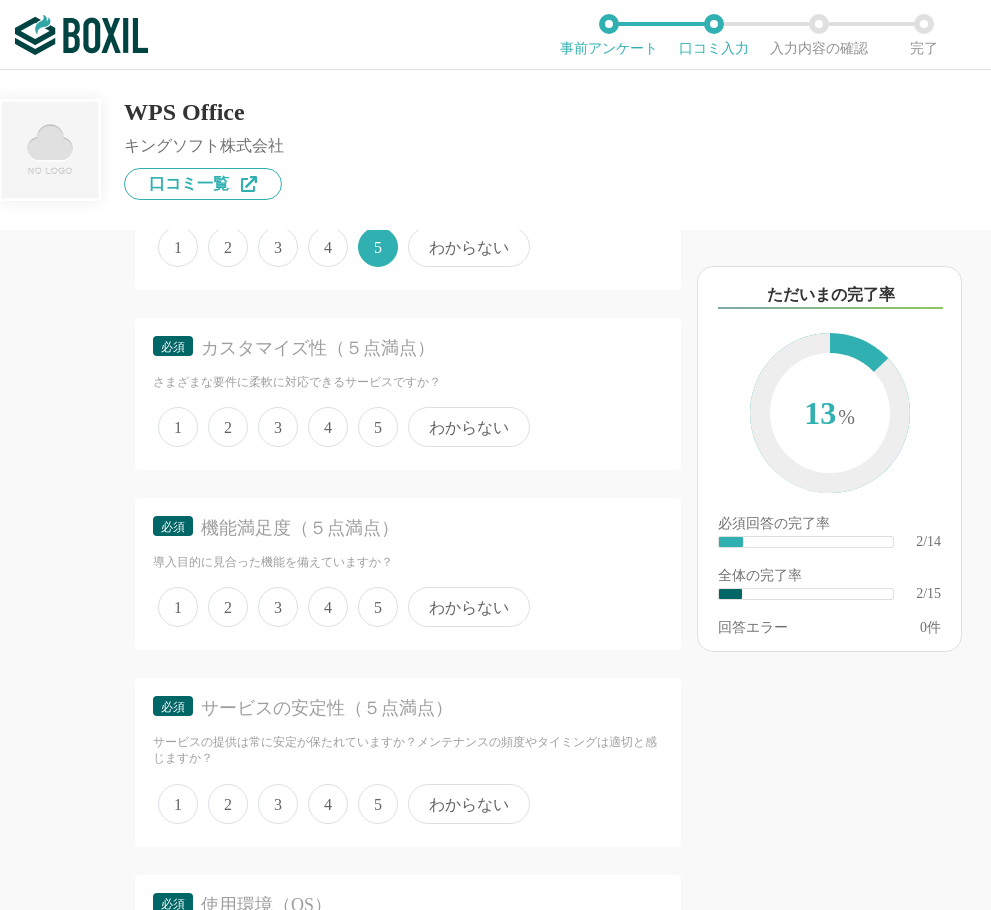 click on "5" at bounding box center (378, 427) 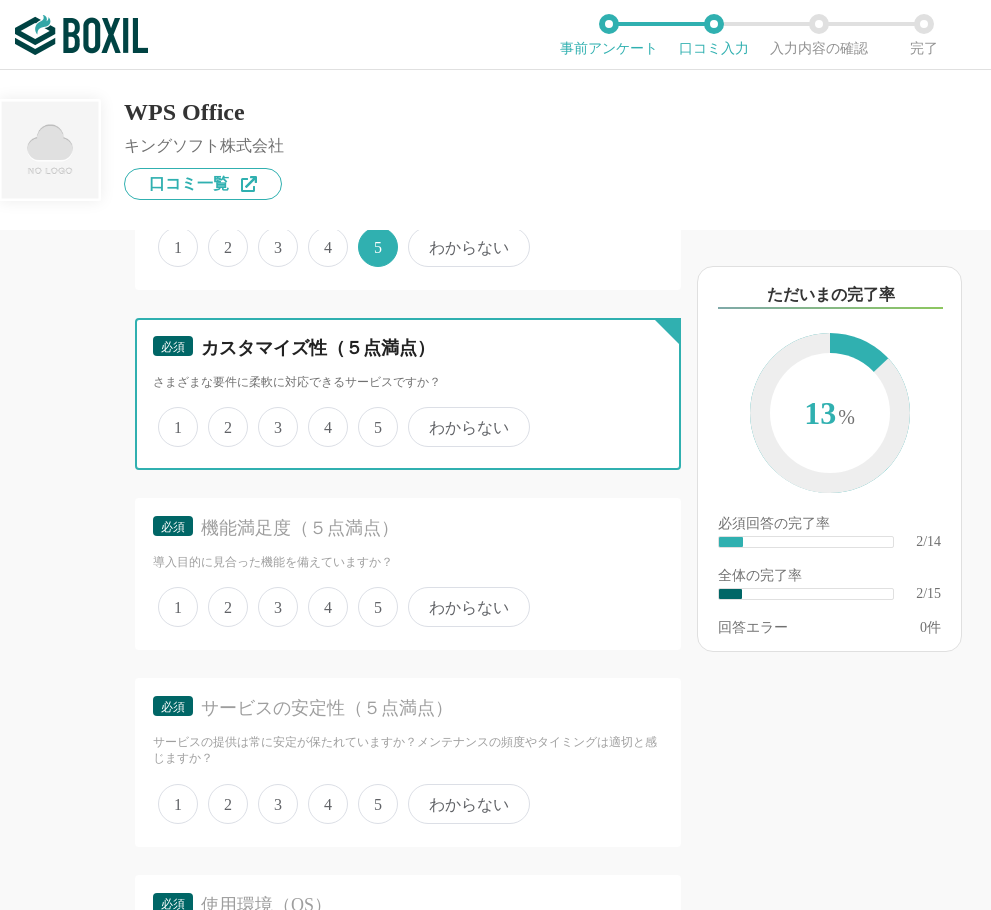 click on "5" at bounding box center (369, 416) 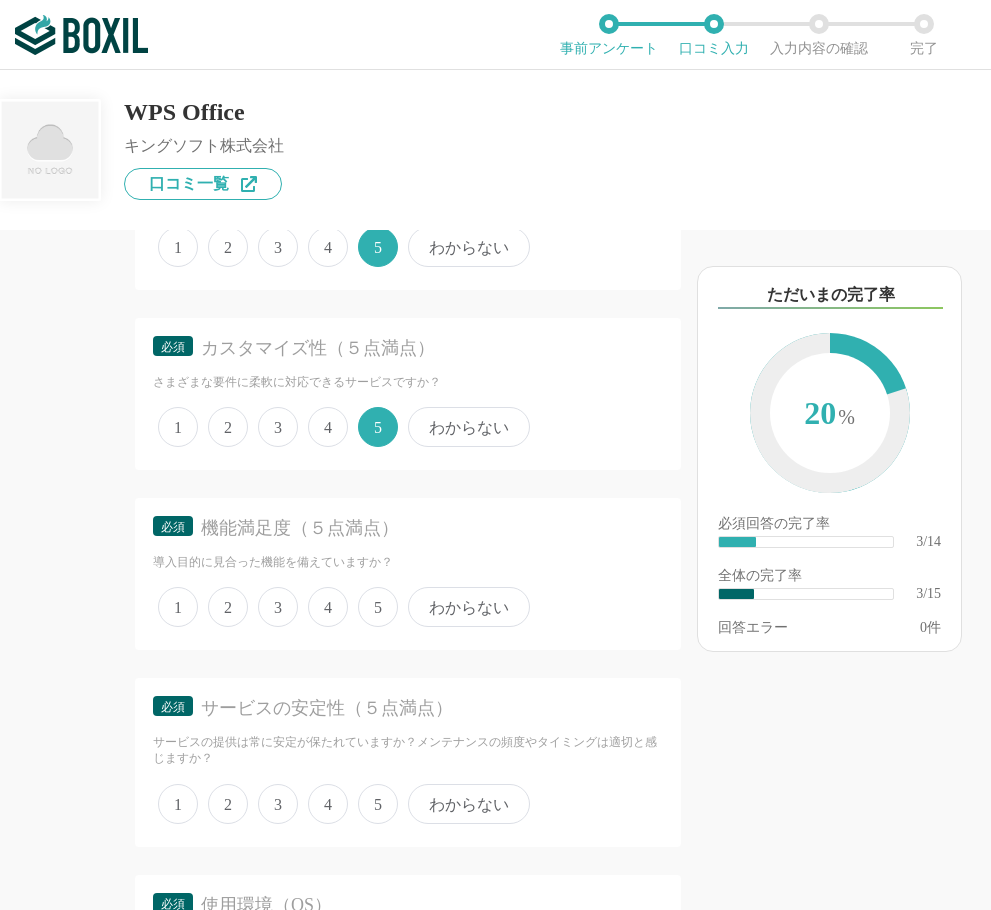 click on "4" at bounding box center [328, 607] 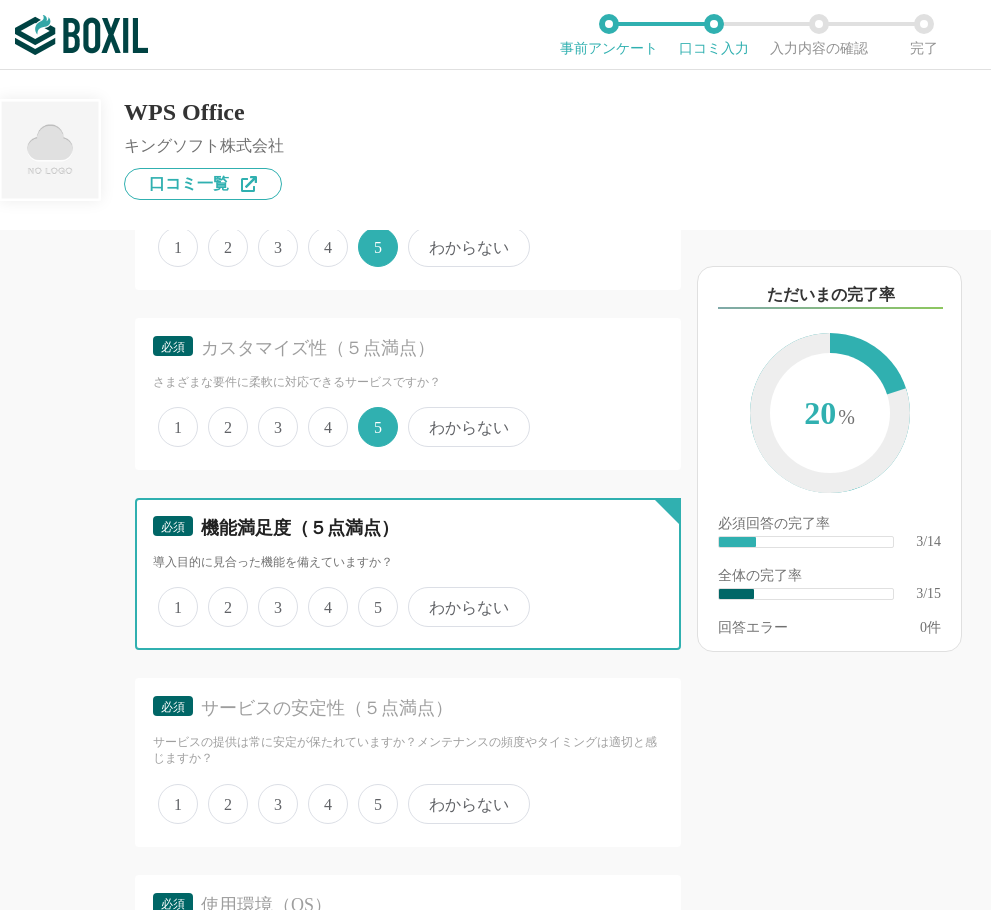 click on "4" at bounding box center (319, 596) 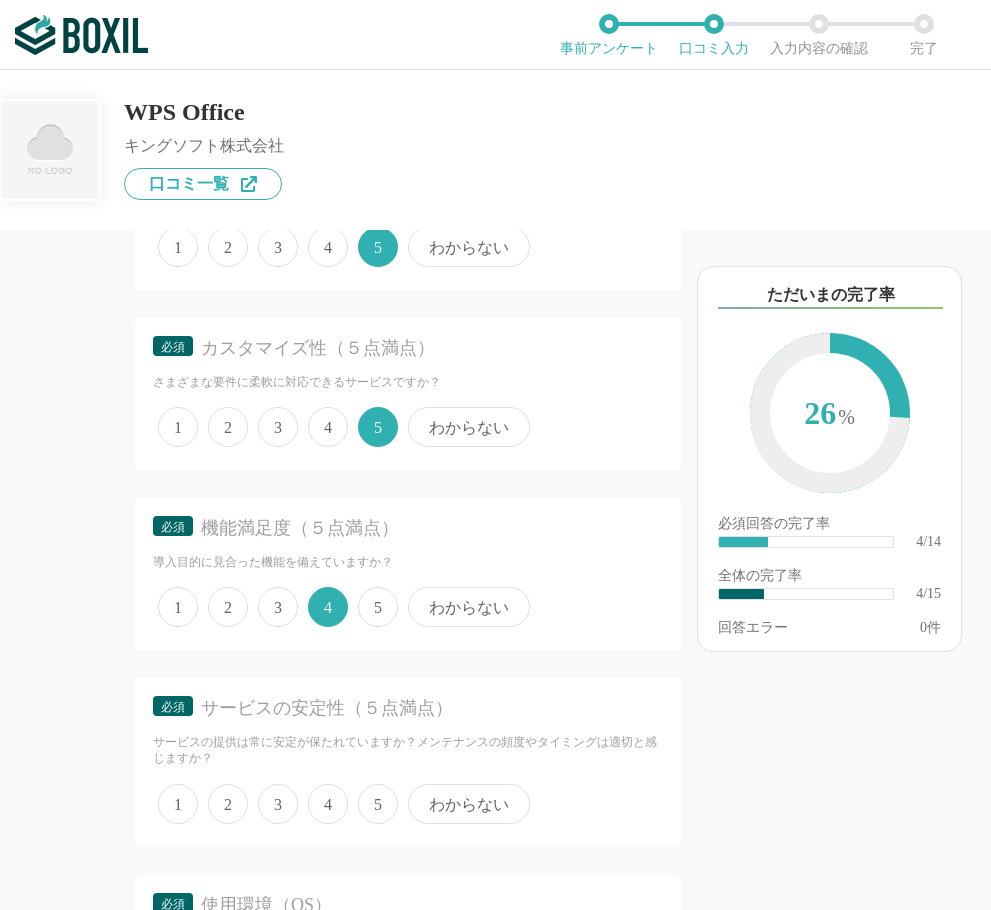 click on "5" at bounding box center (378, 804) 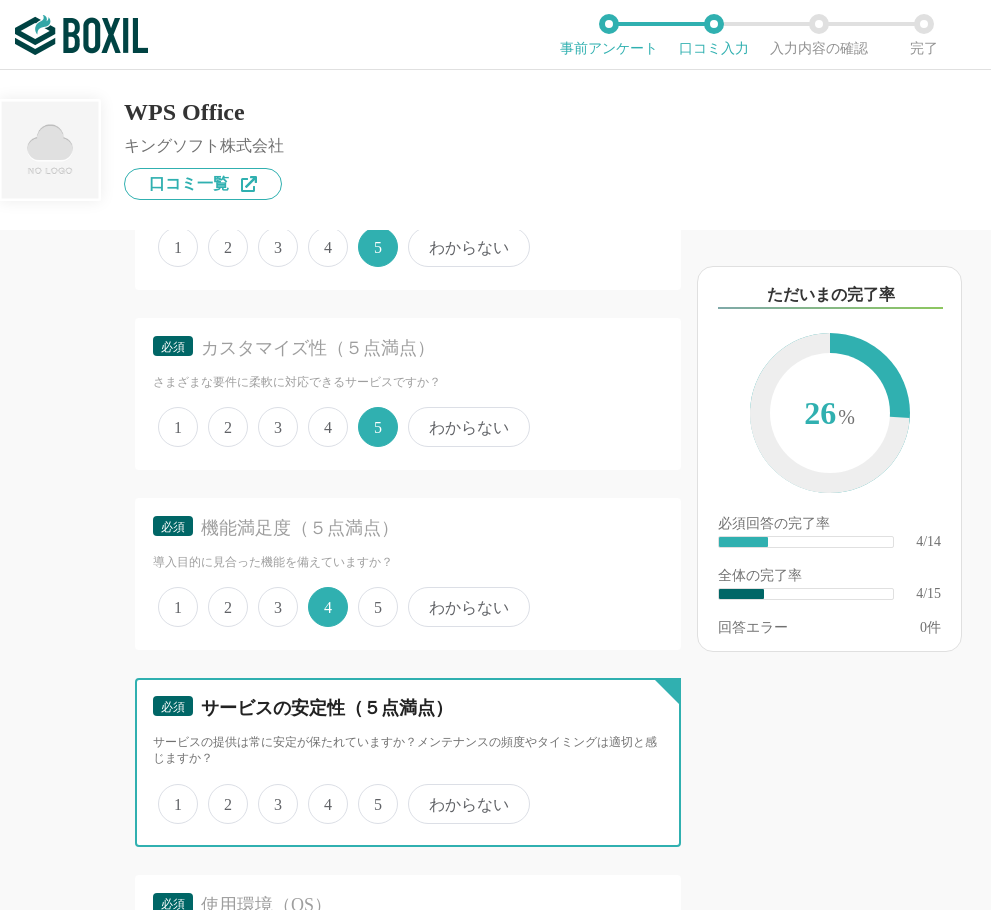 click on "5" at bounding box center (369, 793) 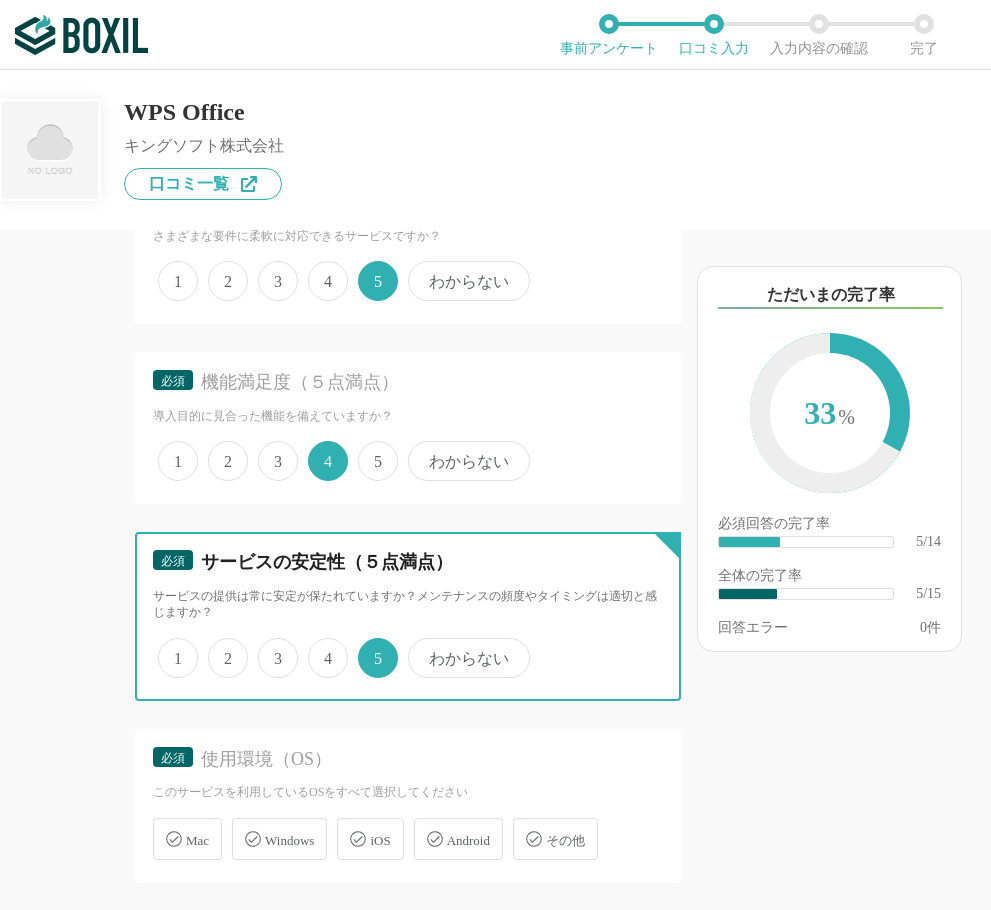 scroll, scrollTop: 1100, scrollLeft: 0, axis: vertical 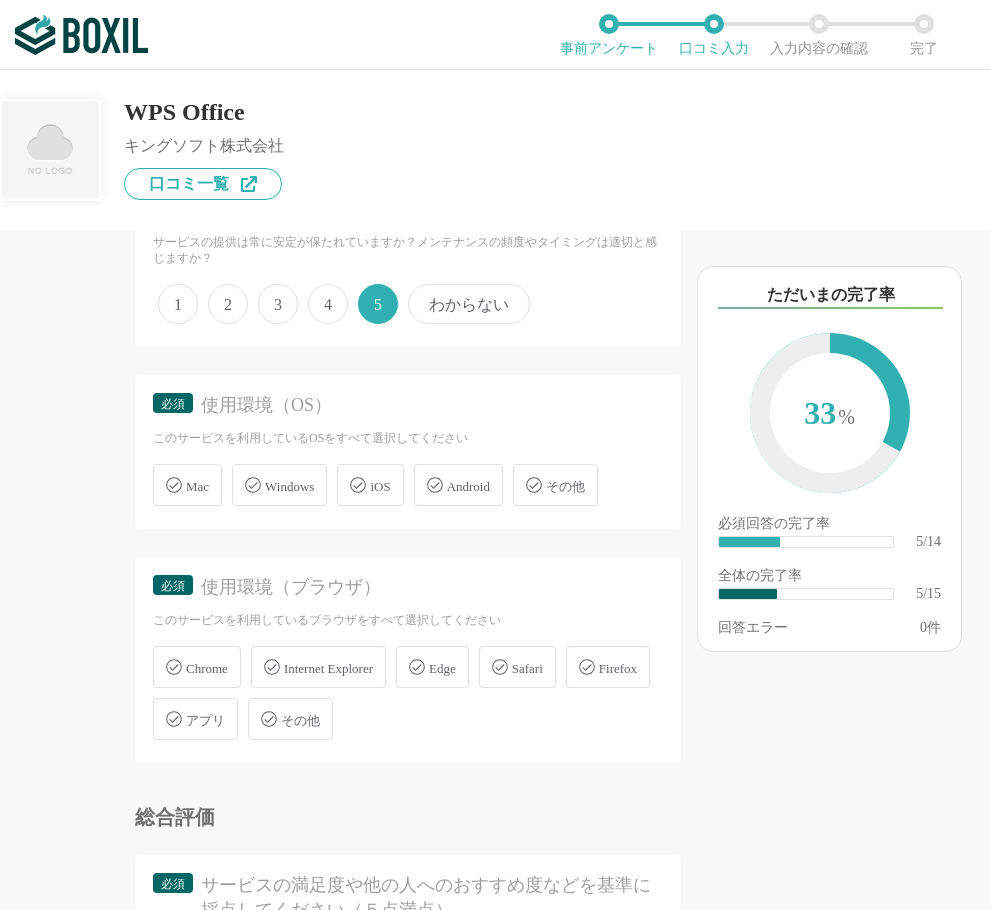 click on "Windows" at bounding box center (289, 486) 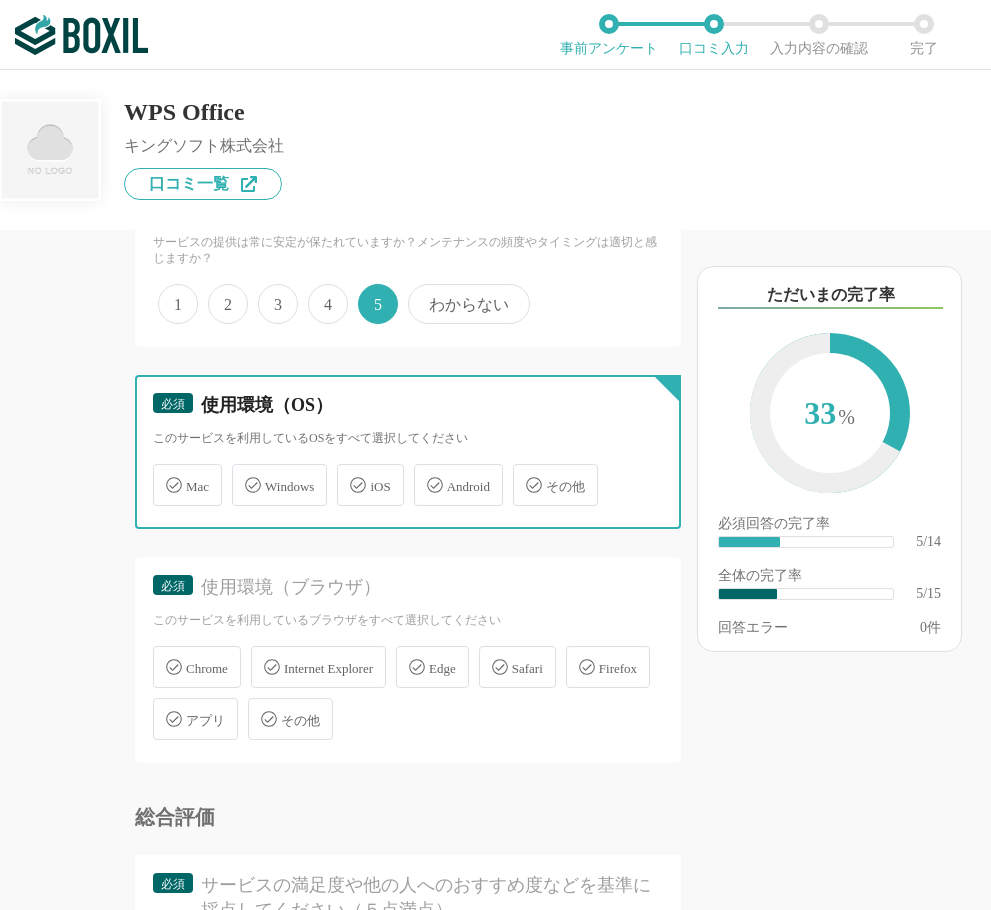 click on "Windows" at bounding box center [242, 473] 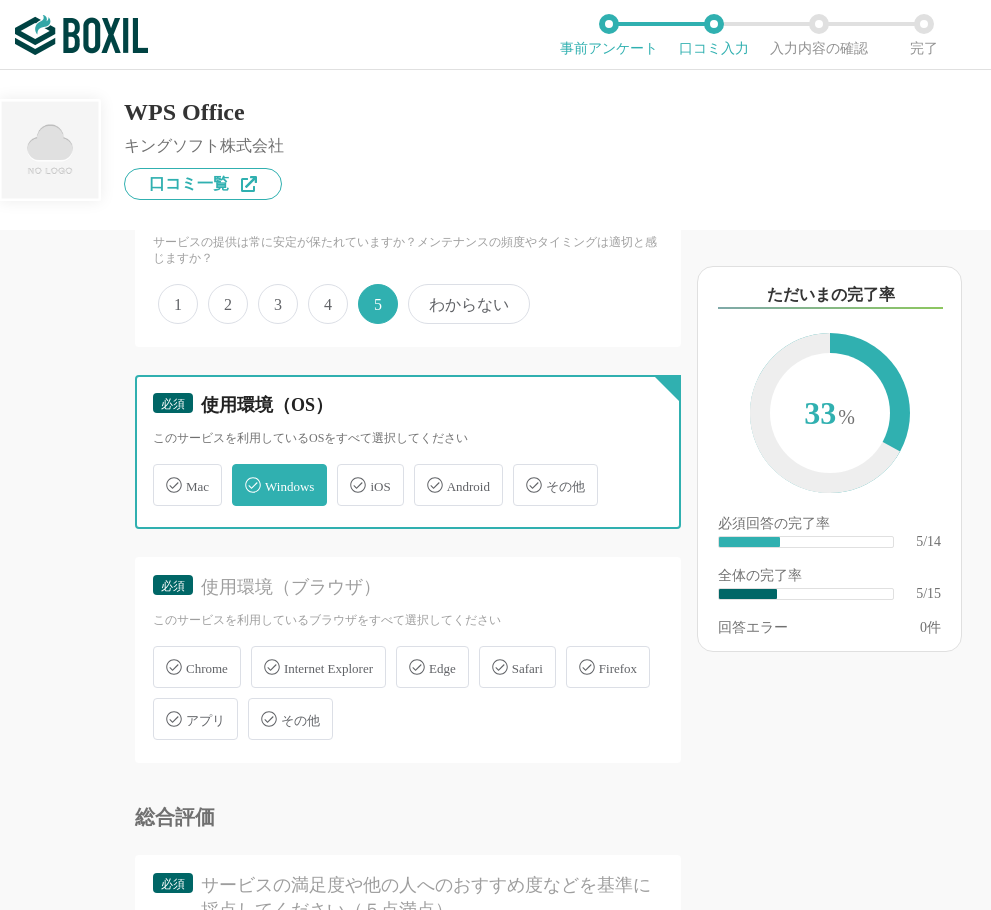 checkbox on "true" 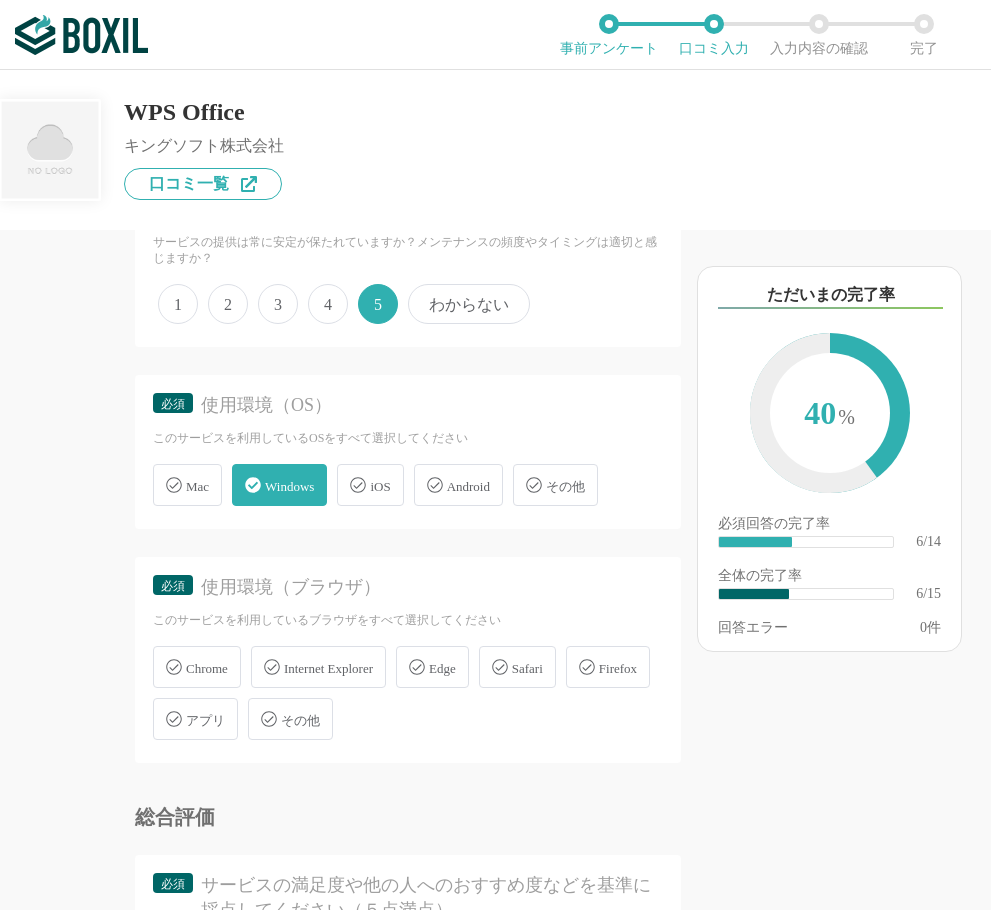 click on "Chrome" at bounding box center (197, 667) 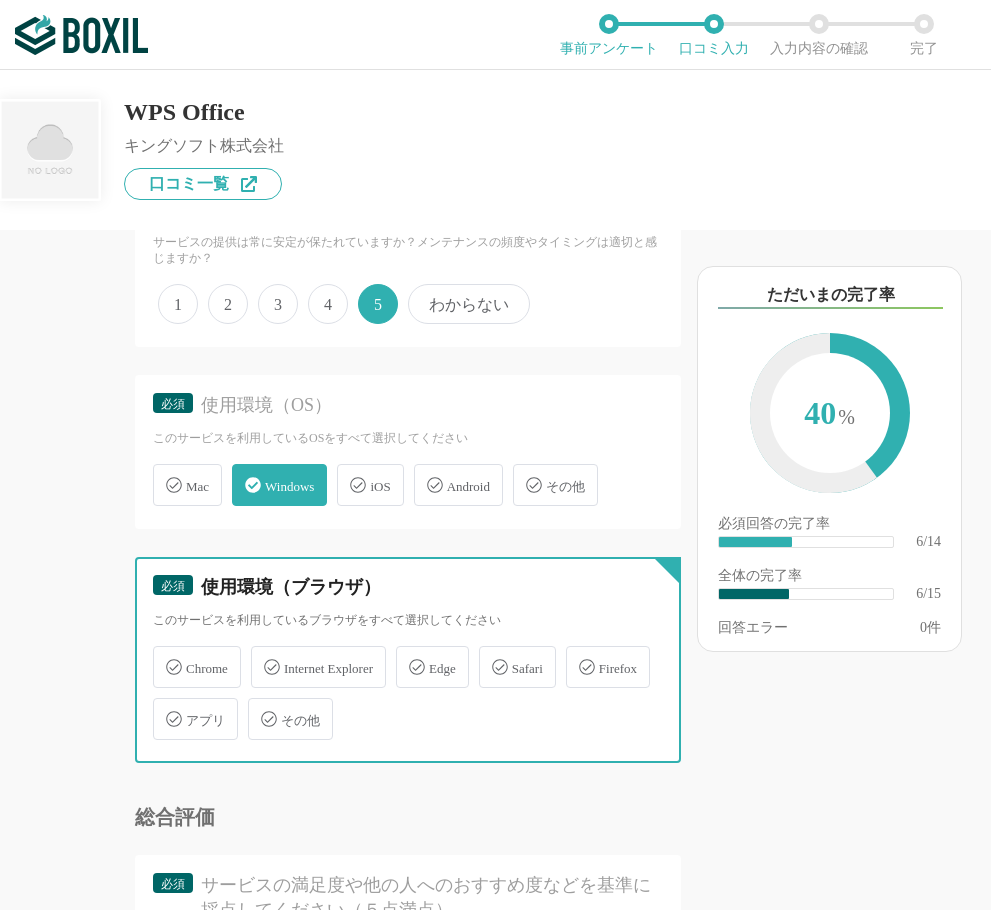 click on "Chrome" at bounding box center [163, 655] 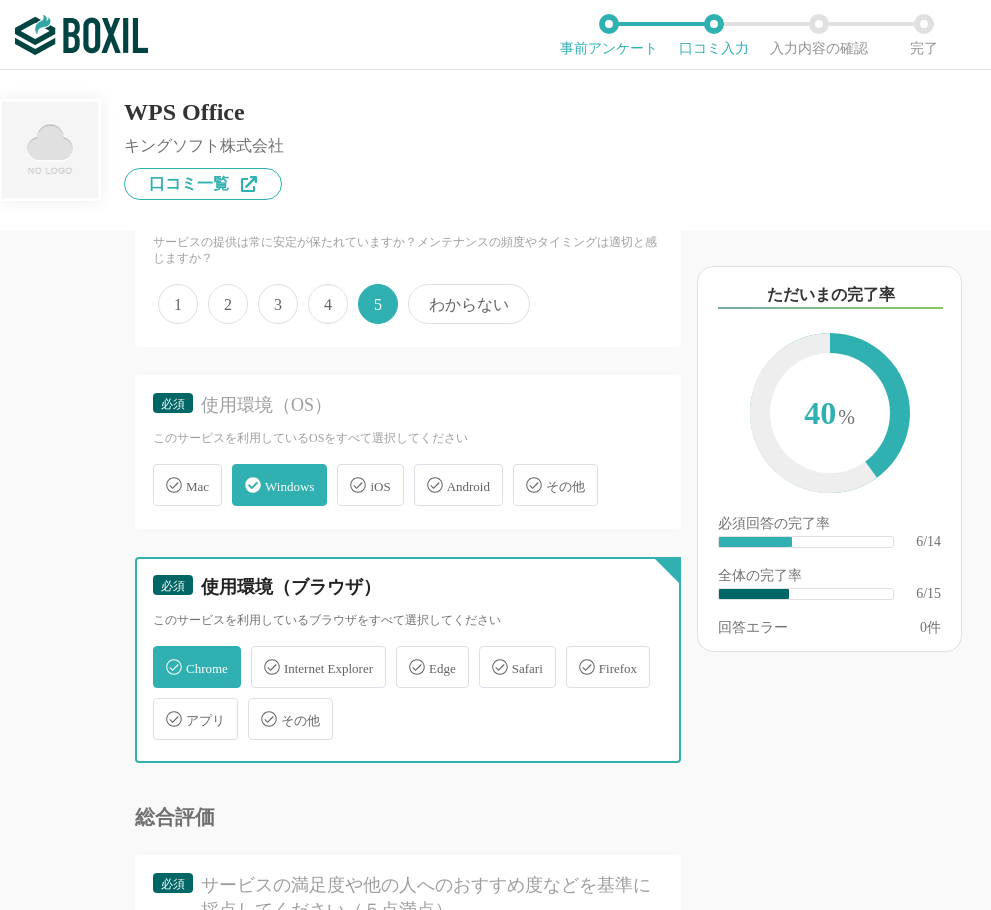 checkbox on "true" 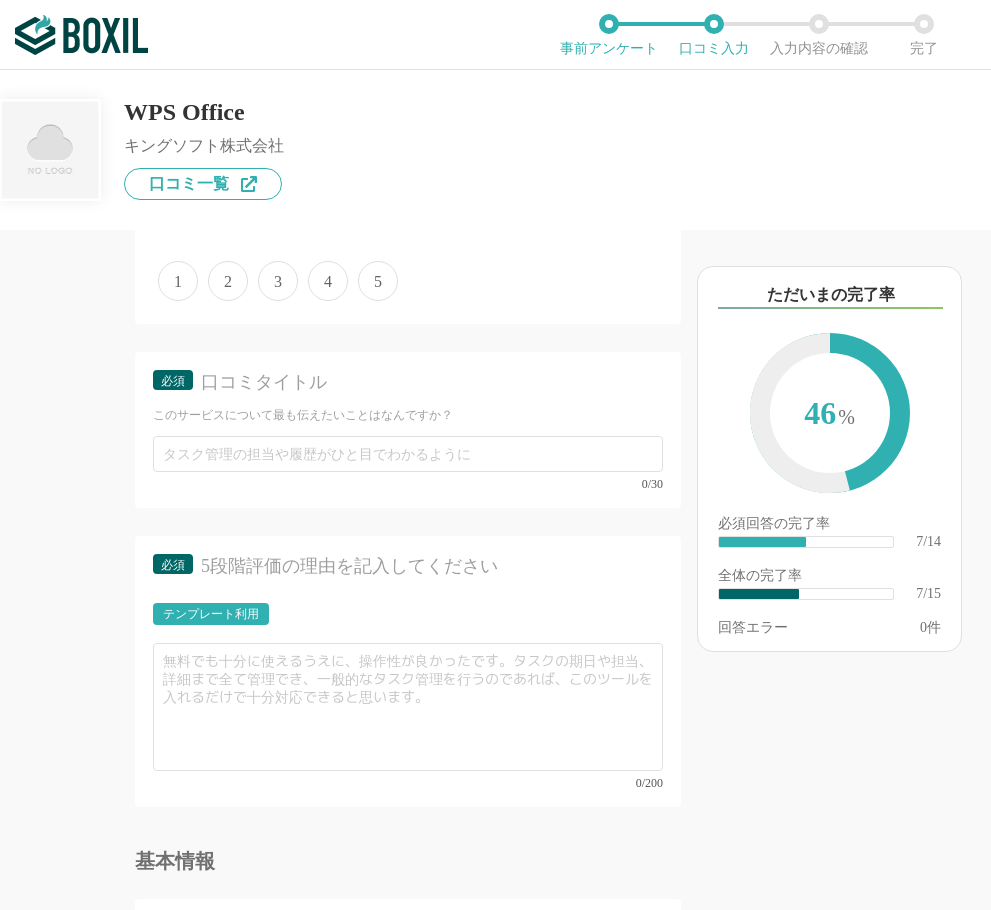 scroll, scrollTop: 1800, scrollLeft: 0, axis: vertical 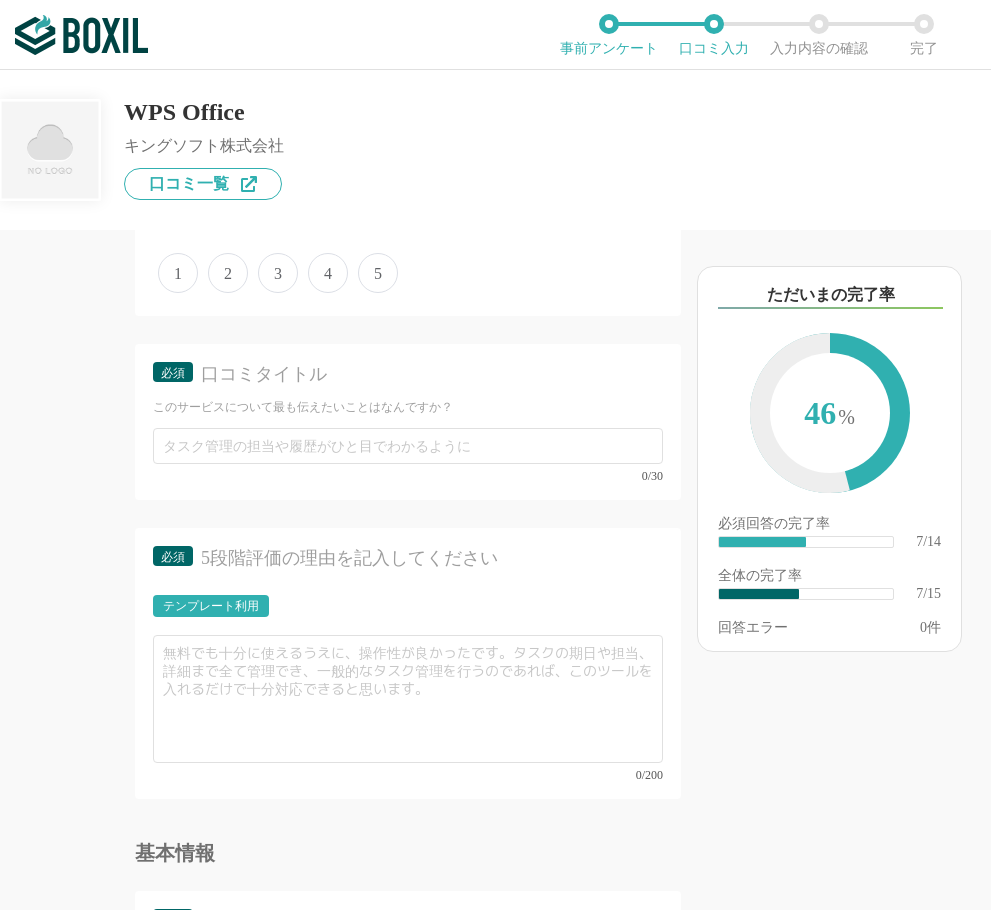 click on "必須 サービスの満足度や他の人へのおすすめ度などを基準に採点してください（５点満点） 1 2 3 4 5" at bounding box center (408, 235) 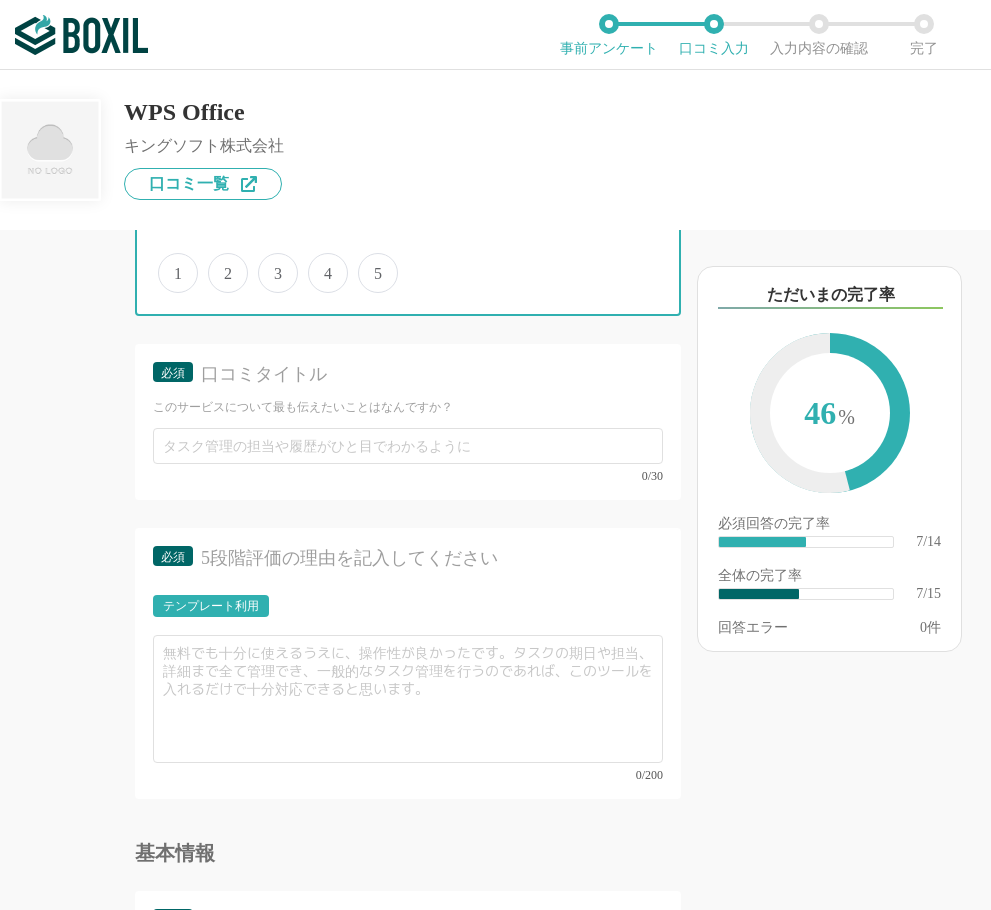 click on "4" at bounding box center (319, 262) 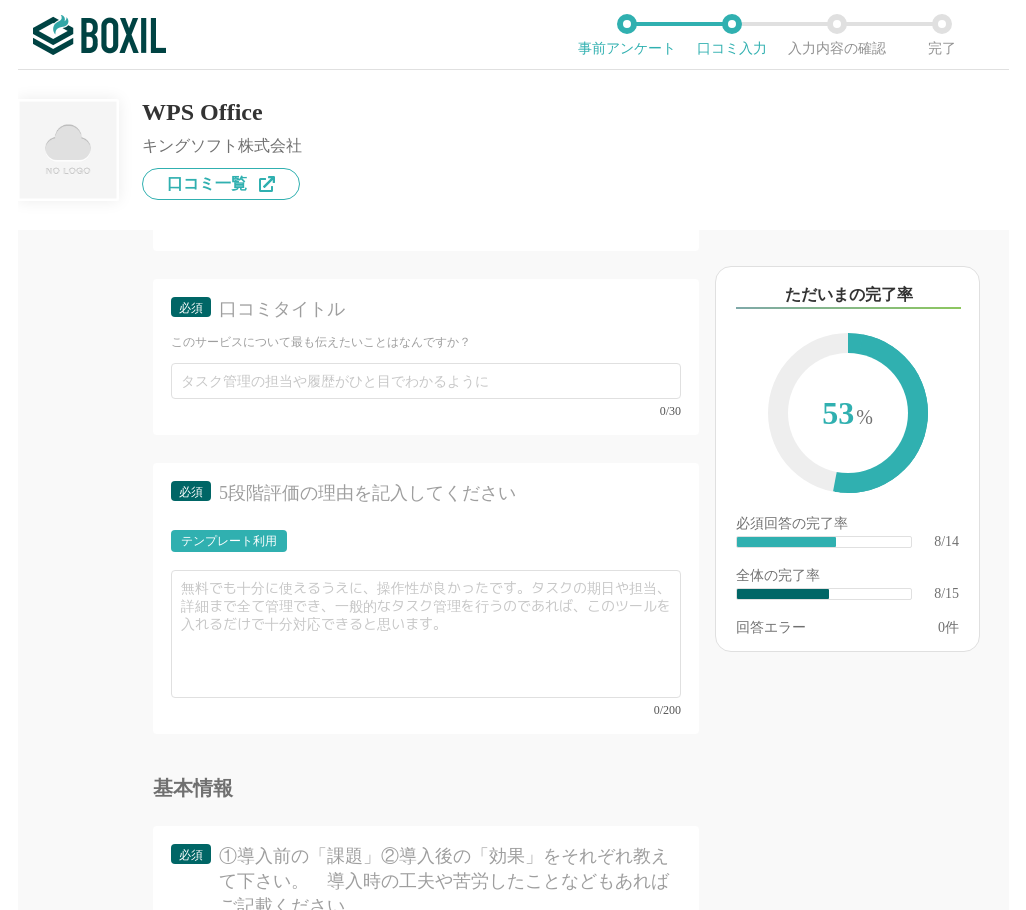 scroll, scrollTop: 1900, scrollLeft: 0, axis: vertical 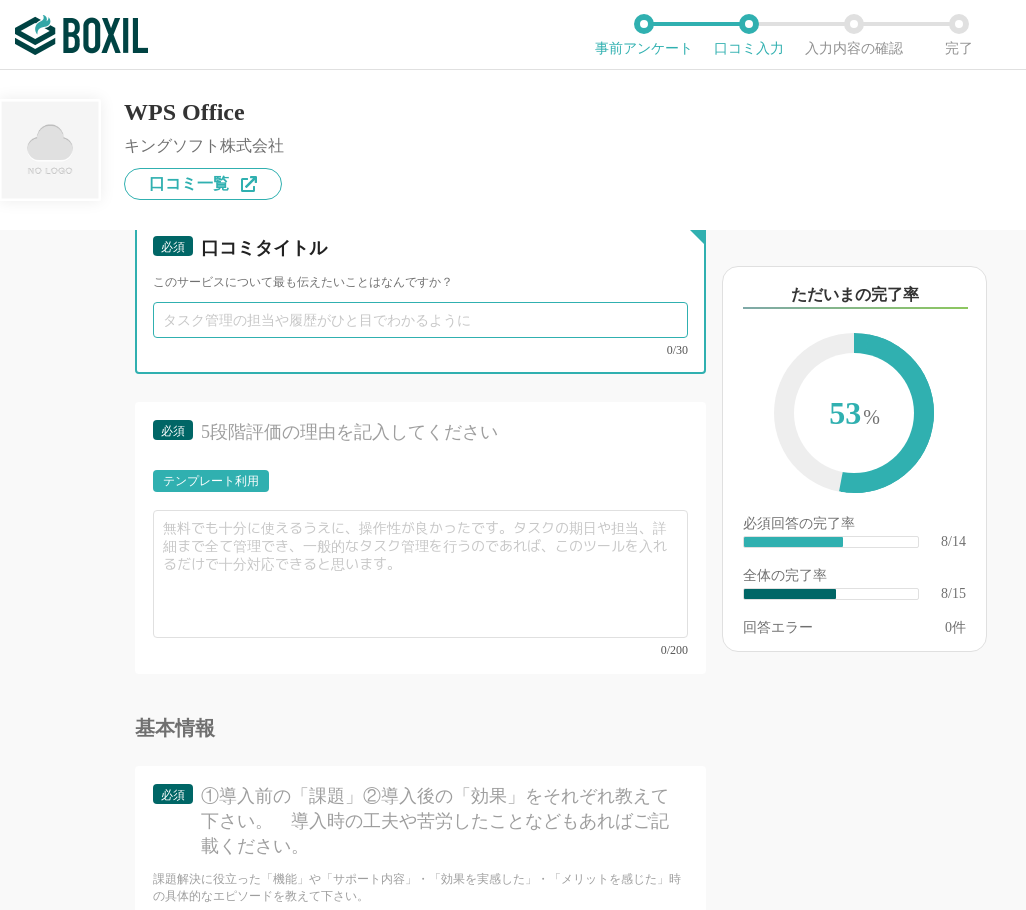 click at bounding box center [420, 320] 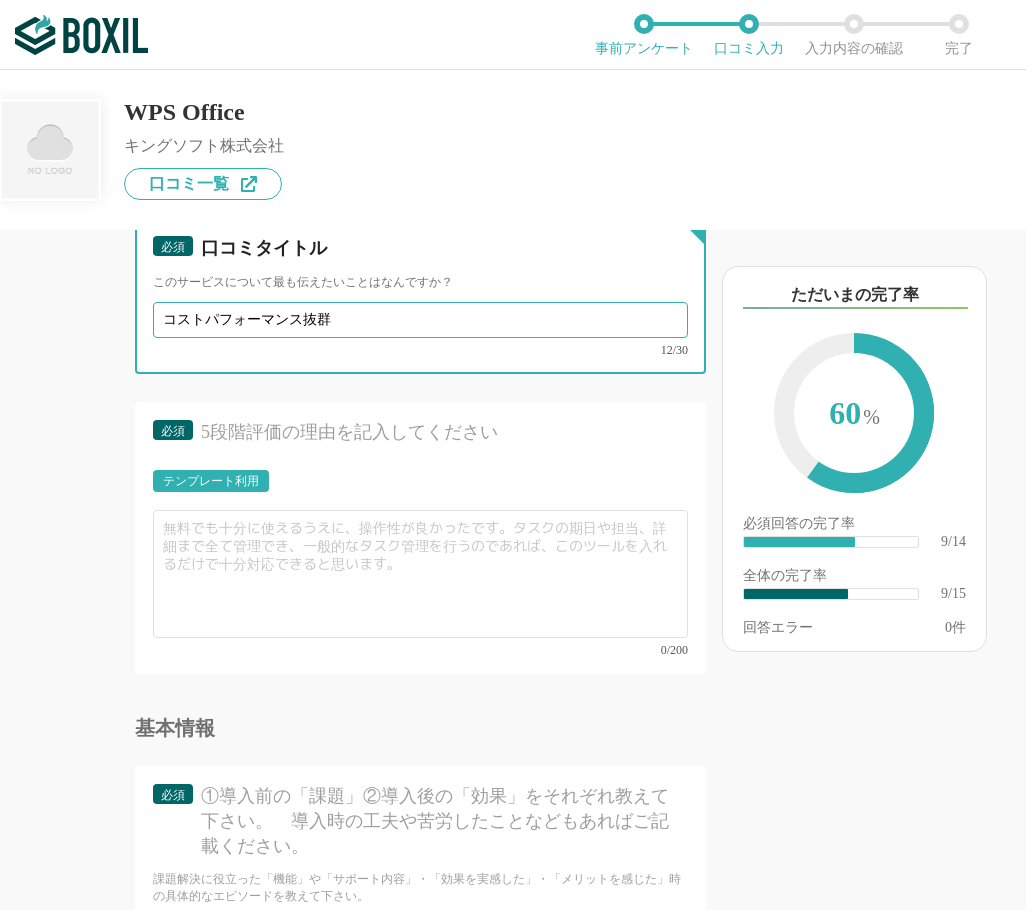 type on "コストパフォーマンス抜群" 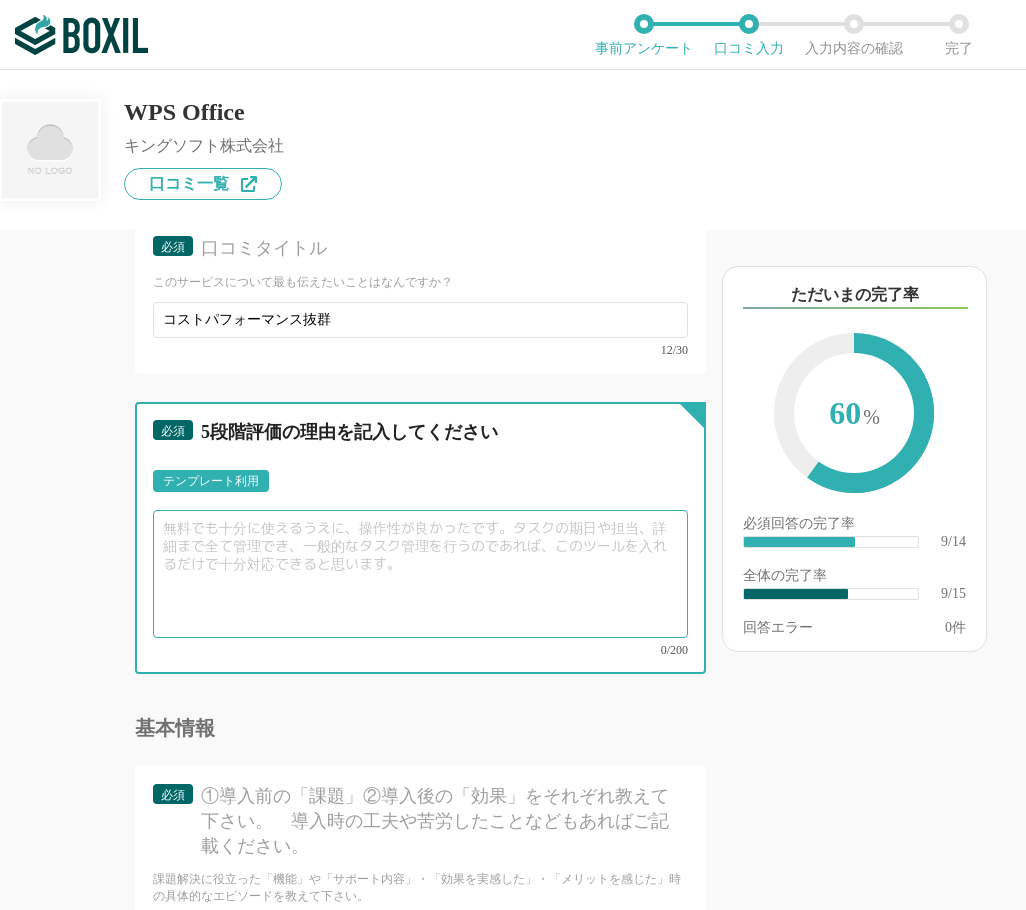 click at bounding box center (420, 574) 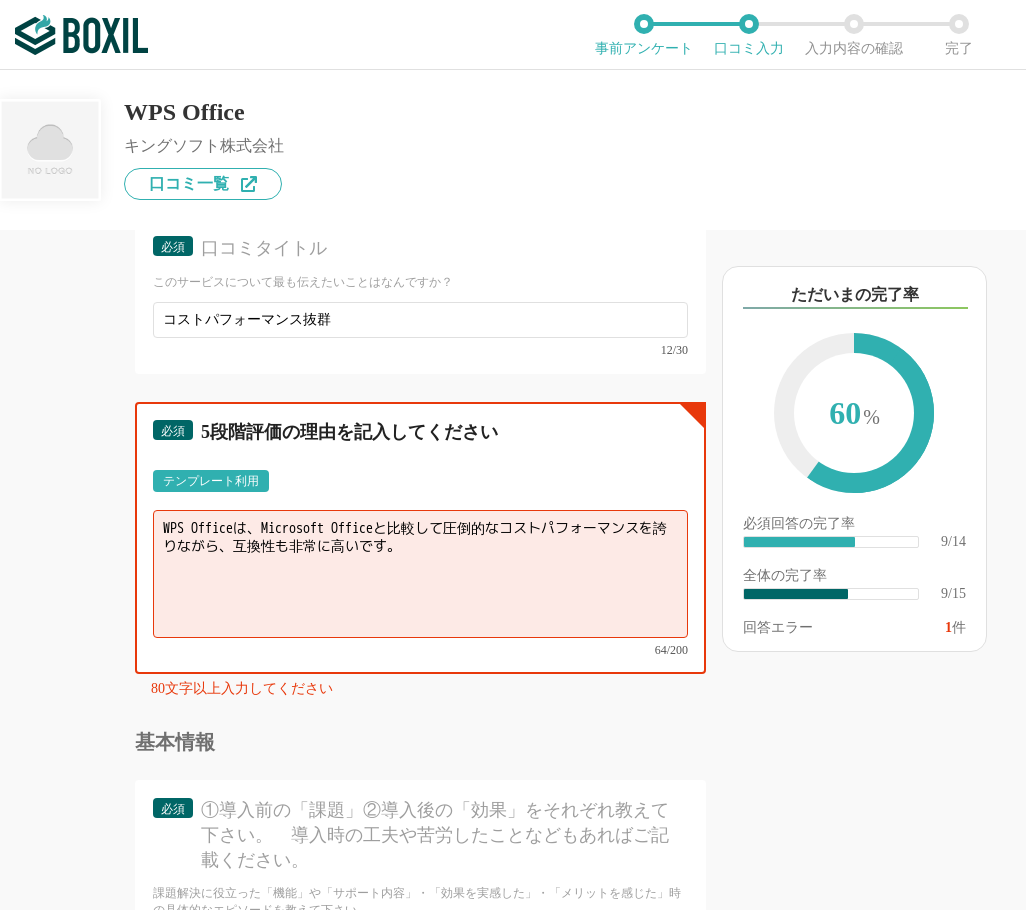 click on "WPS Officeは、Microsoft Officeと比較して圧倒的なコストパフォーマンスを誇りながら、互換性も非常に高いです。" at bounding box center [420, 574] 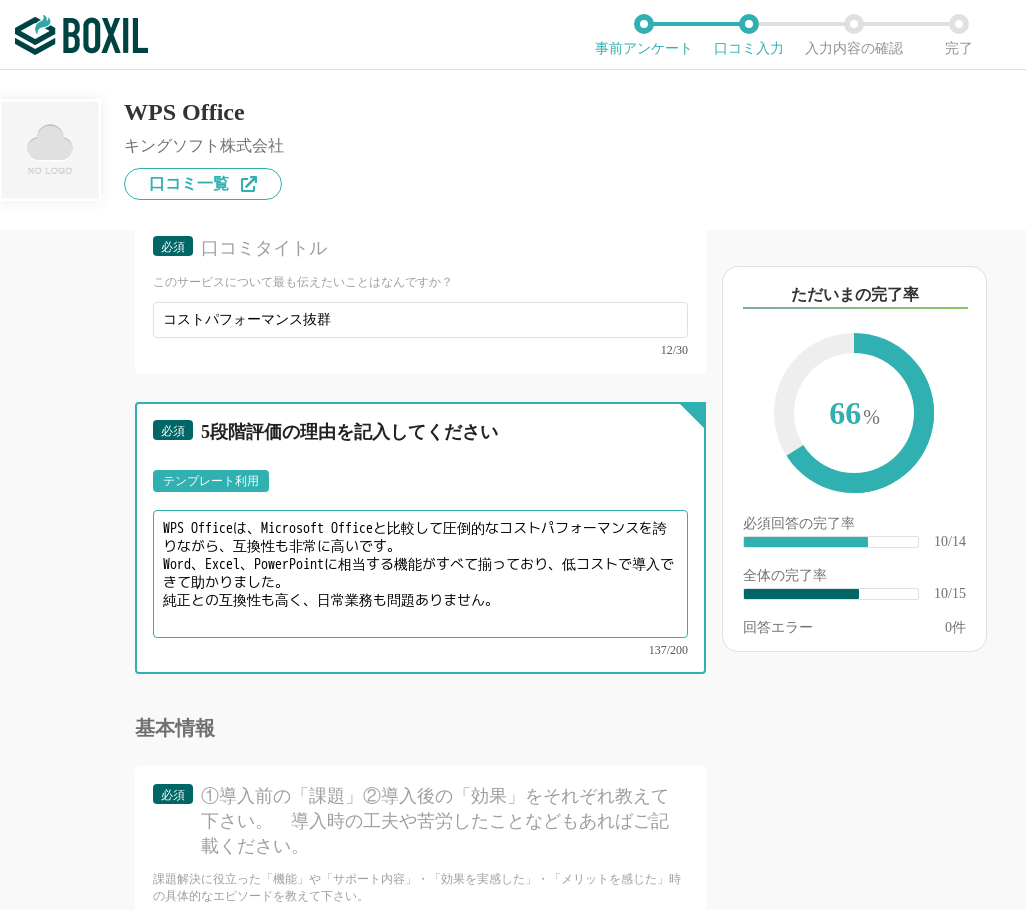 type on "WPS Officeは、Microsoft Officeと比較して圧倒的なコストパフォーマンスを誇りながら、互換性も非常に高いです。
Word、Excel、PowerPointに相当する機能がすべて揃っており、低コストで導入できて助かりました。
純正との互換性も高く、日常業務も問題ありません。" 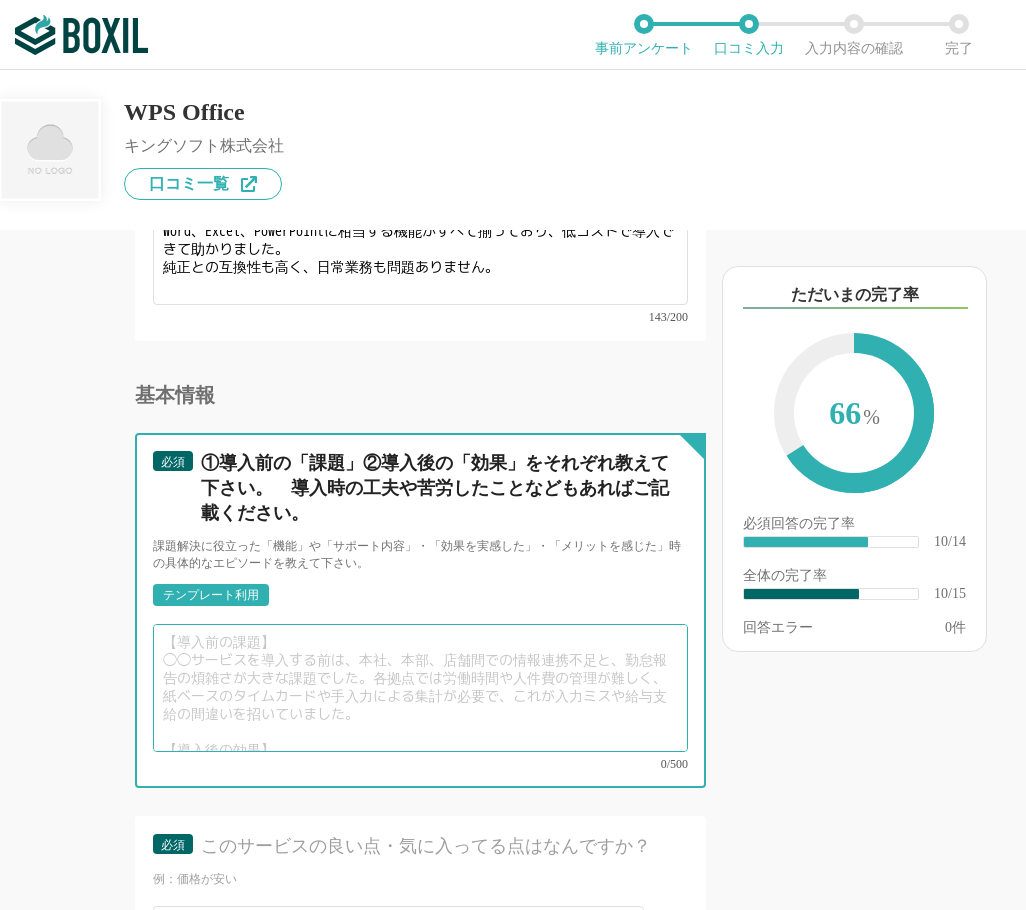scroll, scrollTop: 2306, scrollLeft: 0, axis: vertical 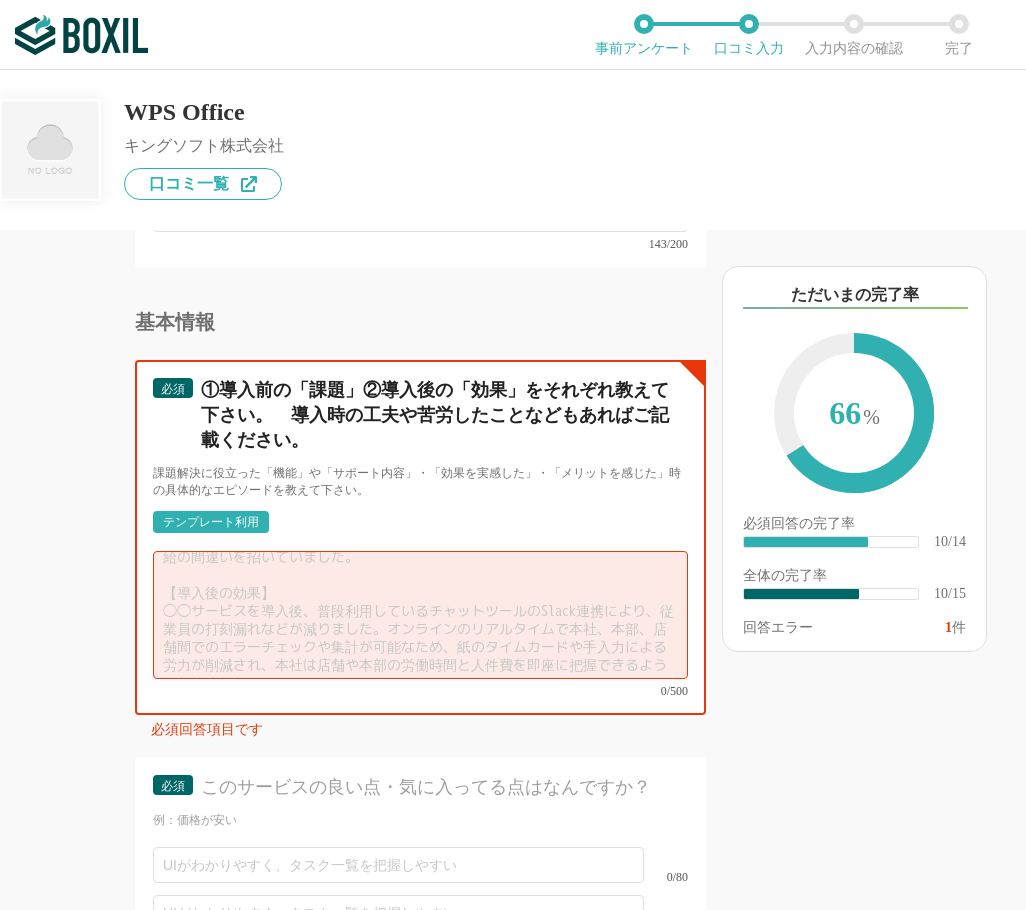 click at bounding box center [420, 615] 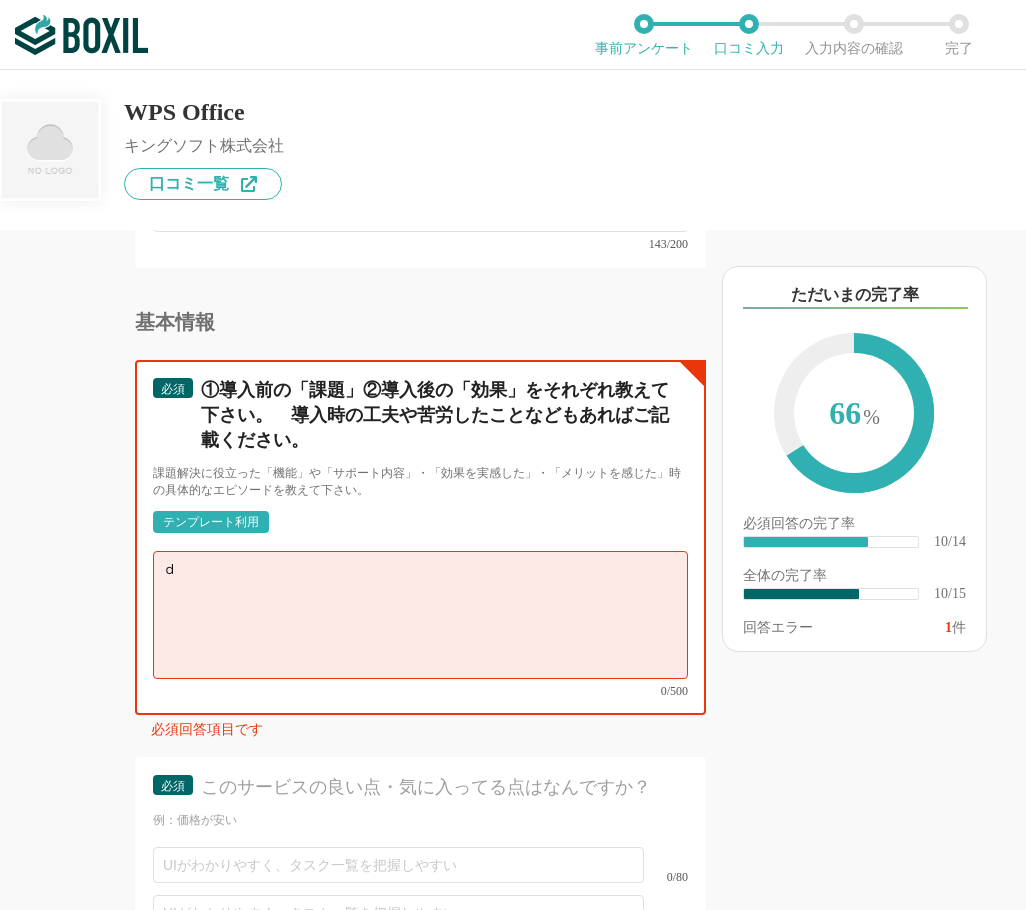 scroll, scrollTop: 0, scrollLeft: 0, axis: both 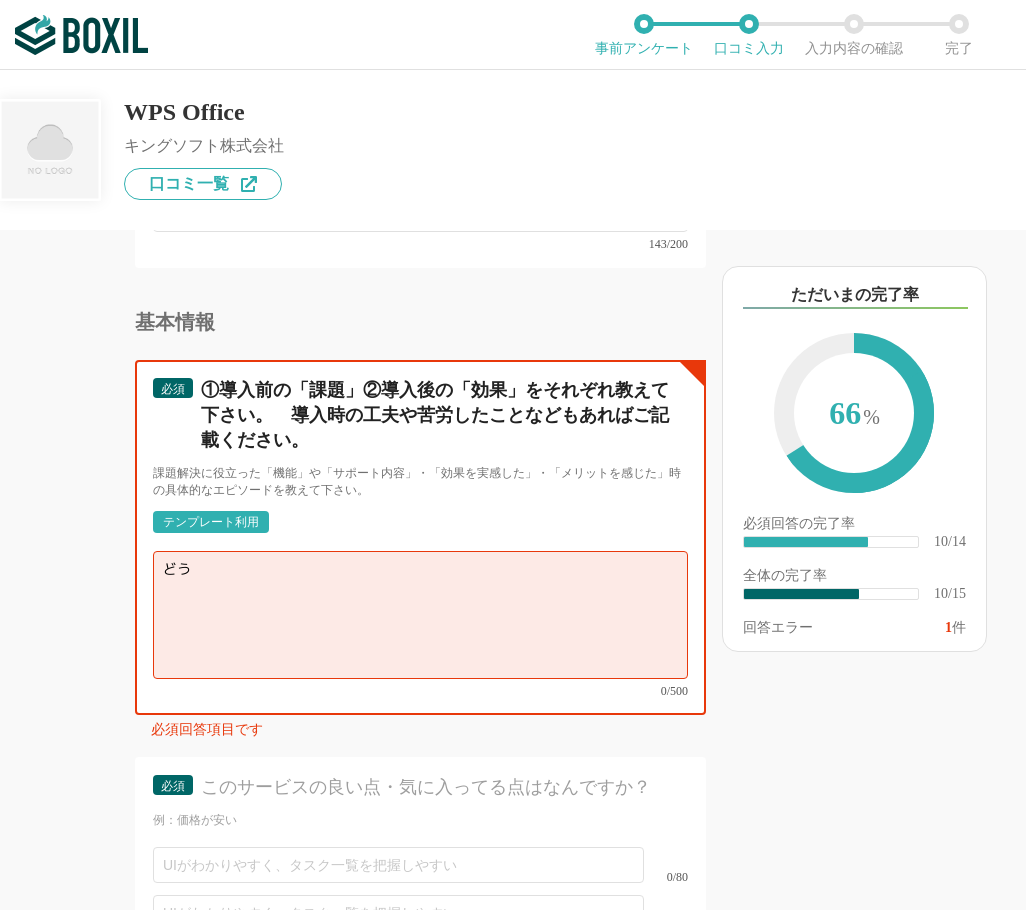 type on "ど" 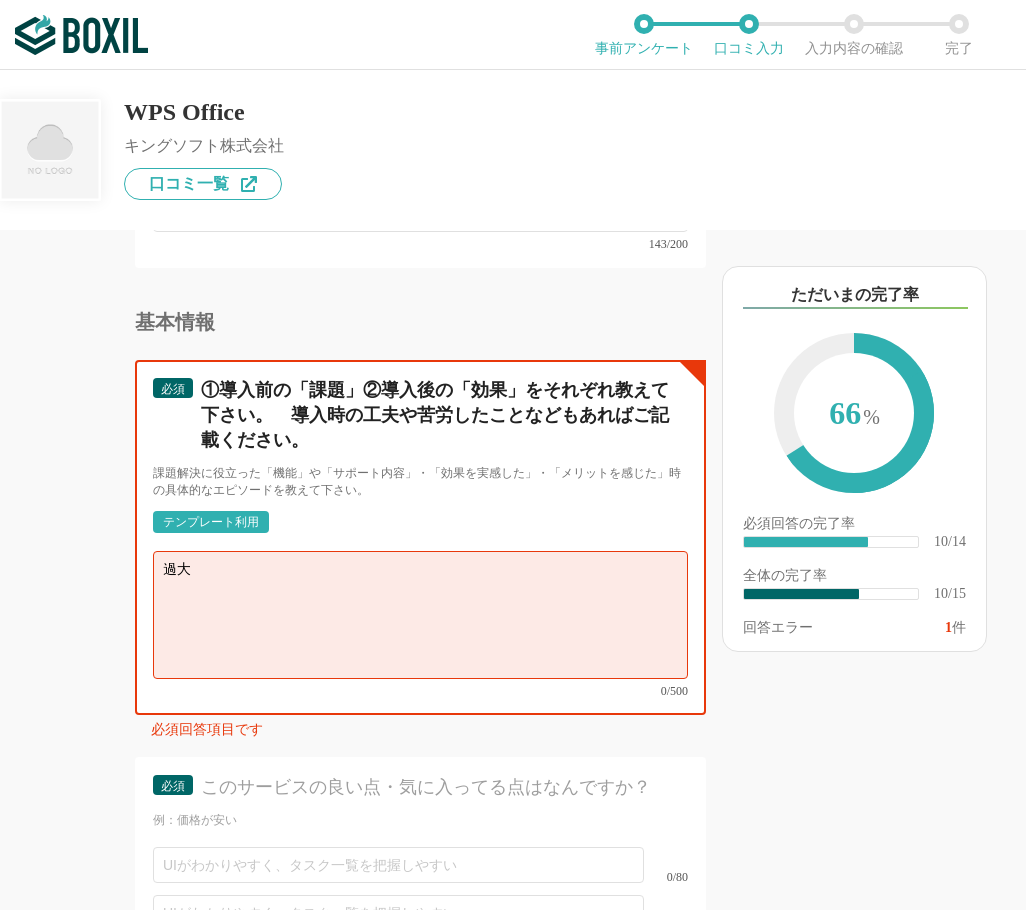 type on "過" 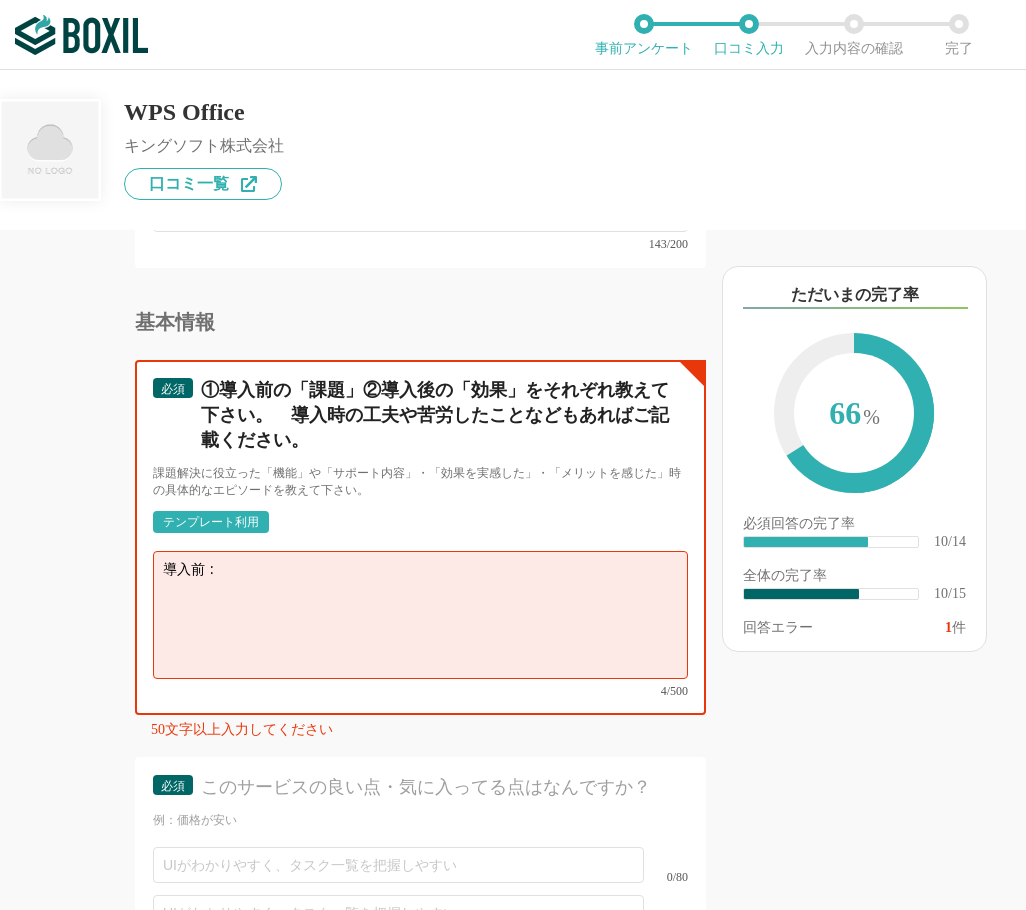 click on "導入前：" at bounding box center [420, 615] 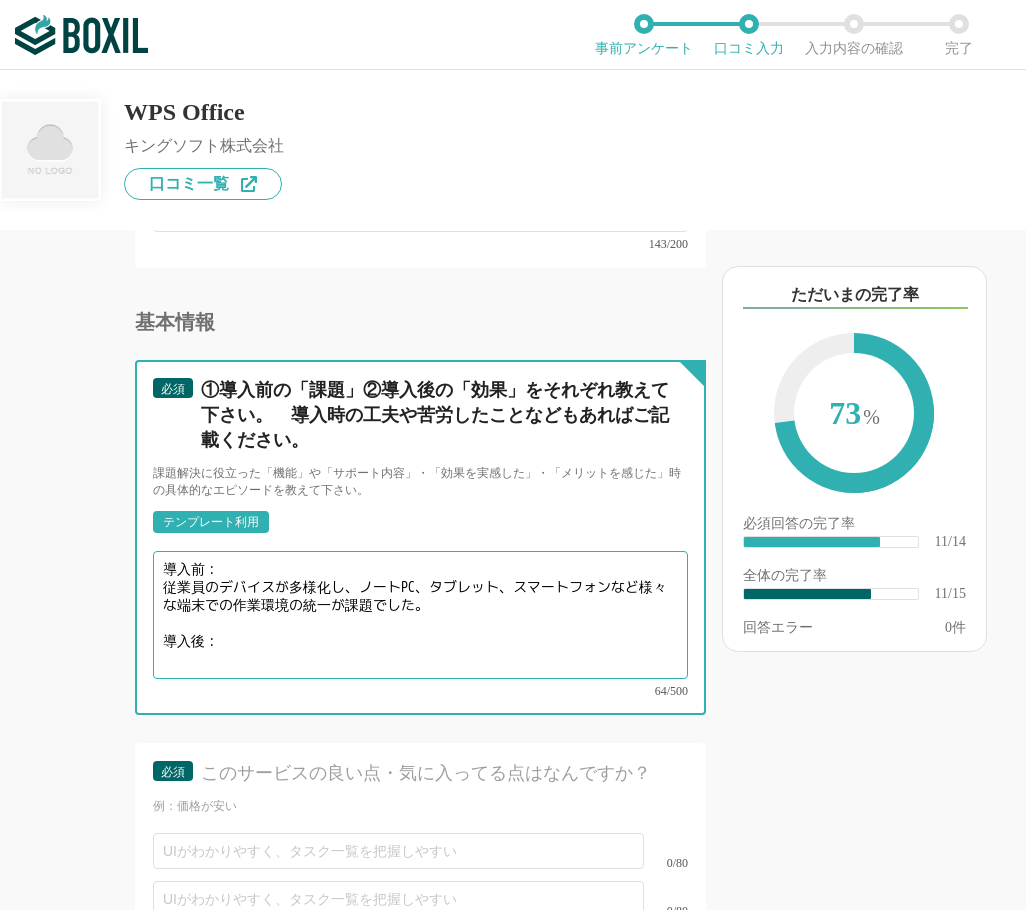 click on "導入前：
従業員のデバイスが多様化し、ノートPC、タブレット、スマートフォンなど様々な端末での作業環境の統一が課題でした。
導入後：" at bounding box center [420, 615] 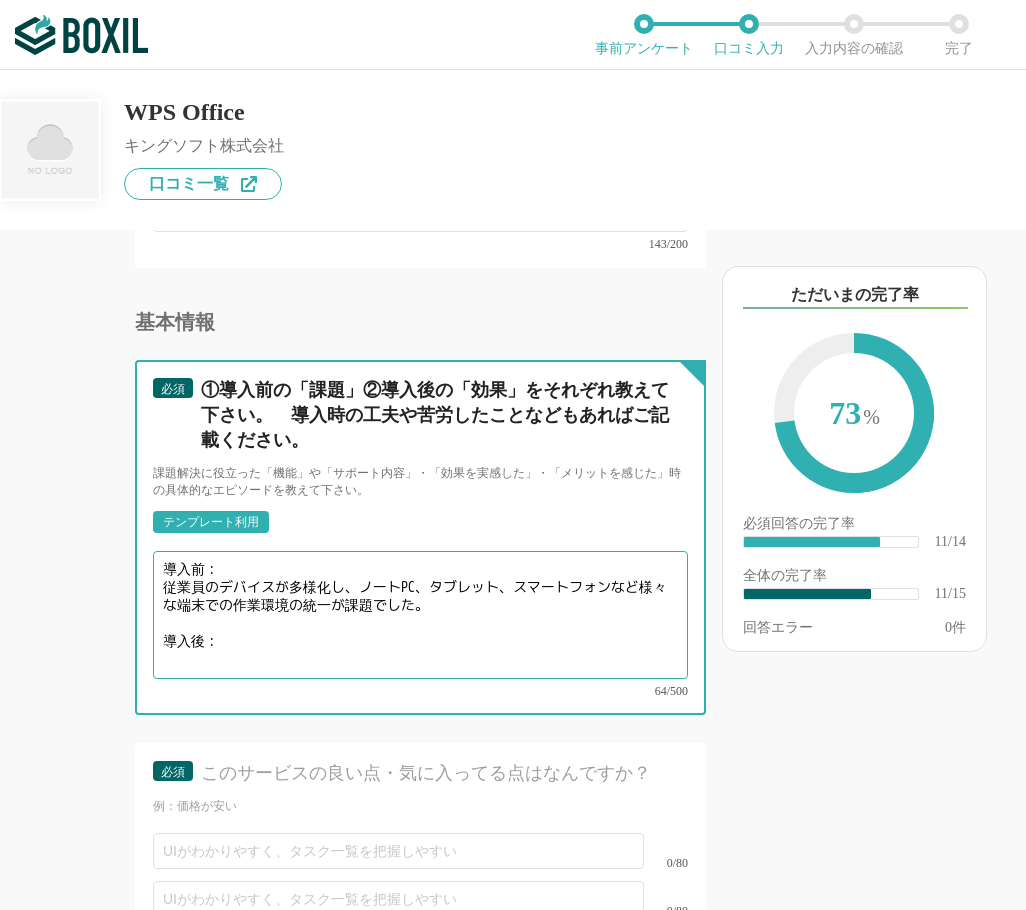 click on "導入前：
従業員のデバイスが多様化し、ノートPC、タブレット、スマートフォンなど様々な端末での作業環境の統一が課題でした。
導入後：" at bounding box center (420, 615) 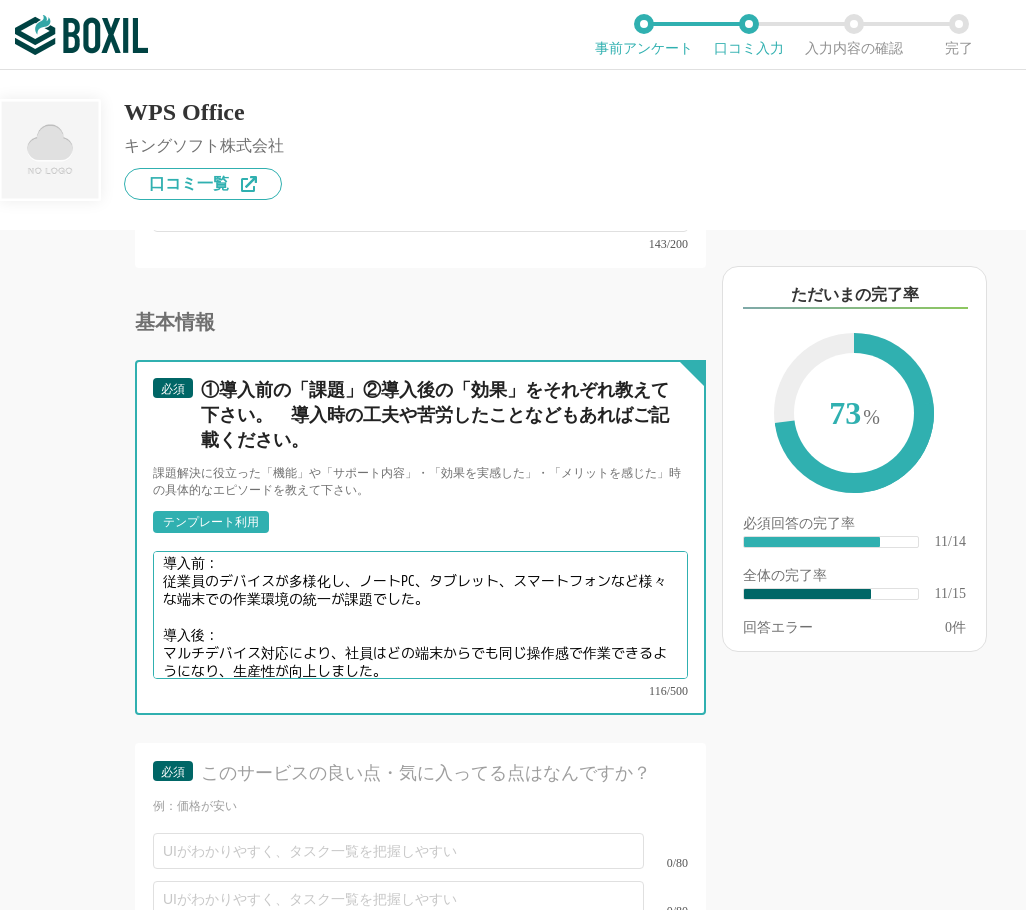 scroll, scrollTop: 14, scrollLeft: 0, axis: vertical 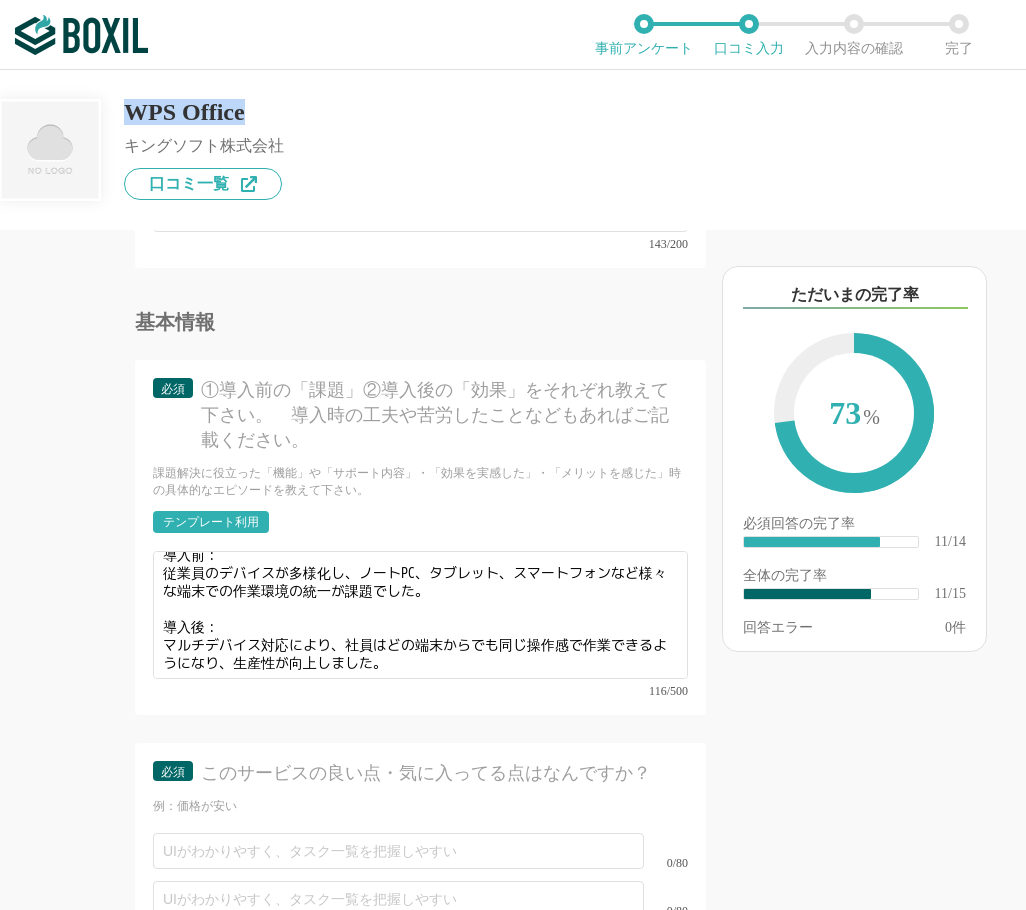 drag, startPoint x: 262, startPoint y: 100, endPoint x: 131, endPoint y: 107, distance: 131.18689 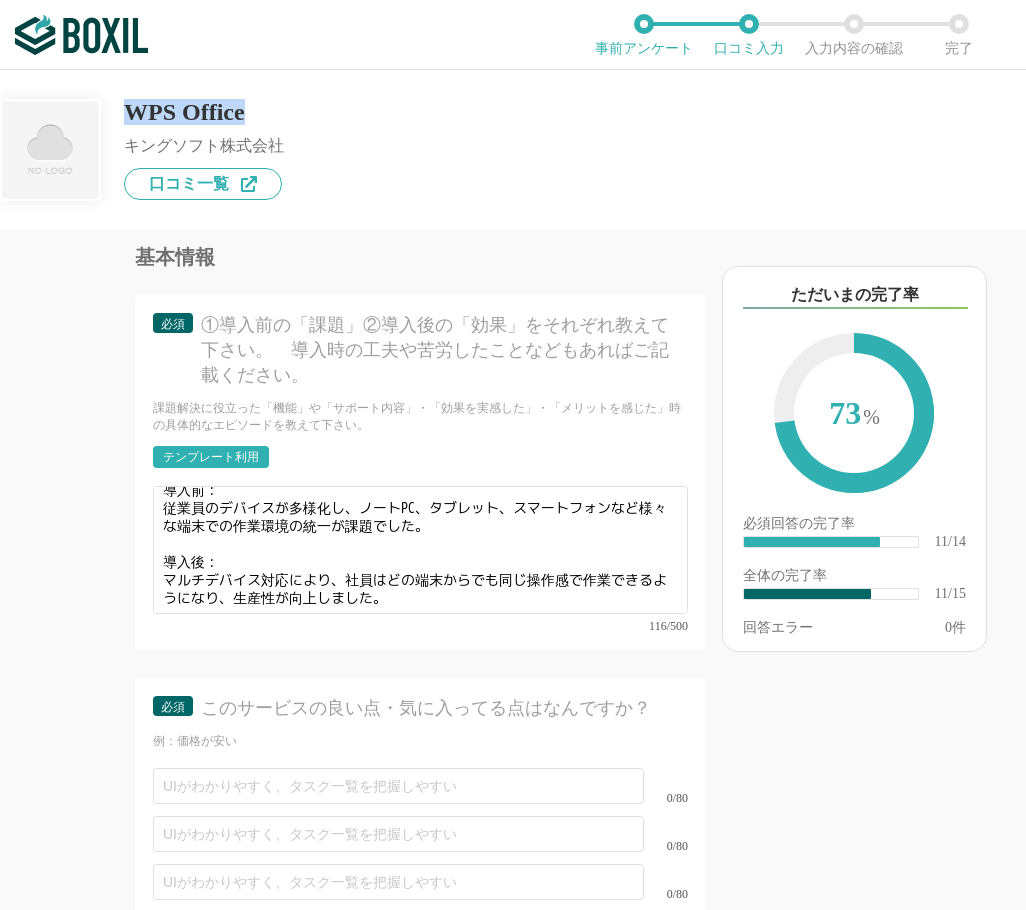 scroll, scrollTop: 2406, scrollLeft: 0, axis: vertical 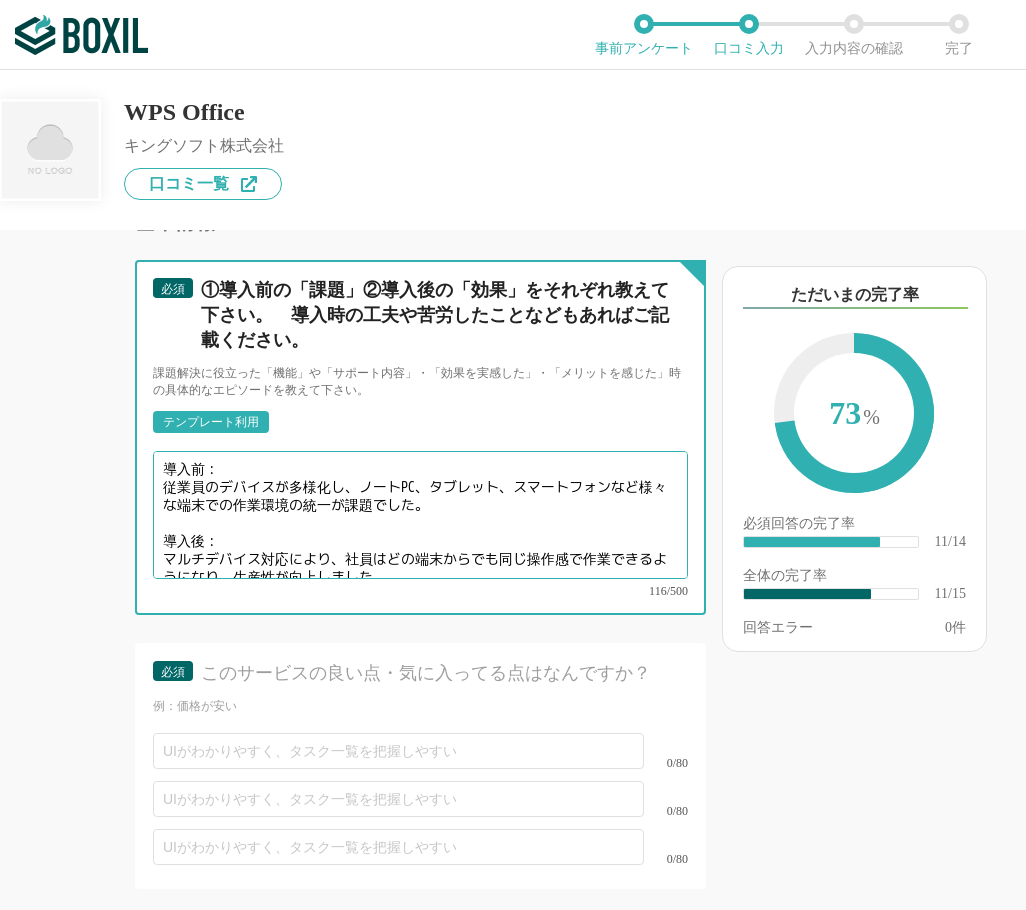 drag, startPoint x: 482, startPoint y: 478, endPoint x: 158, endPoint y: 478, distance: 324 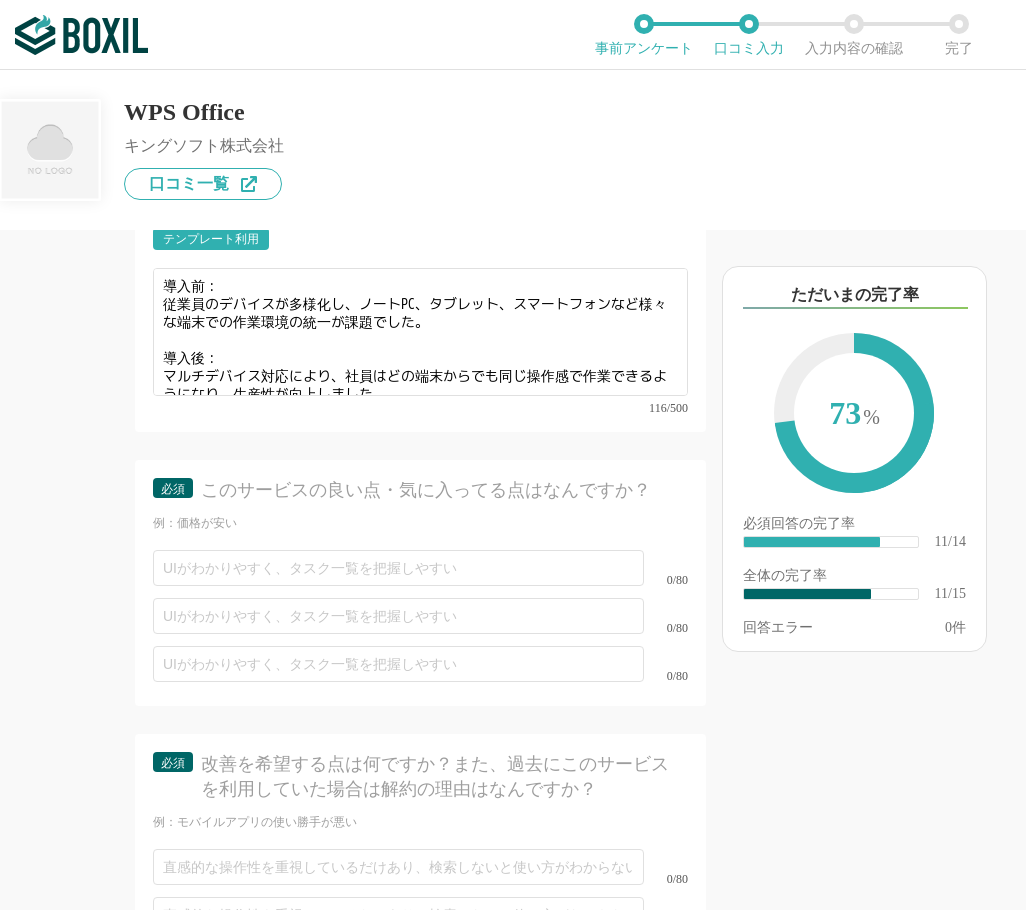 scroll, scrollTop: 2606, scrollLeft: 0, axis: vertical 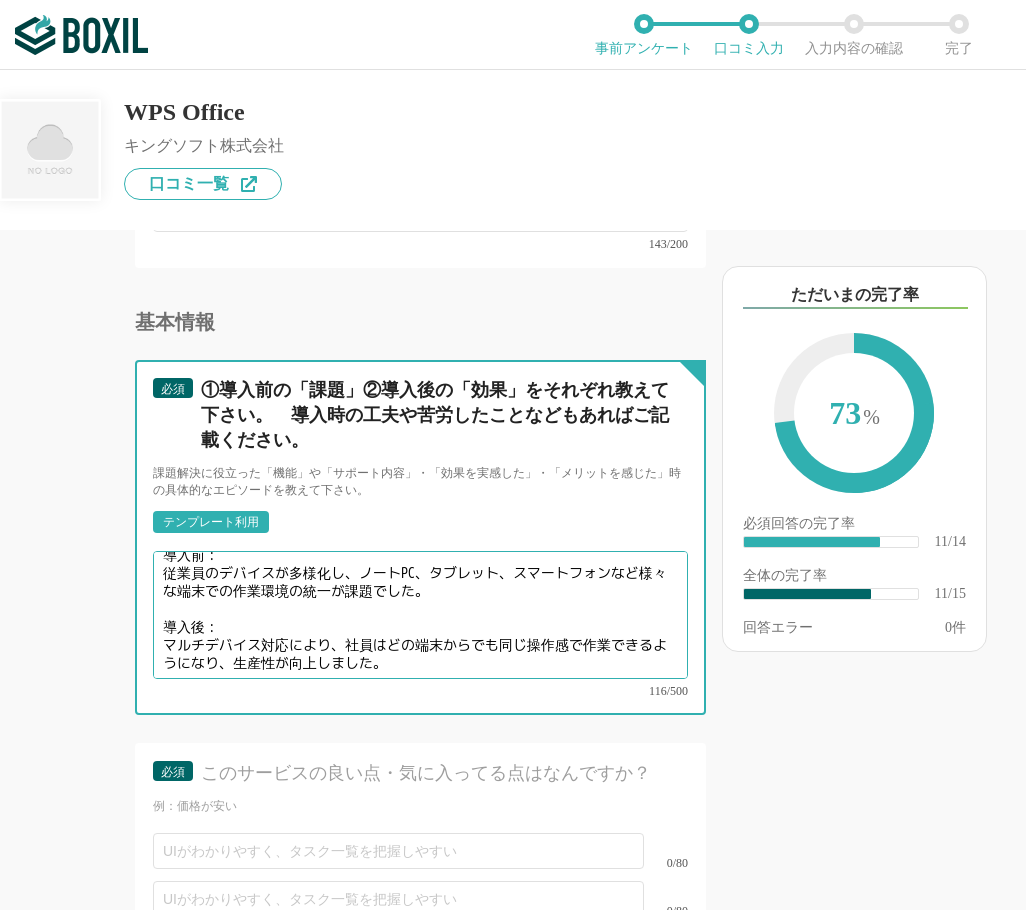 click on "導入前：
従業員のデバイスが多様化し、ノートPC、タブレット、スマートフォンなど様々な端末での作業環境の統一が課題でした。
導入後：
マルチデバイス対応により、社員はどの端末からでも同じ操作感で作業できるようになり、生産性が向上しました。" at bounding box center (420, 615) 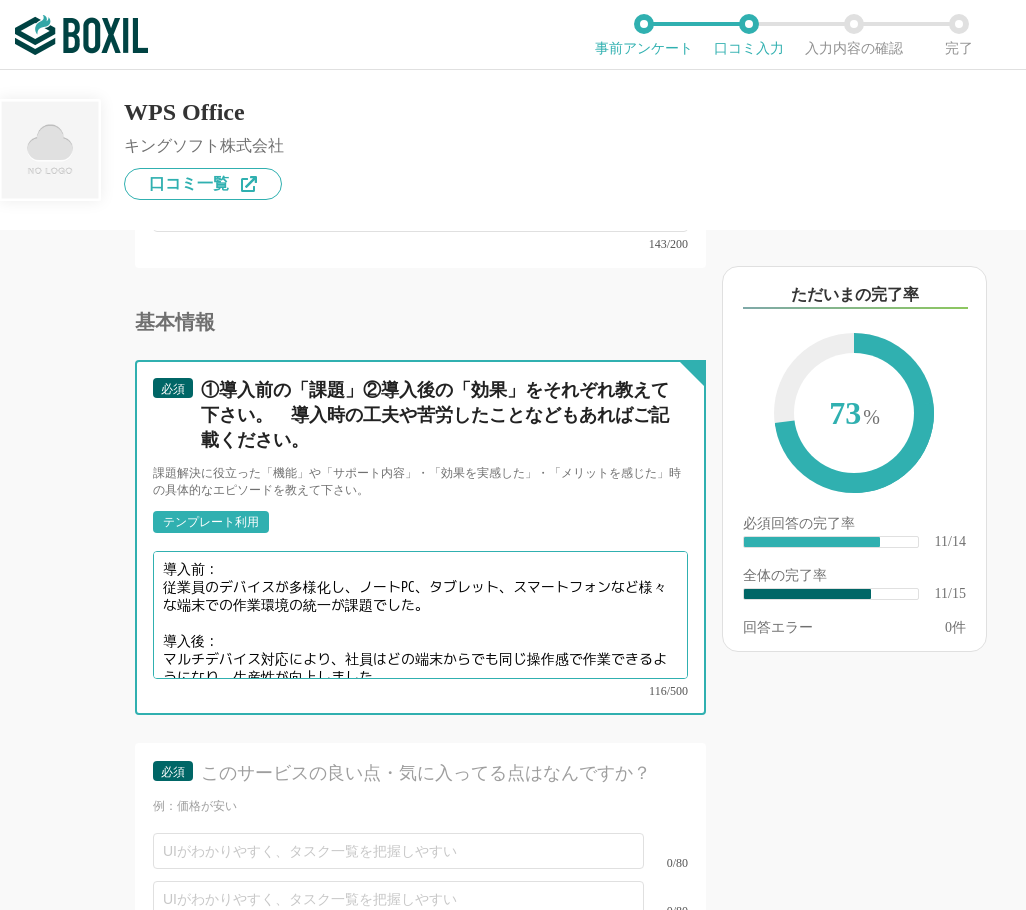 drag, startPoint x: 483, startPoint y: 586, endPoint x: 93, endPoint y: 567, distance: 390.46255 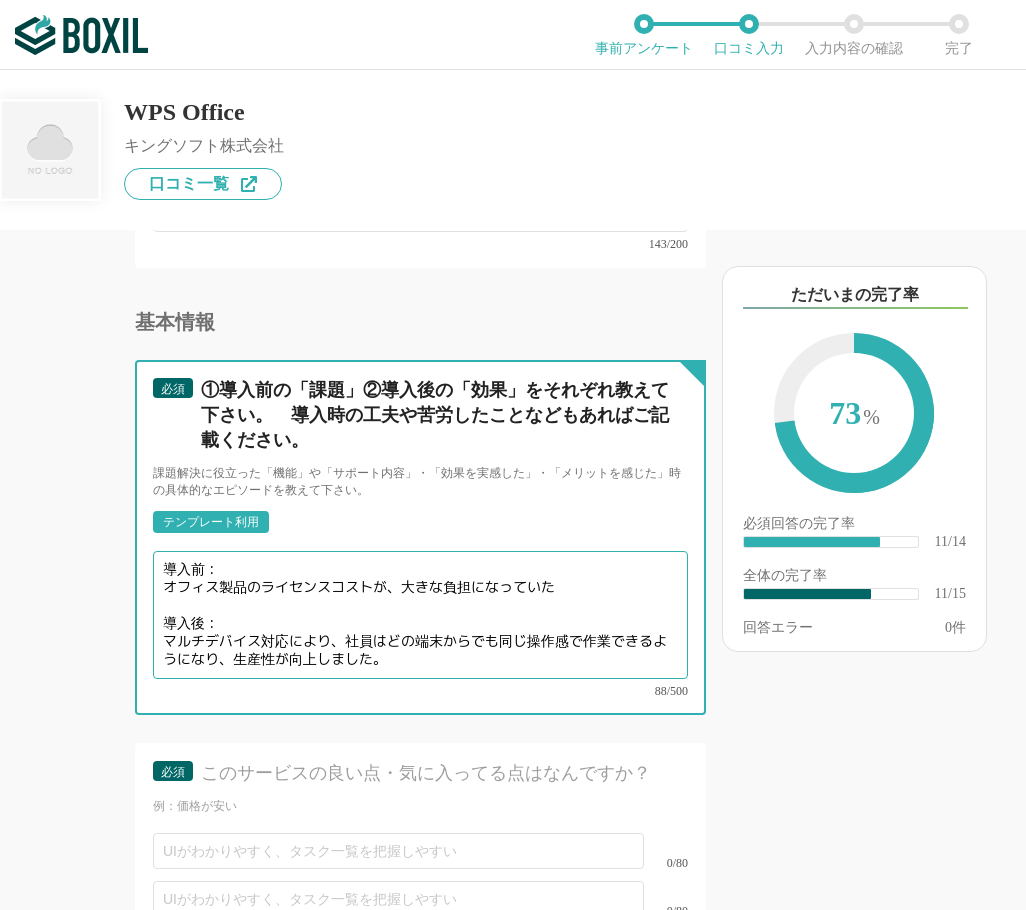 drag, startPoint x: 342, startPoint y: 638, endPoint x: 150, endPoint y: 629, distance: 192.21082 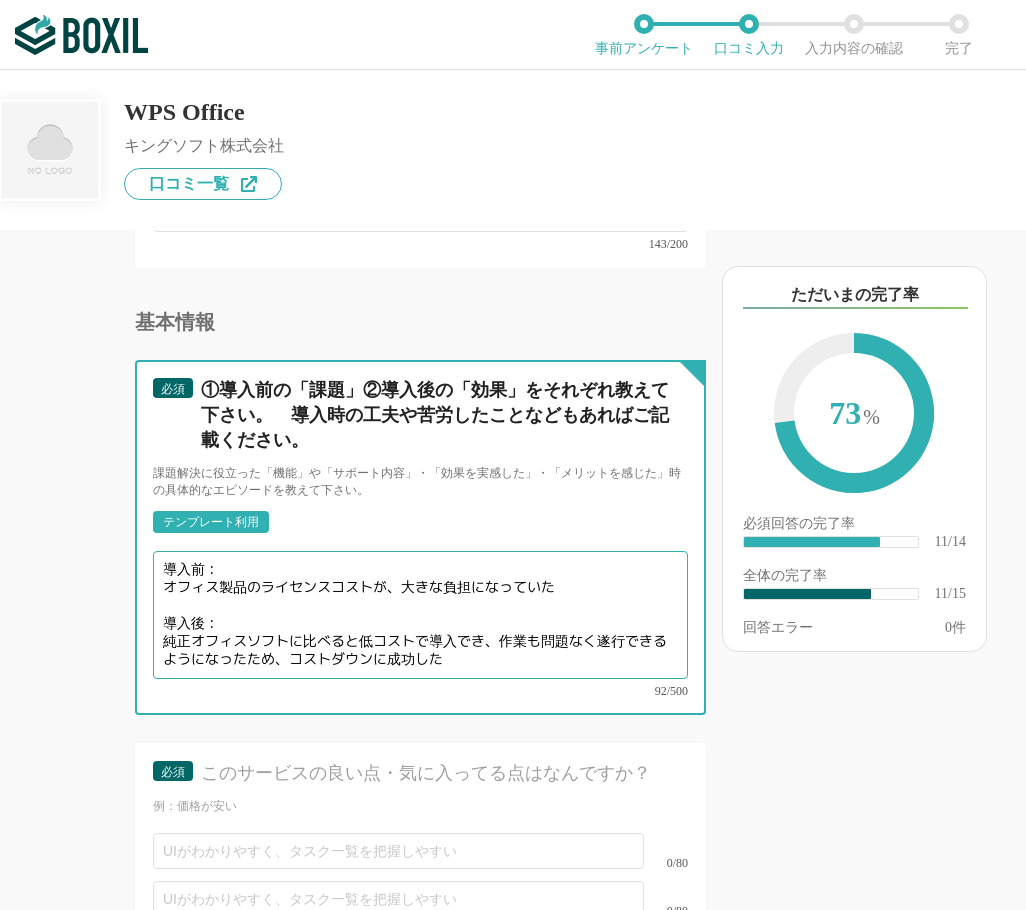 type on "導入前：
オフィス製品のライセンスコストが、大きな負担になっていた
導入後：
純正オフィスソフトに比べると低コストで導入でき、作業も問題なく遂行できるようになったため、コストダウンに成功した" 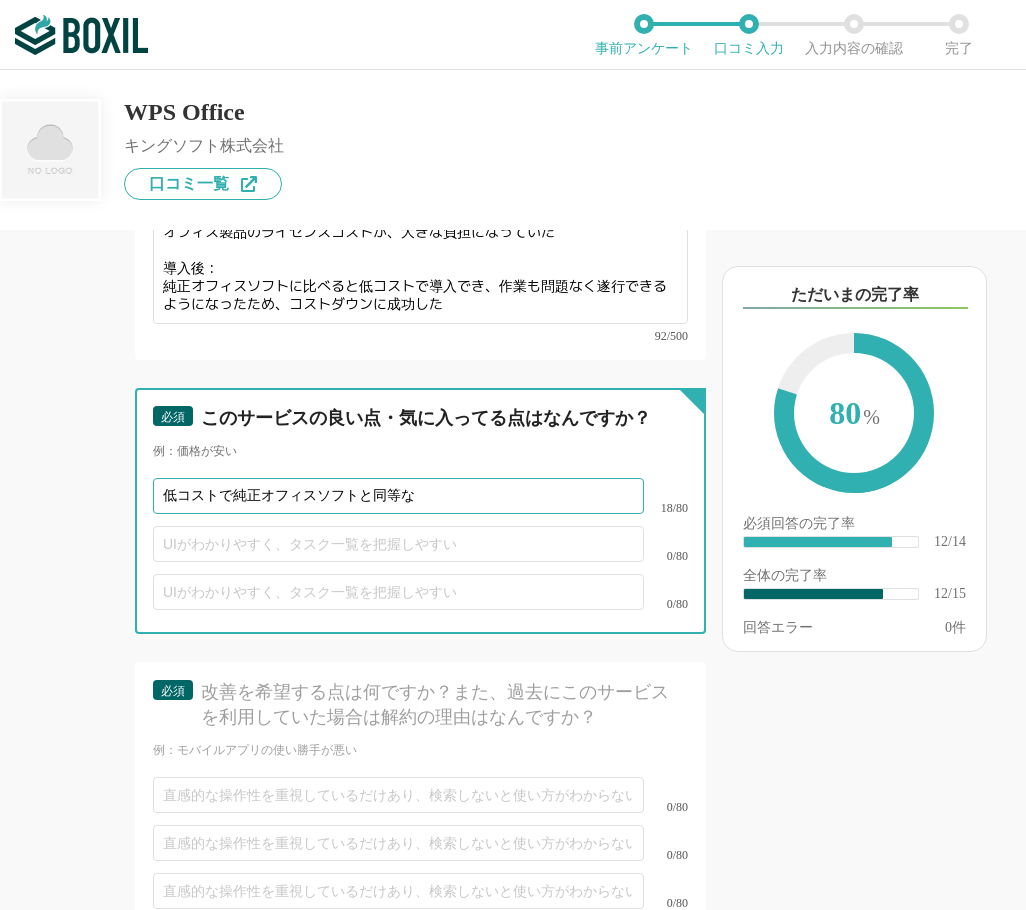 scroll, scrollTop: 2706, scrollLeft: 0, axis: vertical 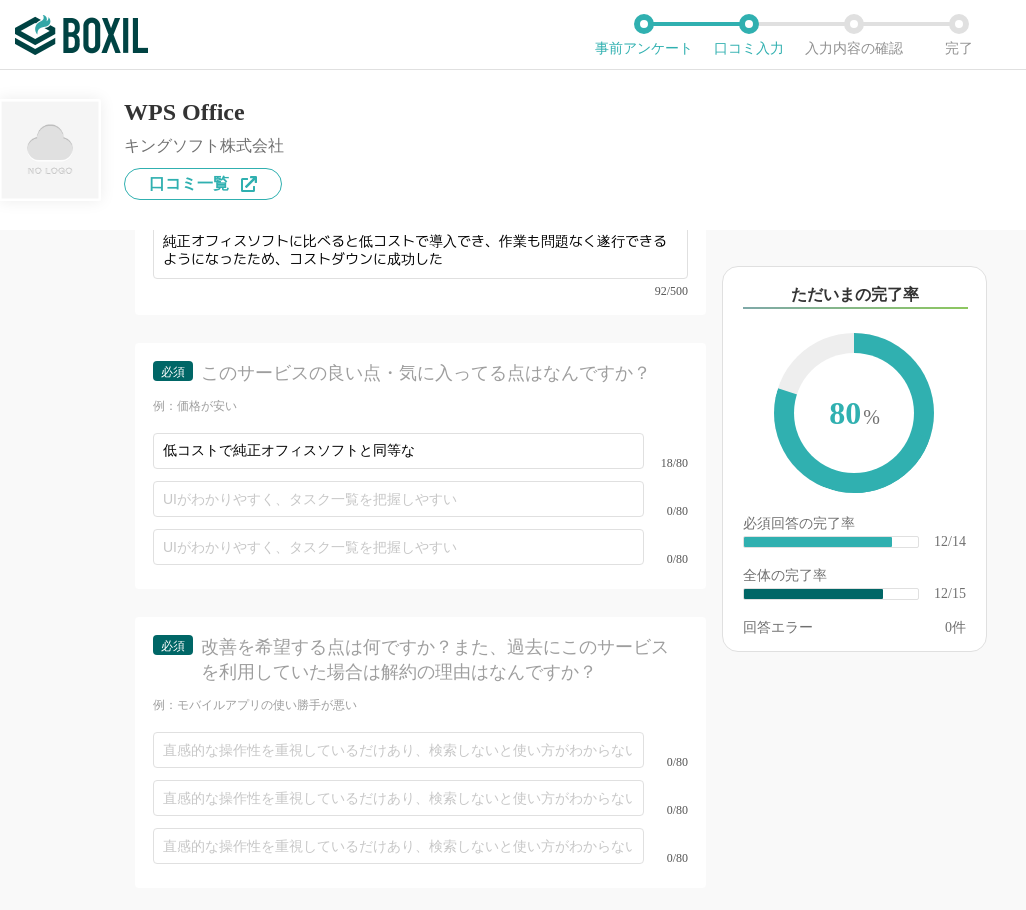 click on "0/80" at bounding box center (420, 499) 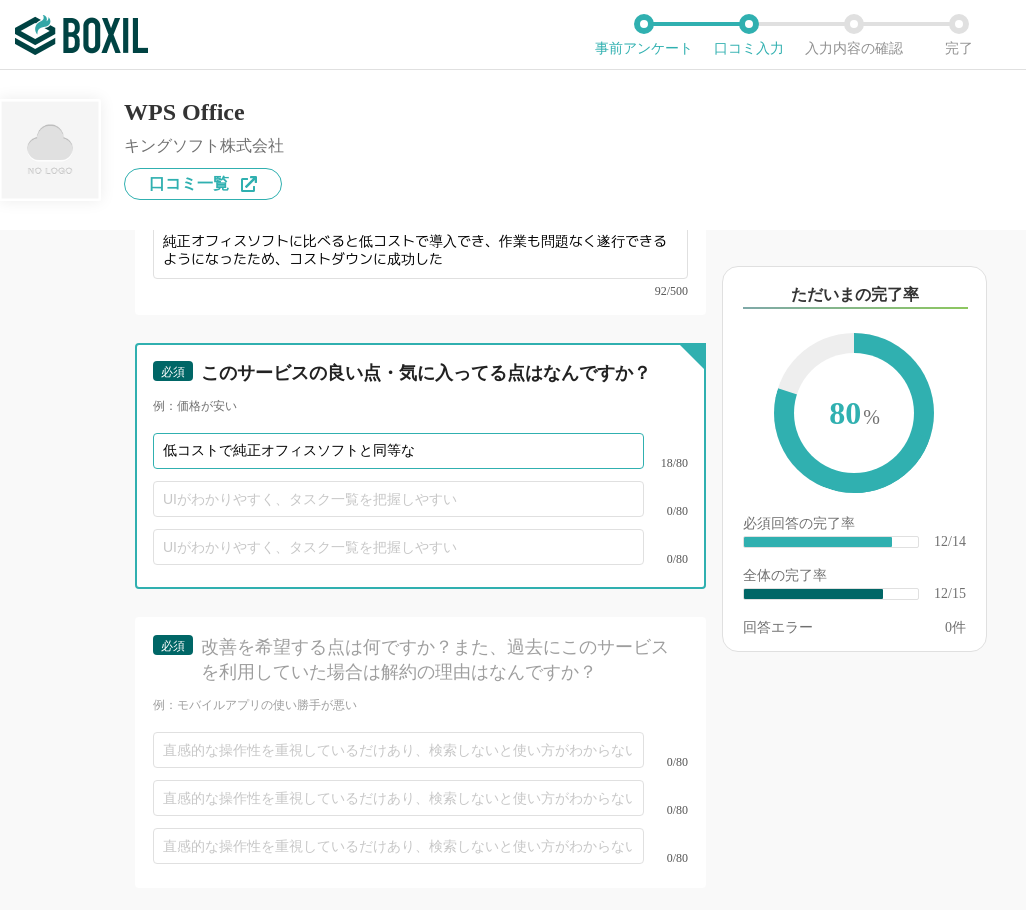 click on "低コストで純正オフィスソフトと同等な" at bounding box center (398, 451) 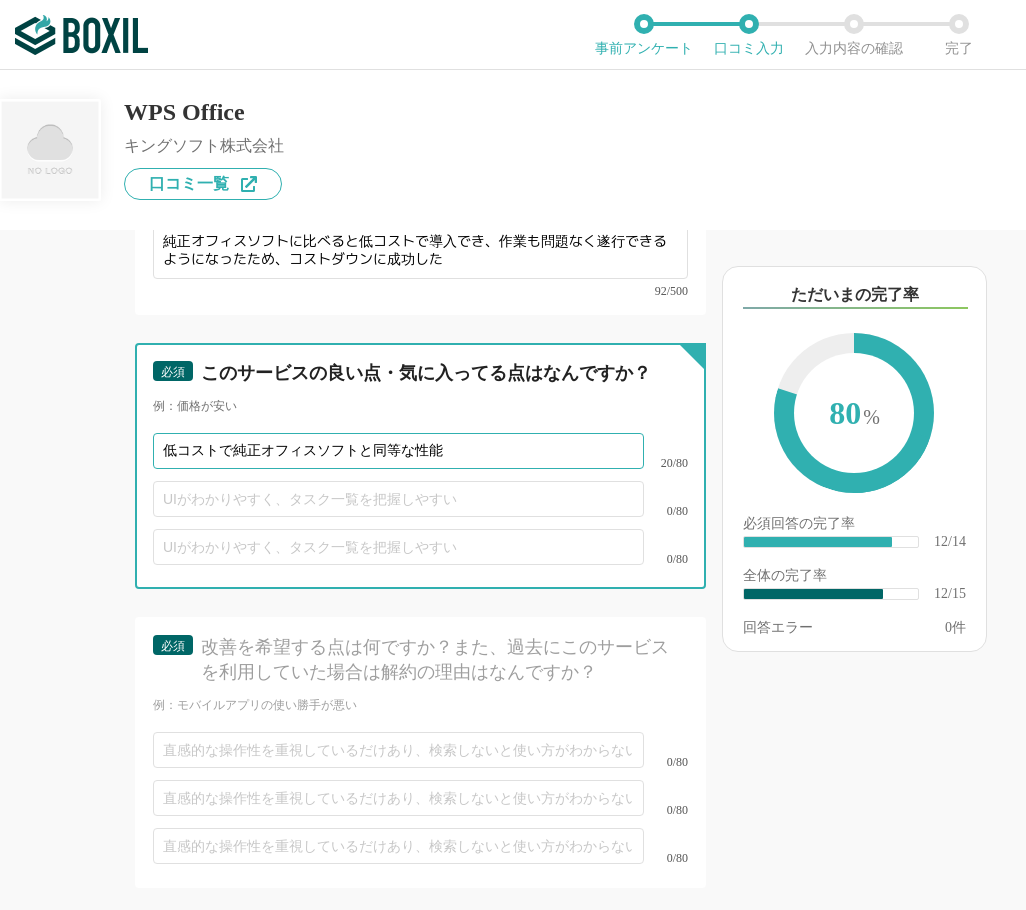 type on "低コストで純正オフィスソフトと同等な性能" 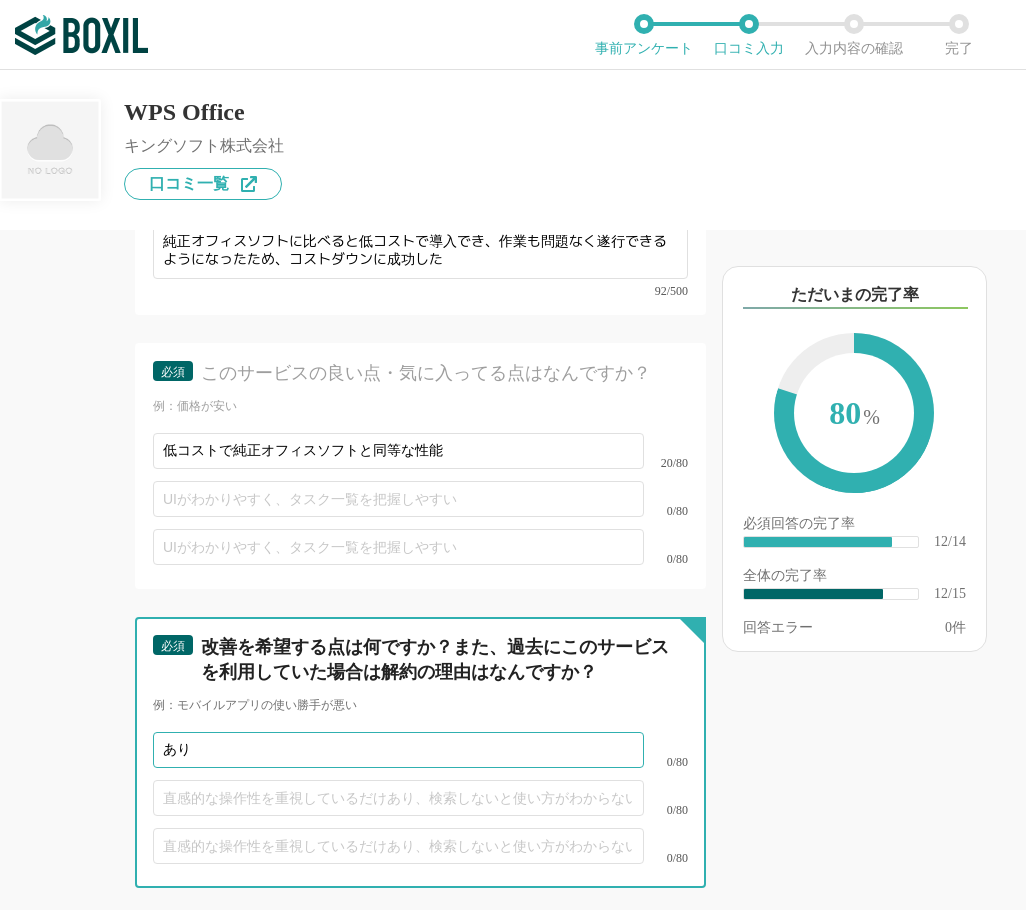 type on "あ" 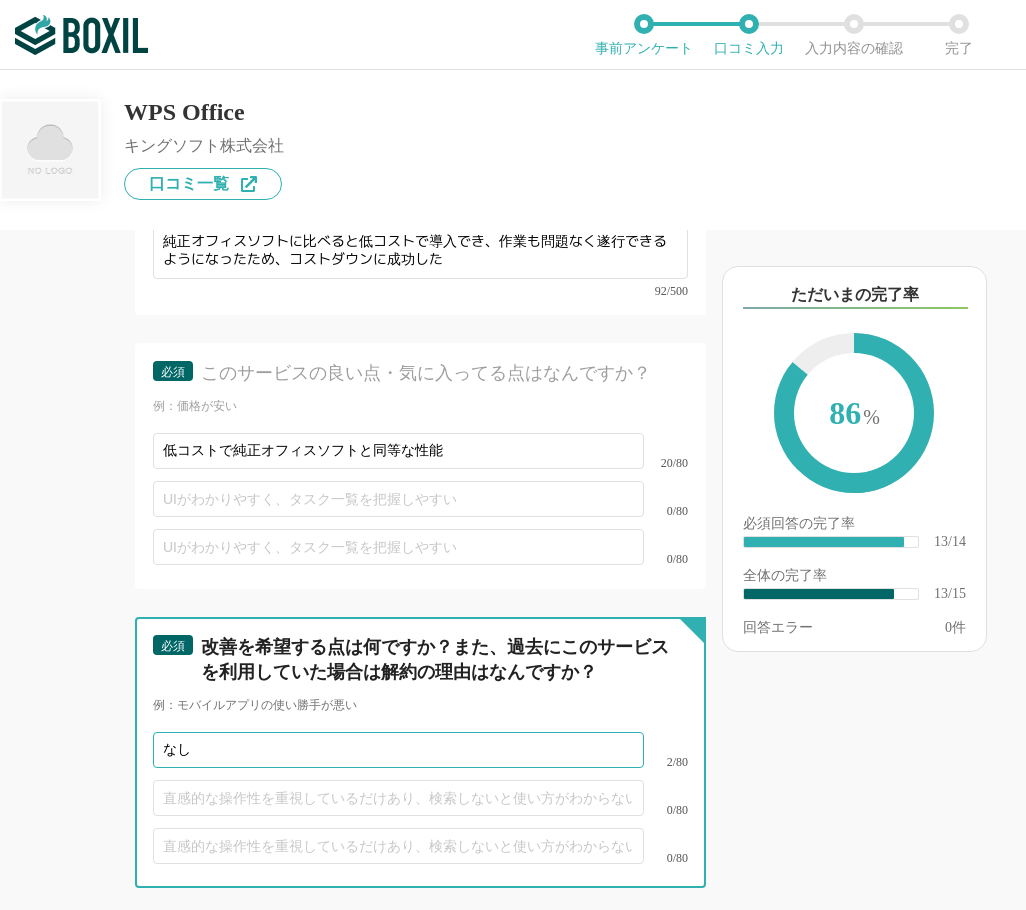 scroll, scrollTop: 3010, scrollLeft: 0, axis: vertical 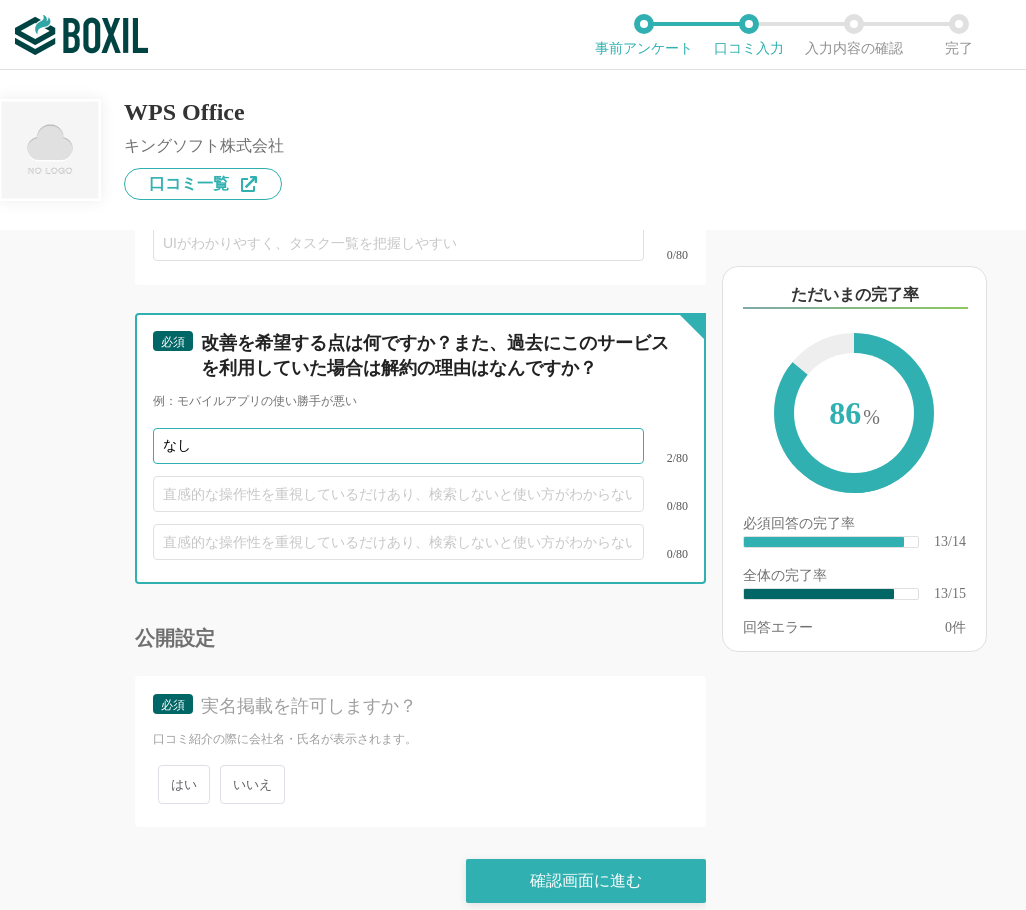 type on "なし" 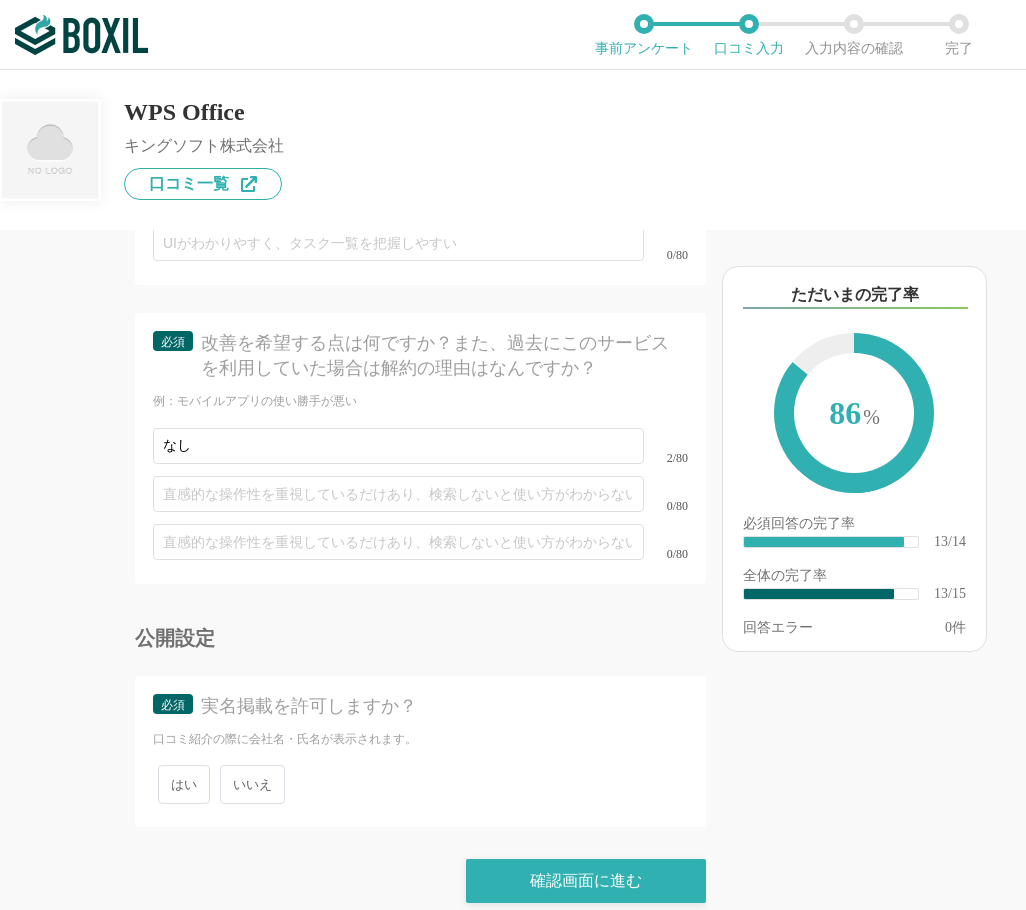 click on "いいえ" at bounding box center (252, 784) 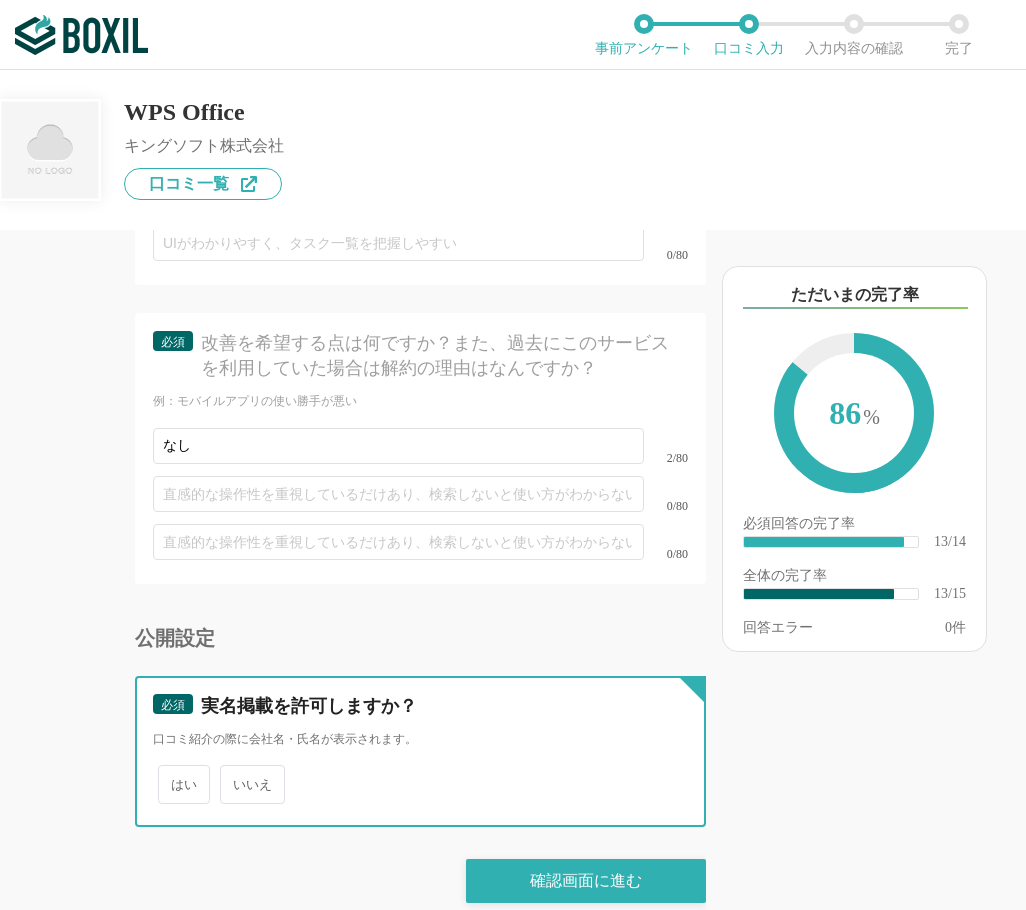 click on "いいえ" at bounding box center (231, 774) 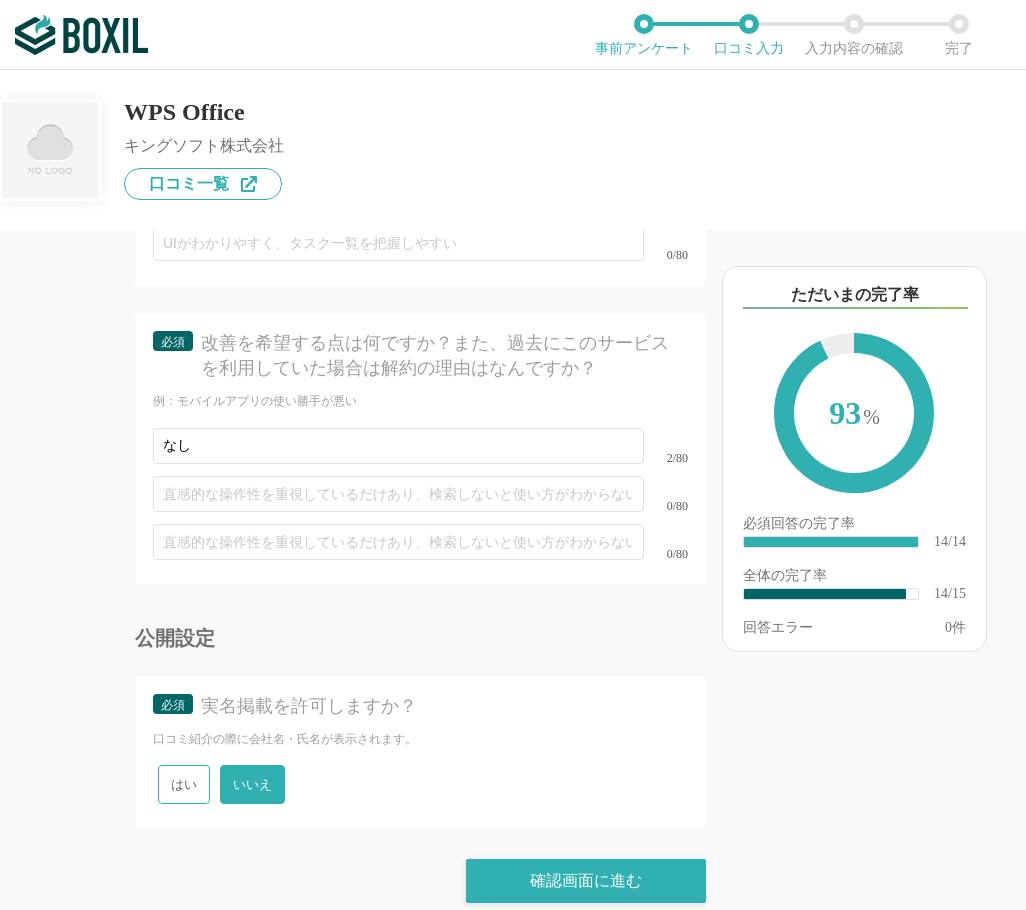 click on "他のサービス・ツールと連携していますか？ ※複数選択可 例：Slack、Salesforce 選択したサービス 未選択 必須 使いやすさ（５点満点） 直感的に操作できますか？ 1 2 3 4 5 わからない 必須 お役立ち度（５点満点） 組織への貢献度はいかがですか？ 1 2 3 4 5 わからない 必須 カスタマイズ性（５点満点） さまざまな要件に柔軟に対応できるサービスですか？ 1 2 3 4 5 わからない 必須 機能満足度（５点満点） 導入目的に見合った機能を備えていますか？ 1 2 3 4 5 わからない 必須 サービスの安定性（５点満点） サービスの提供は常に安定が保たれていますか？メンテナンスの頻度やタイミングは適切と感じますか？ 1 2 3 4 5 わからない 必須 使用環境（OS） このサービスを利用しているOSをすべて選択してください Mac Windows iOS Android その他 必須 Chrome Internet Explorer 1 2" at bounding box center [420, -939] 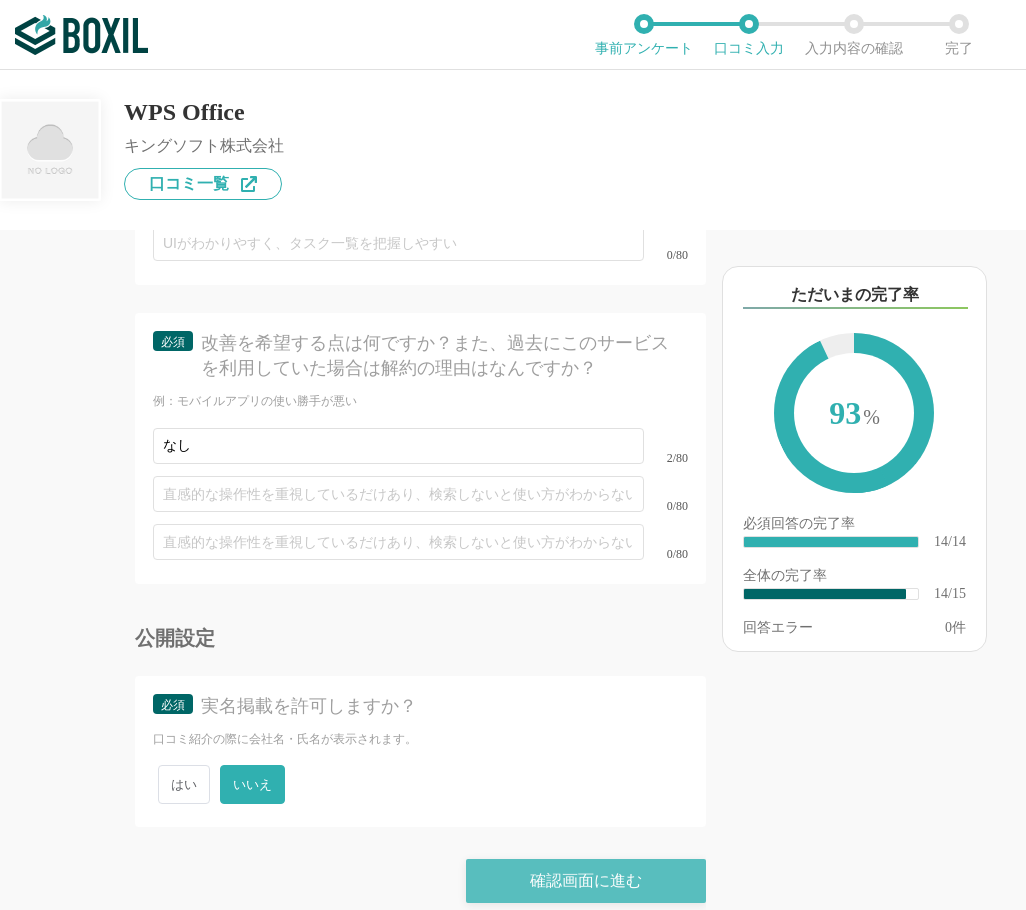 click on "確認画面に進む" at bounding box center (586, 881) 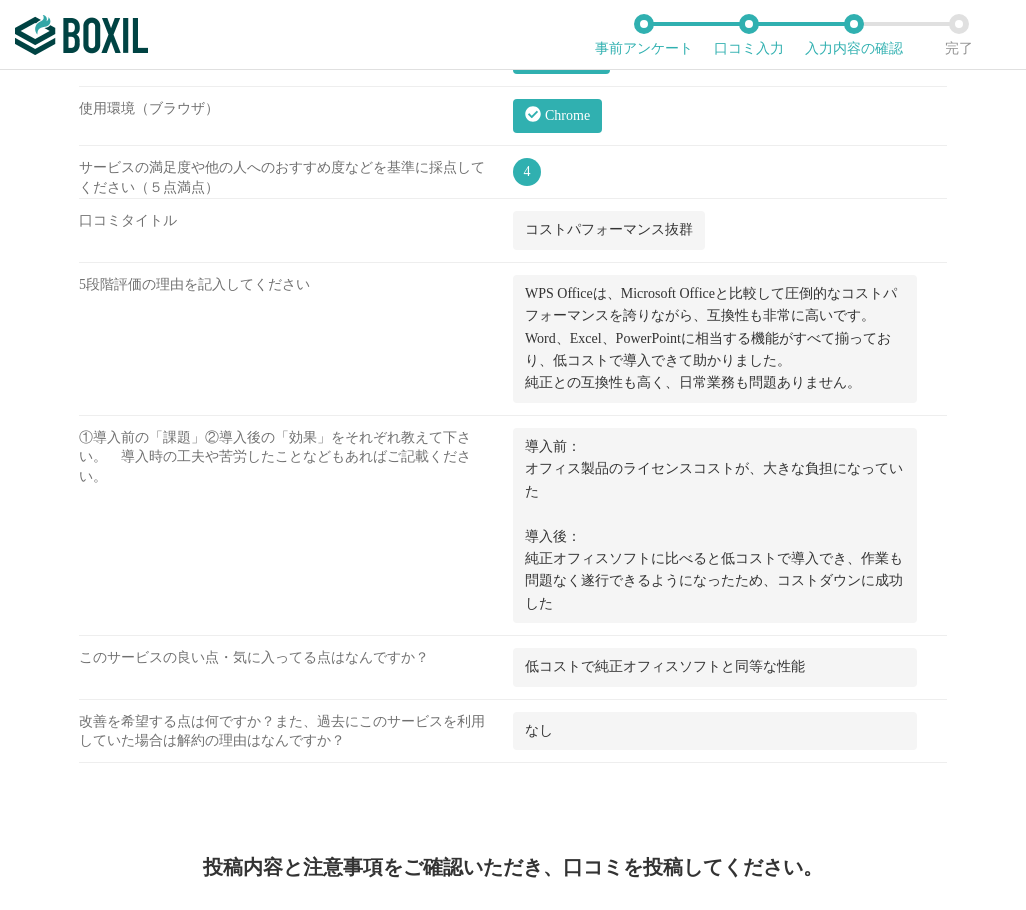 scroll, scrollTop: 1319, scrollLeft: 0, axis: vertical 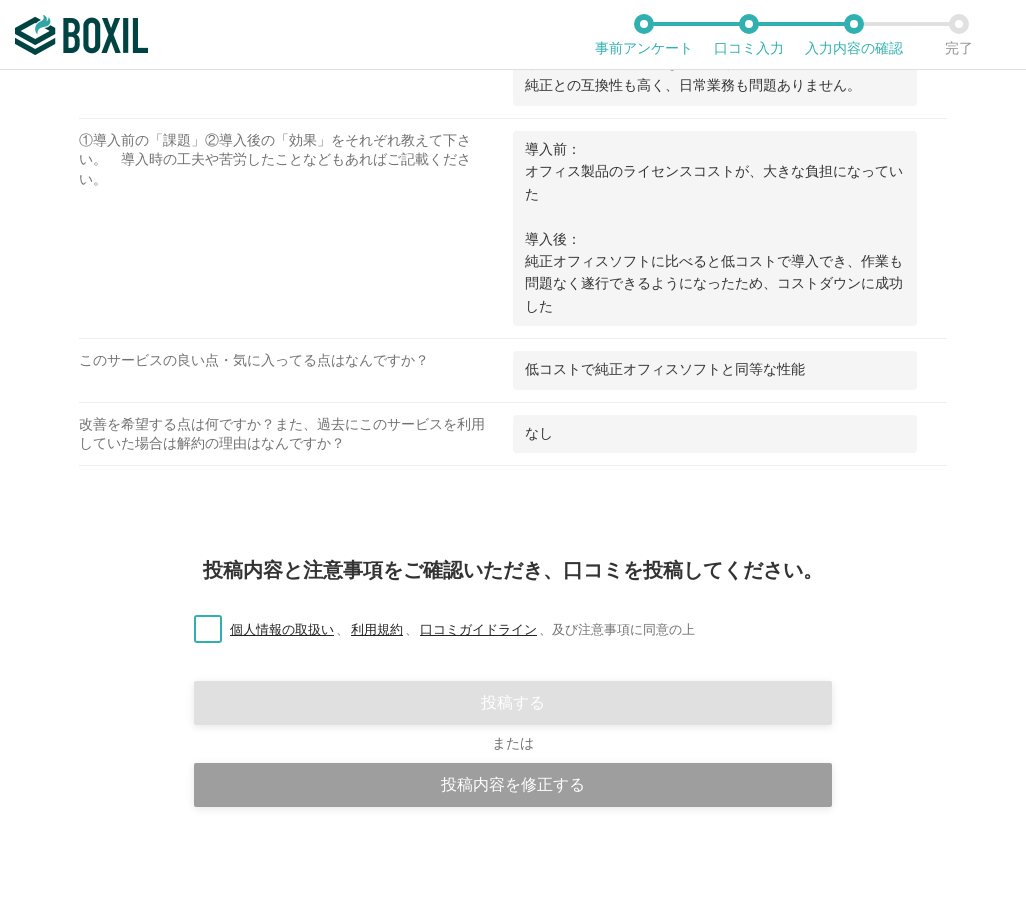 click on "個人情報の取扱い 、 利用規約 、 口コミガイドライン 、 及び注意事項に同意の上" at bounding box center [436, 630] 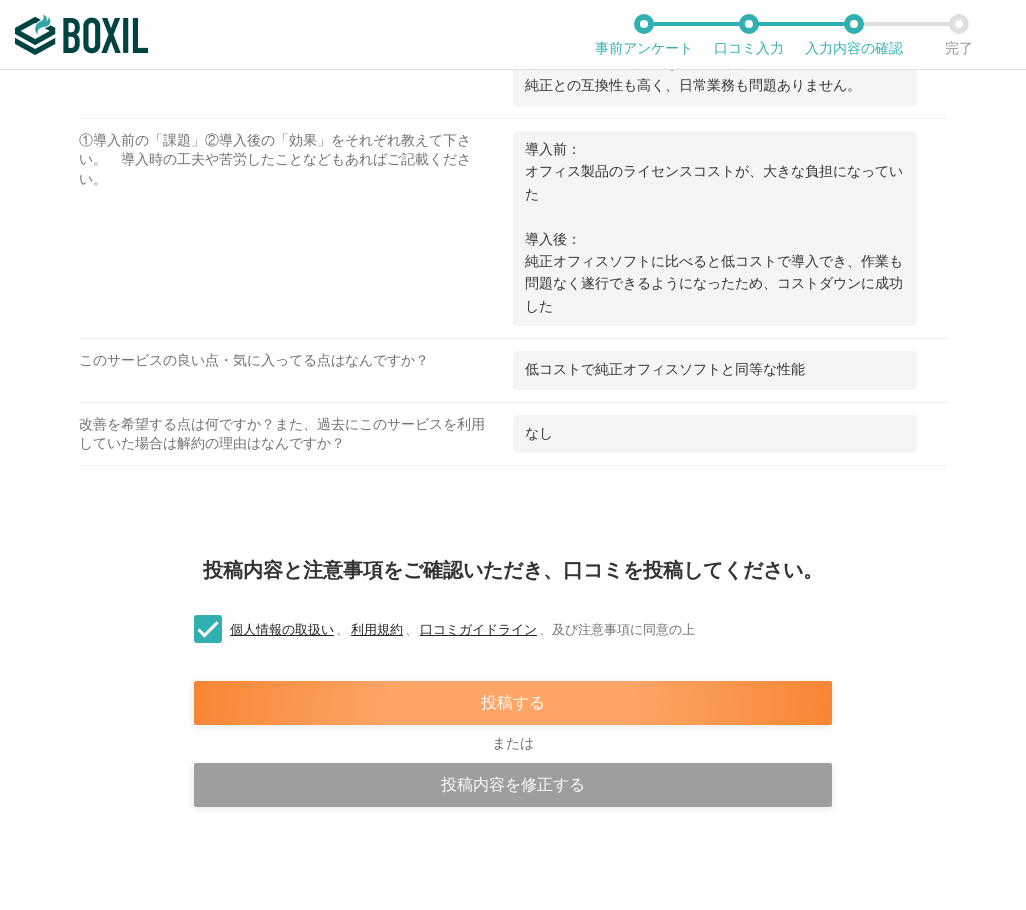 click on "投稿する" at bounding box center [513, 703] 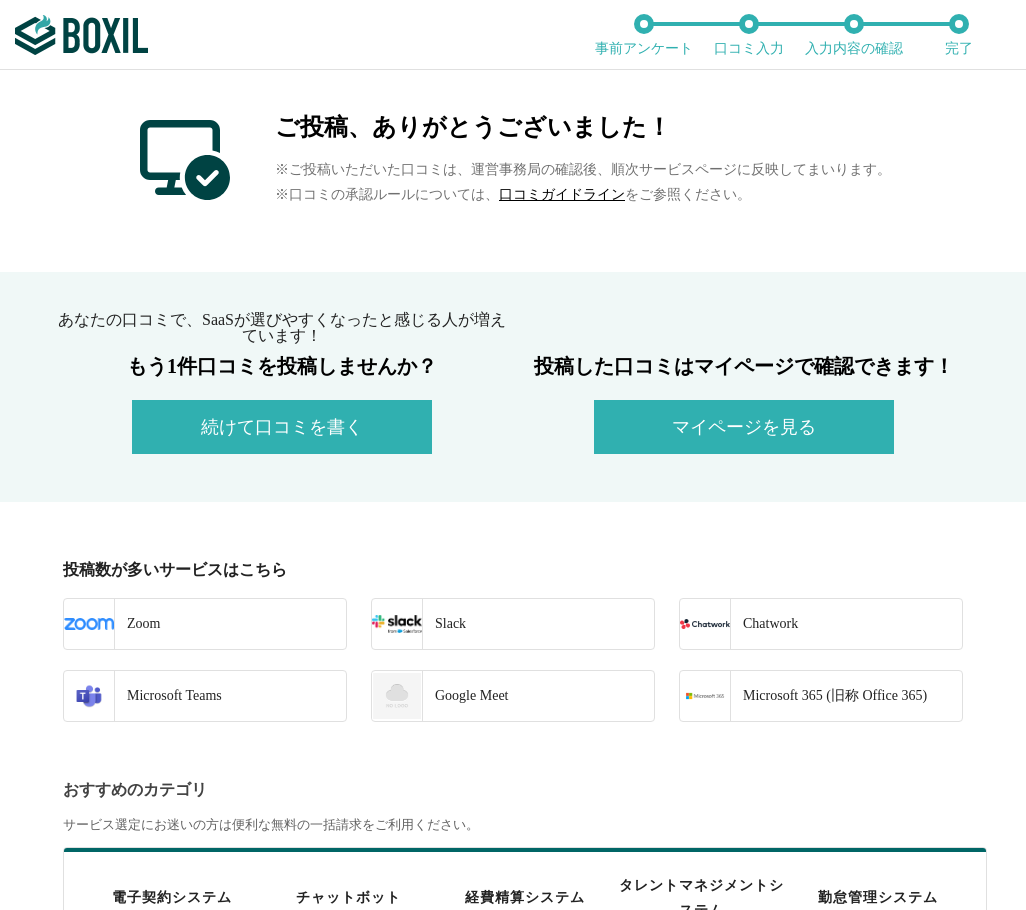 click on "続けて口コミを書く" at bounding box center [282, 427] 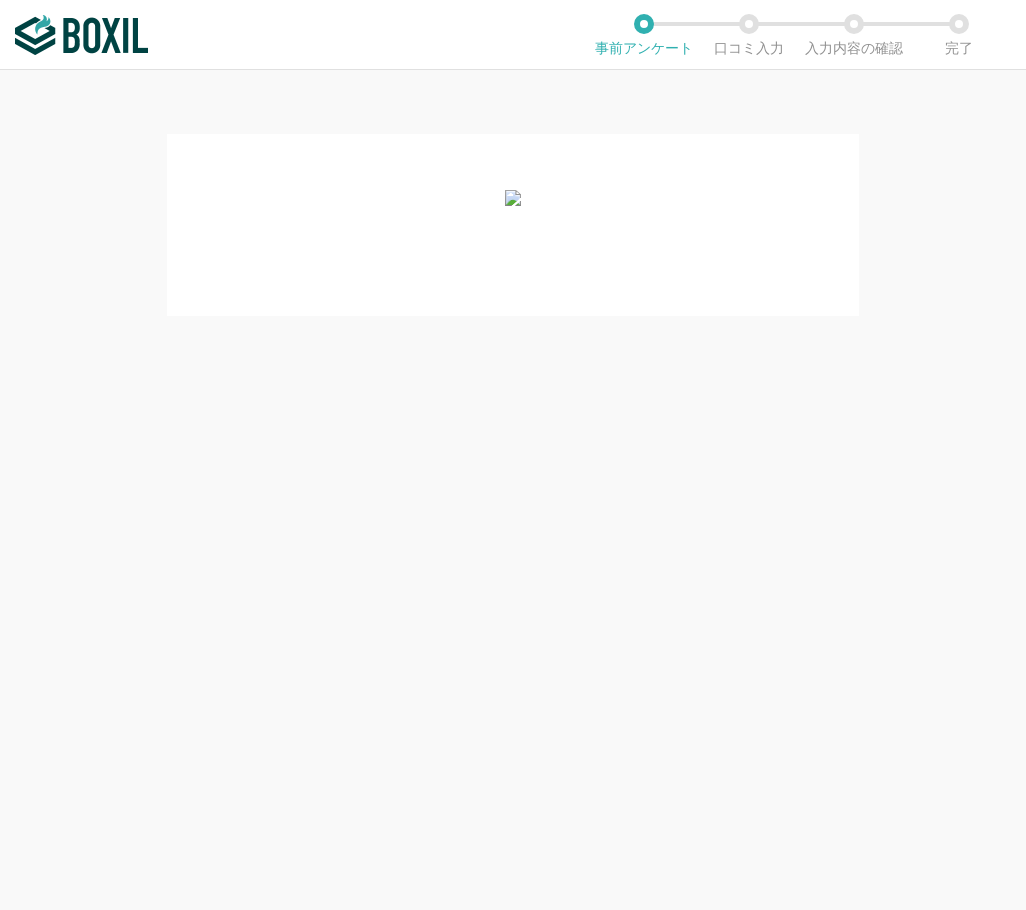 scroll, scrollTop: 0, scrollLeft: 0, axis: both 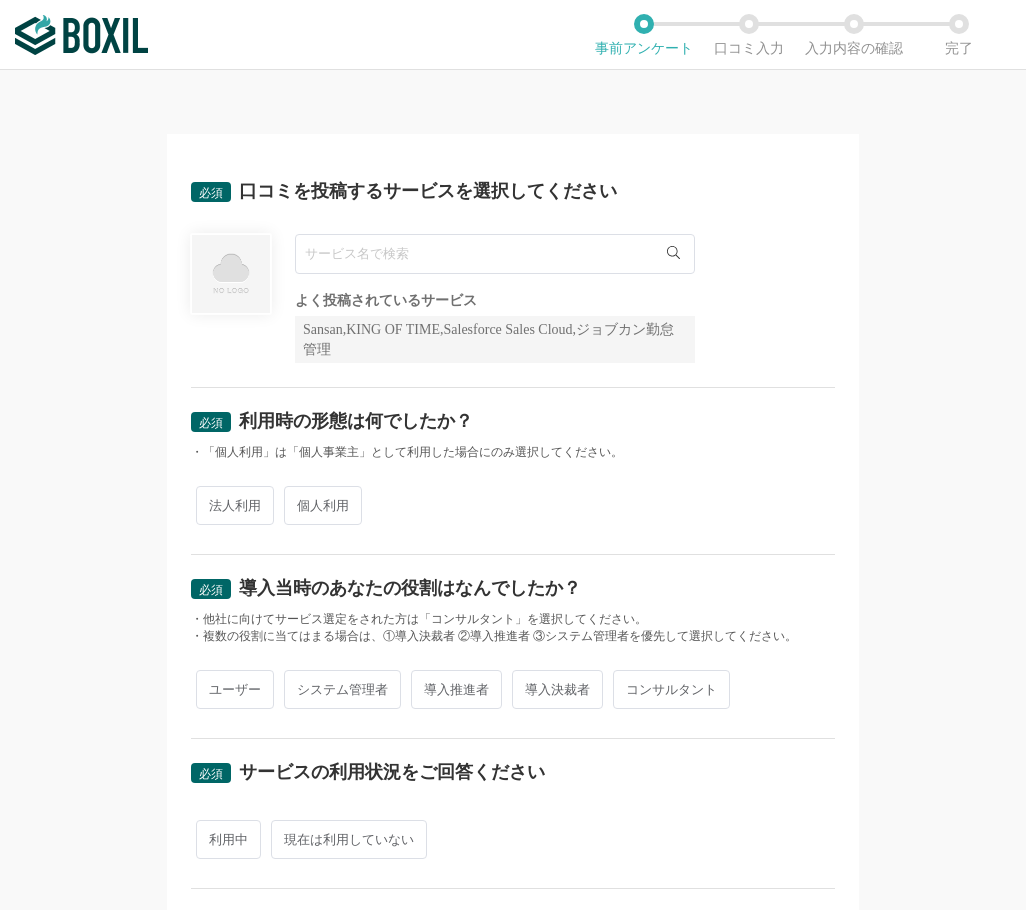 click at bounding box center (495, 254) 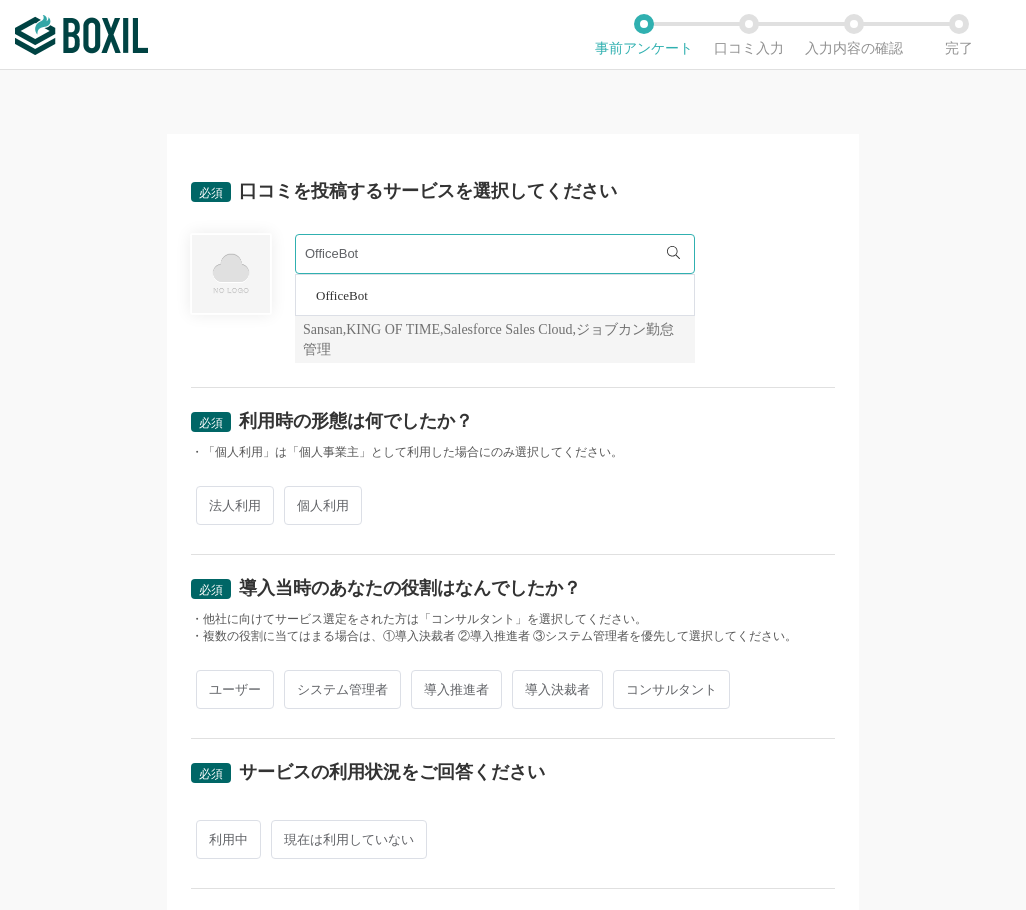 type on "OfficeBot" 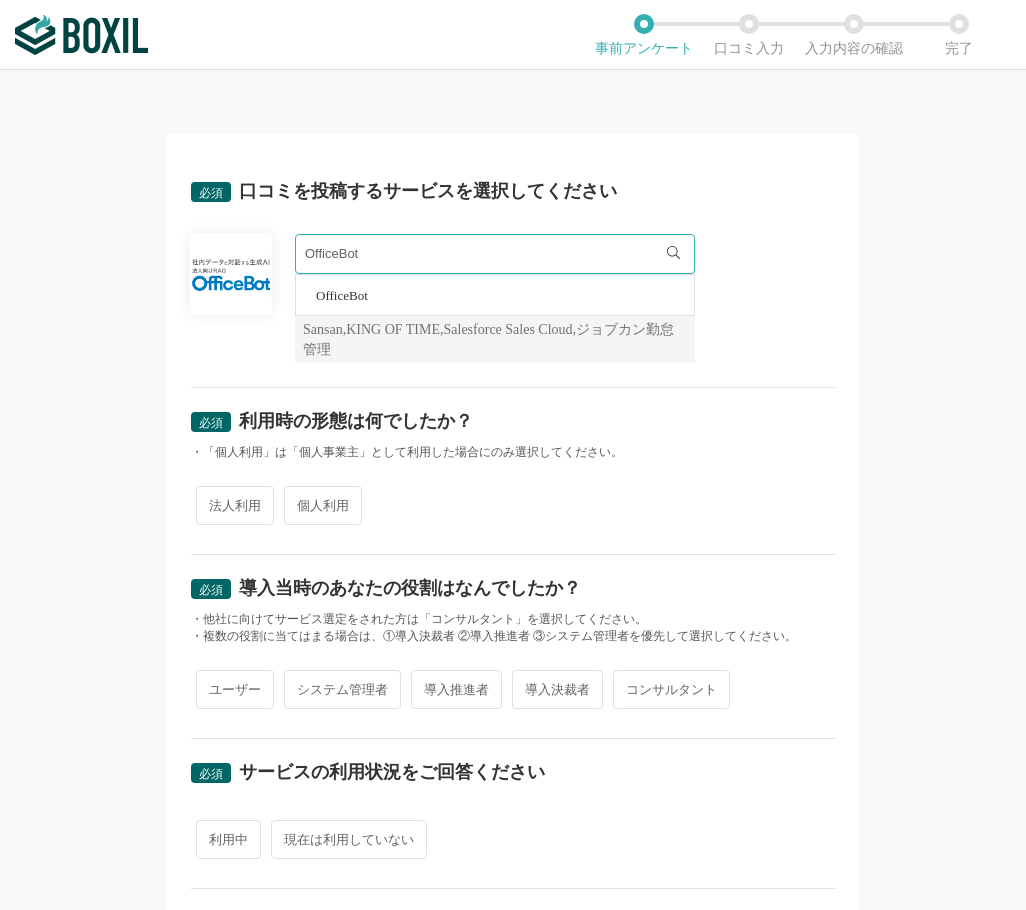 click on "法人利用" at bounding box center (235, 505) 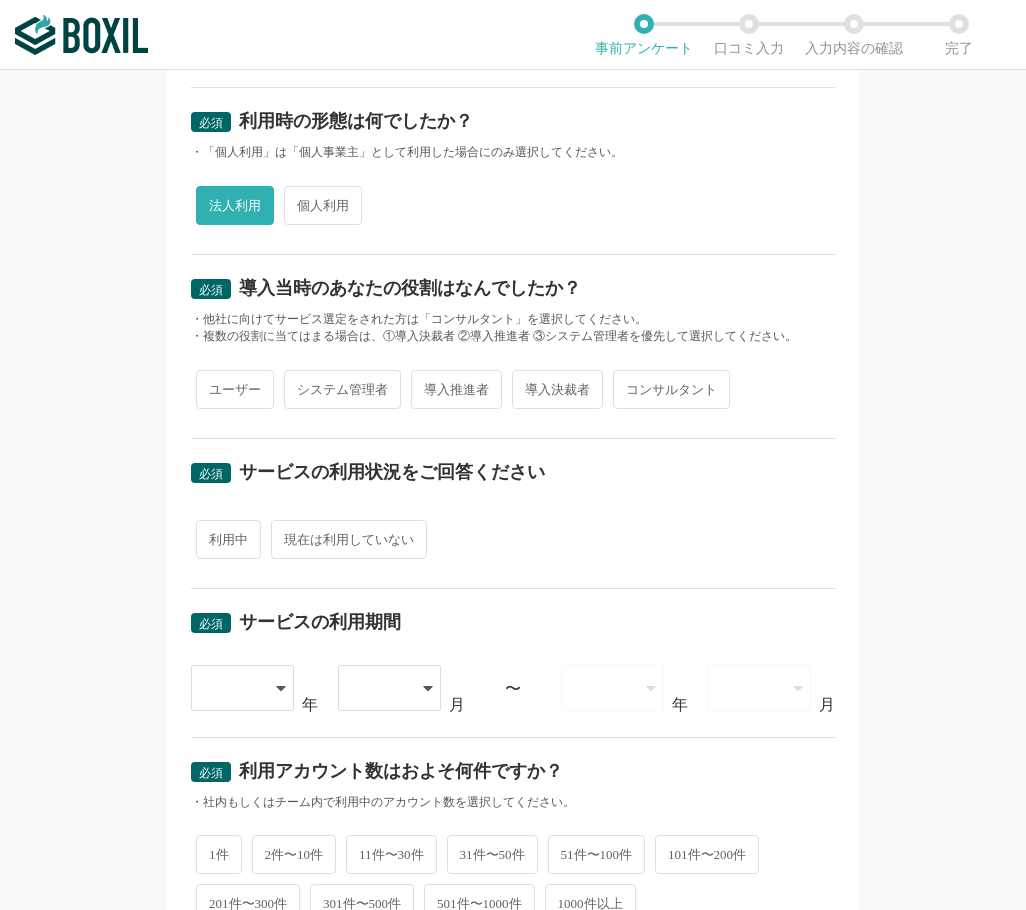 click on "ユーザー" at bounding box center (235, 389) 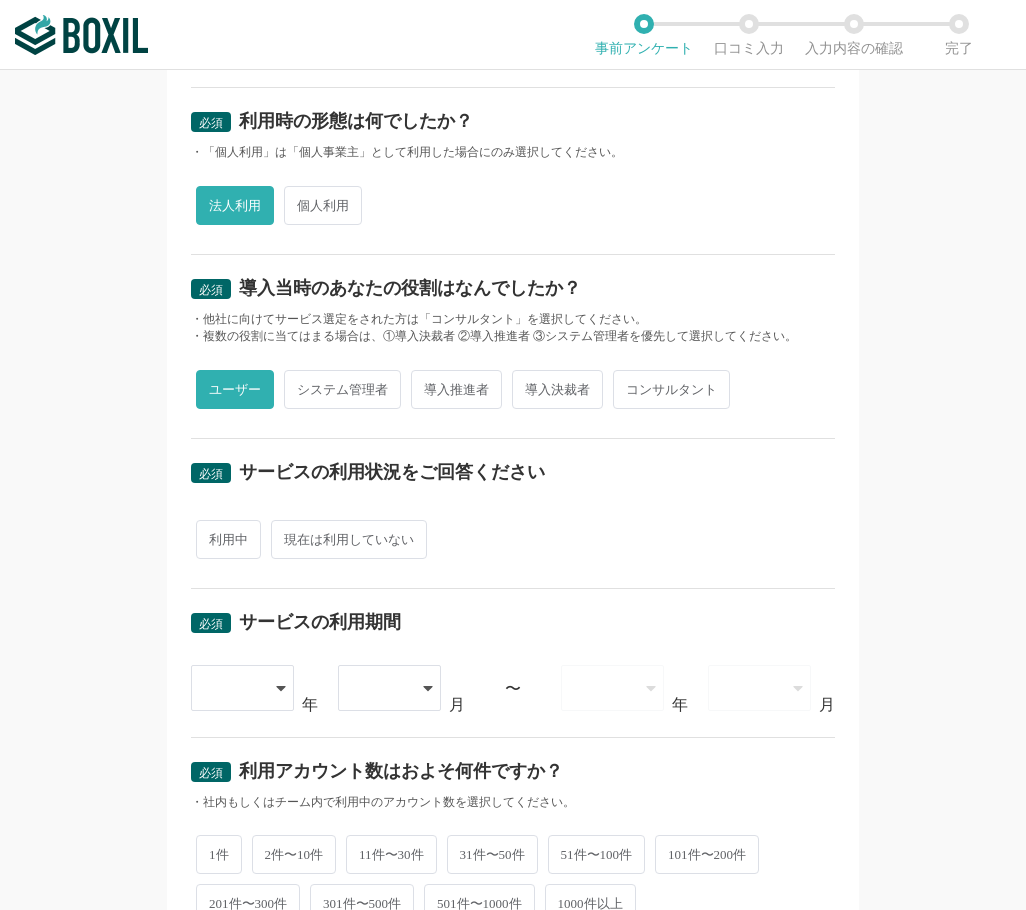 click on "利用中" at bounding box center [228, 539] 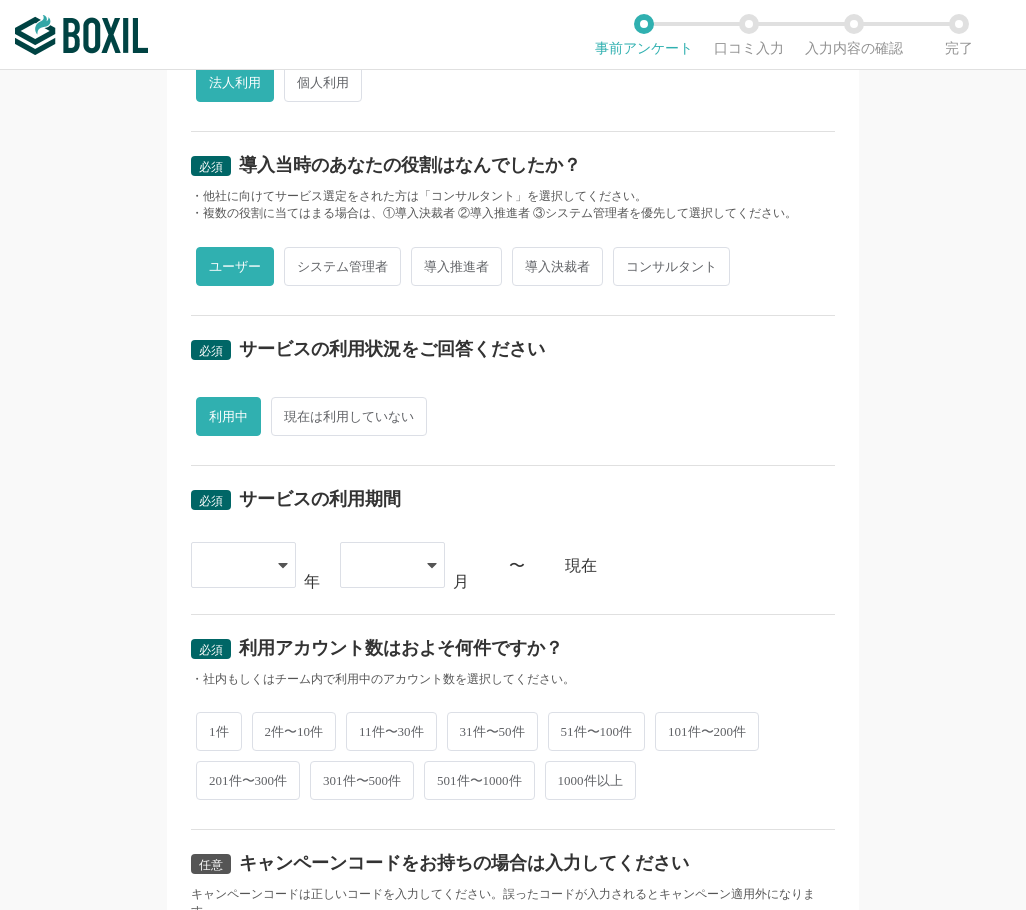 scroll, scrollTop: 600, scrollLeft: 0, axis: vertical 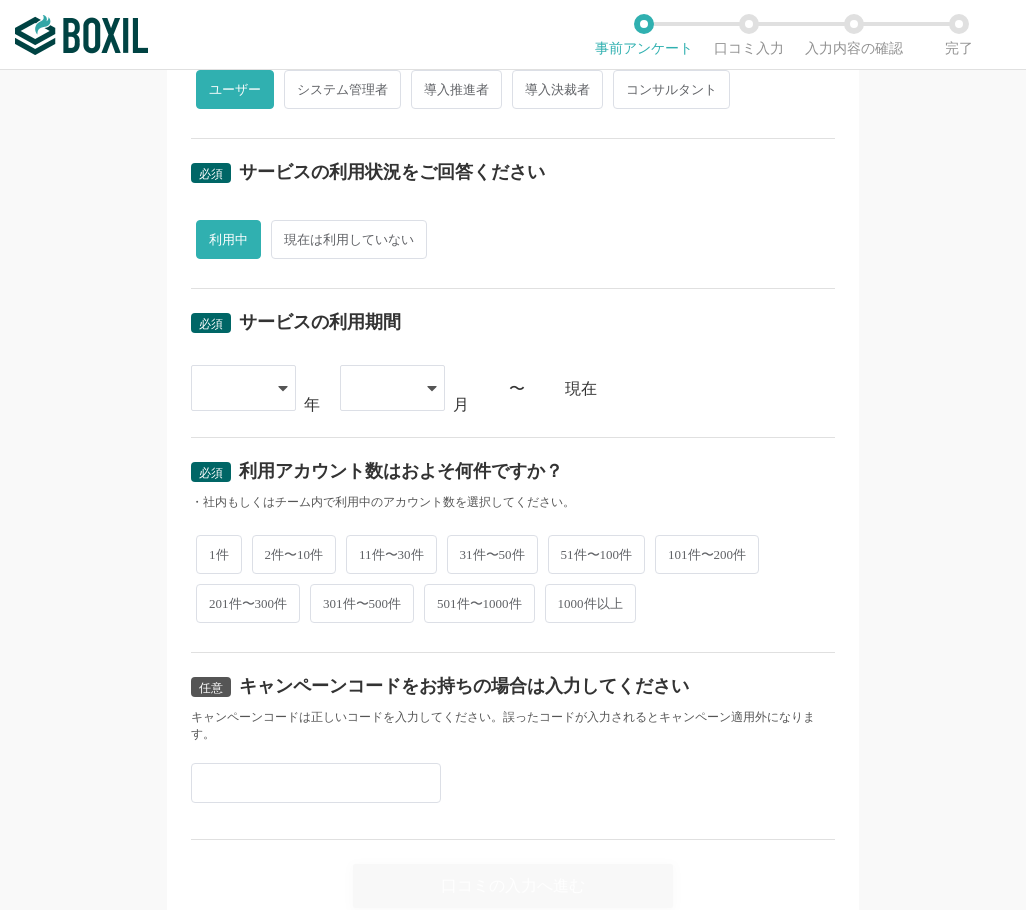 click at bounding box center [233, 388] 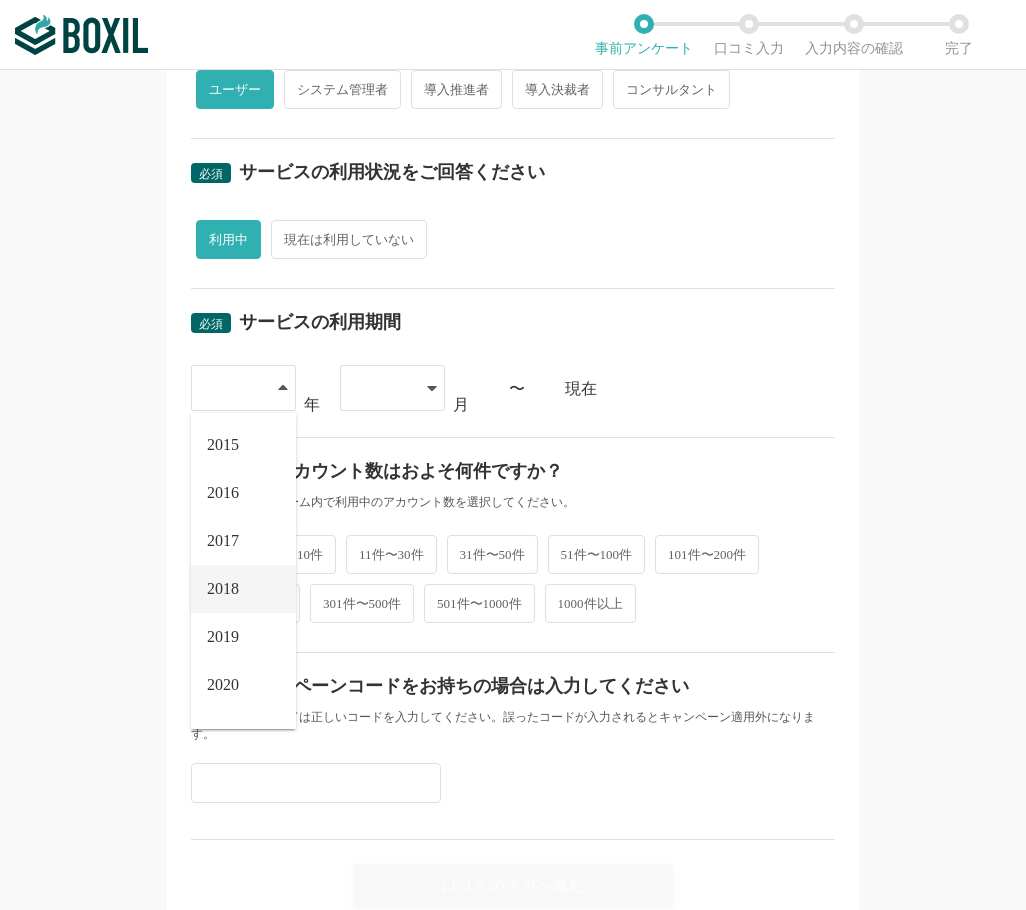 scroll, scrollTop: 228, scrollLeft: 0, axis: vertical 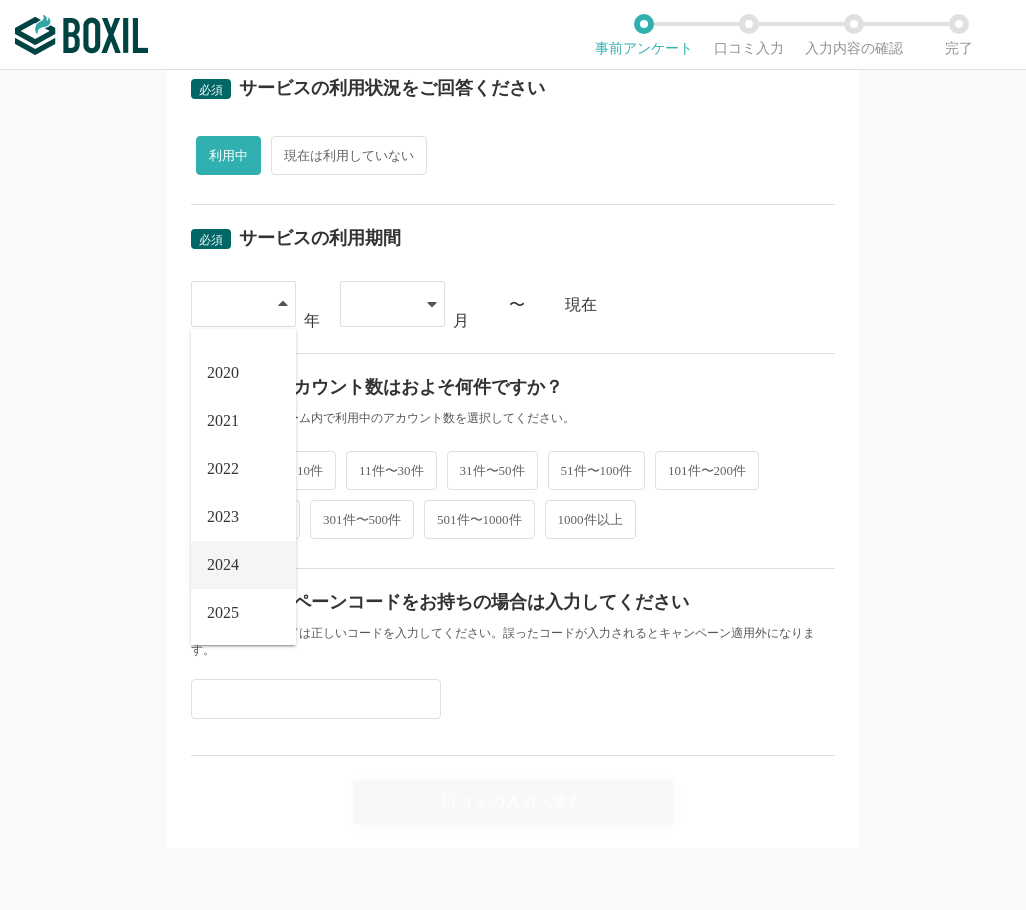 click on "2024" at bounding box center (223, 565) 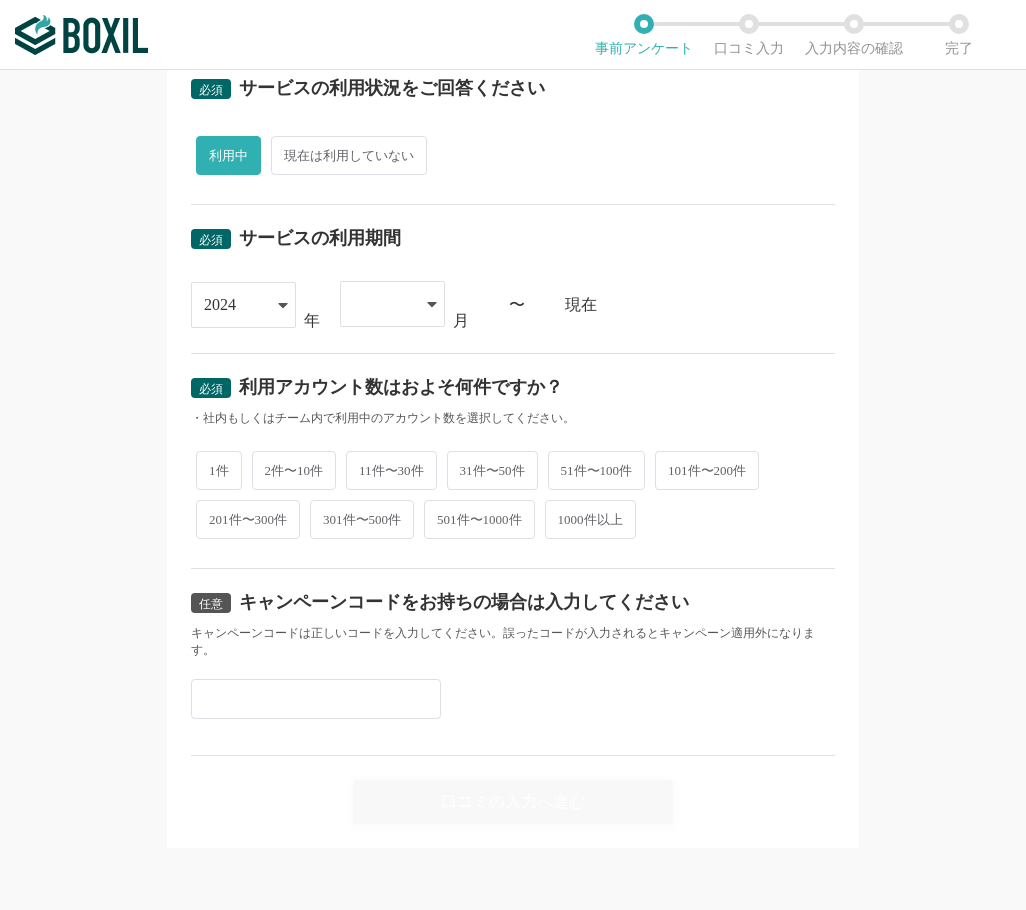 click at bounding box center (392, 304) 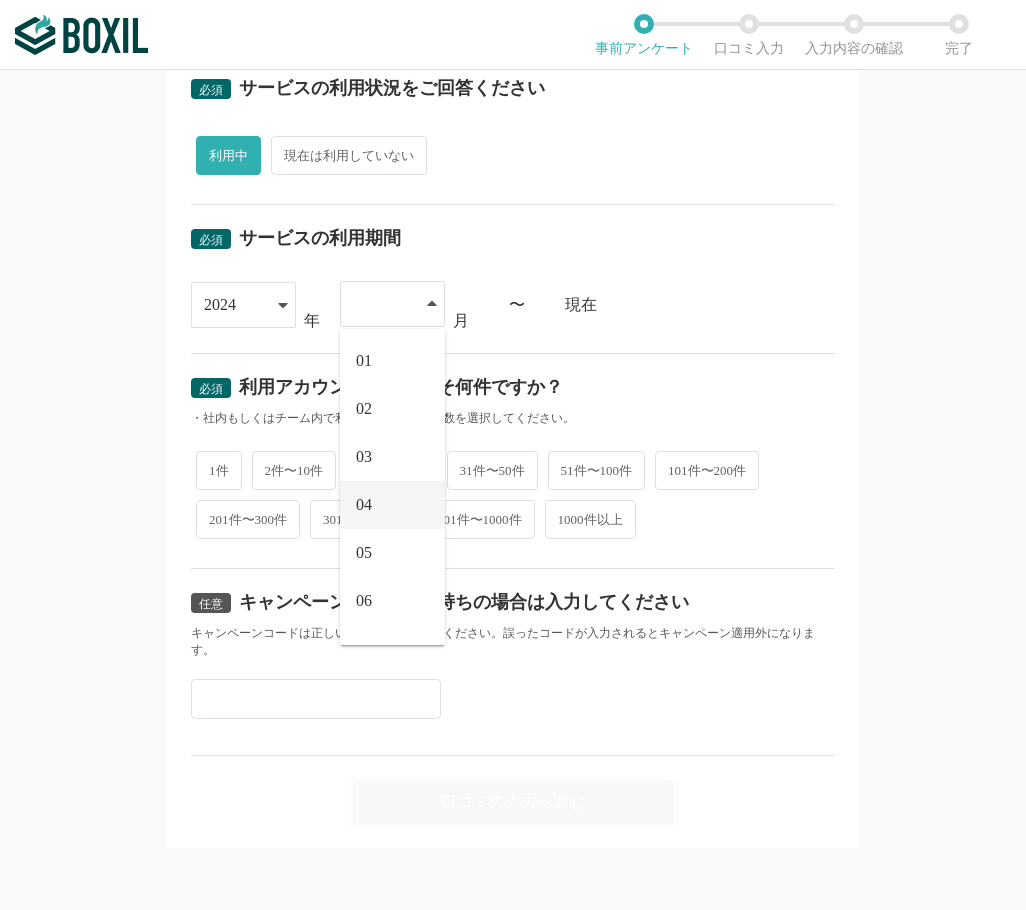 click on "04" at bounding box center [392, 505] 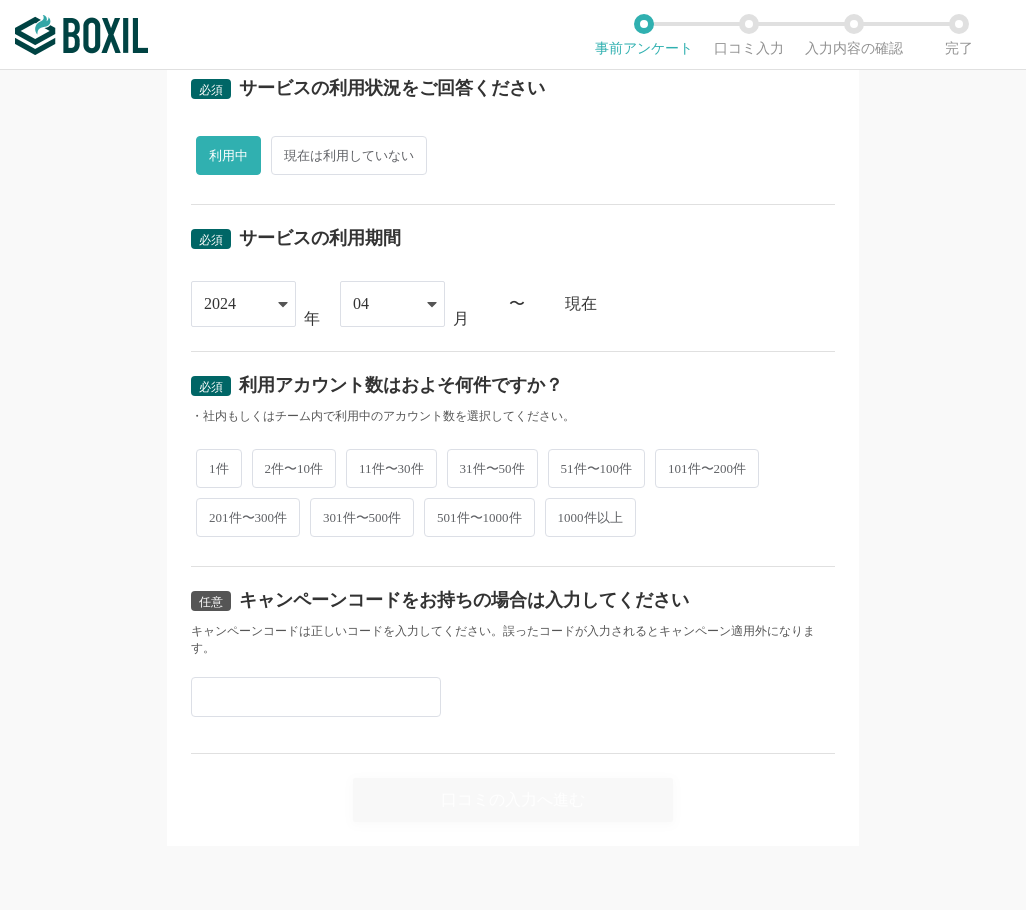click on "2件〜10件" at bounding box center (294, 468) 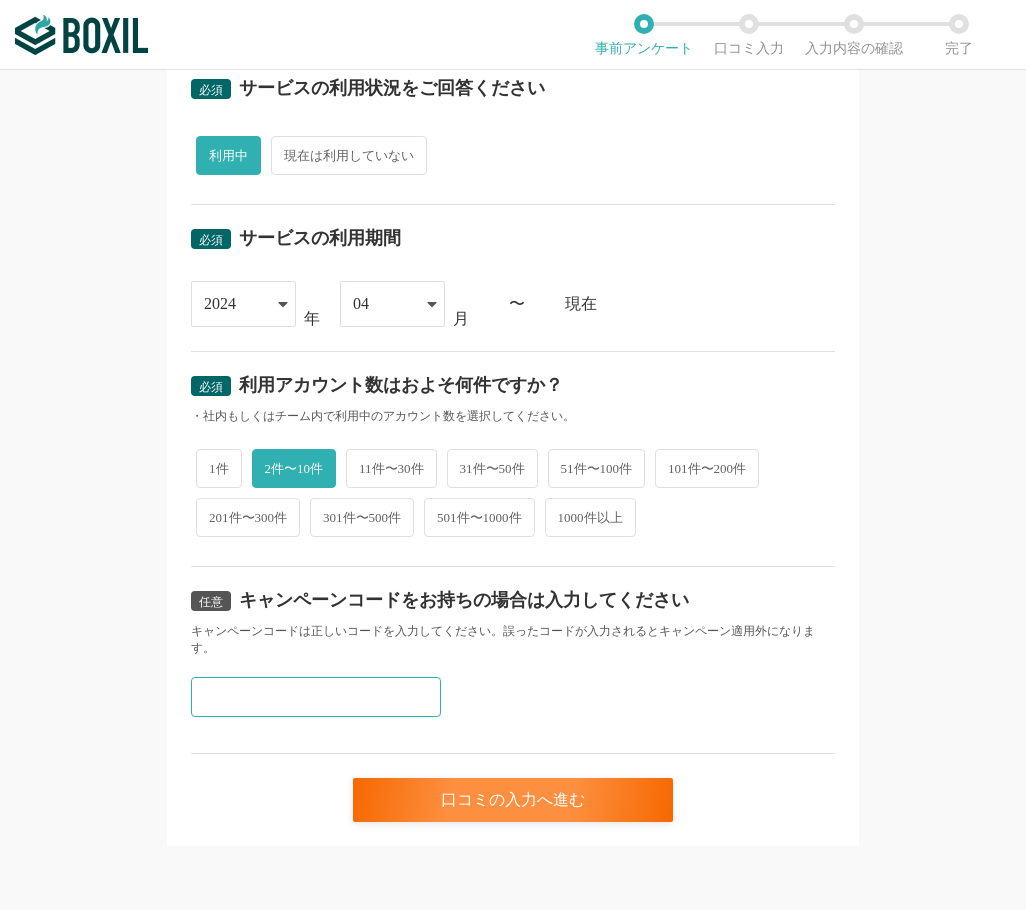 click at bounding box center (316, 697) 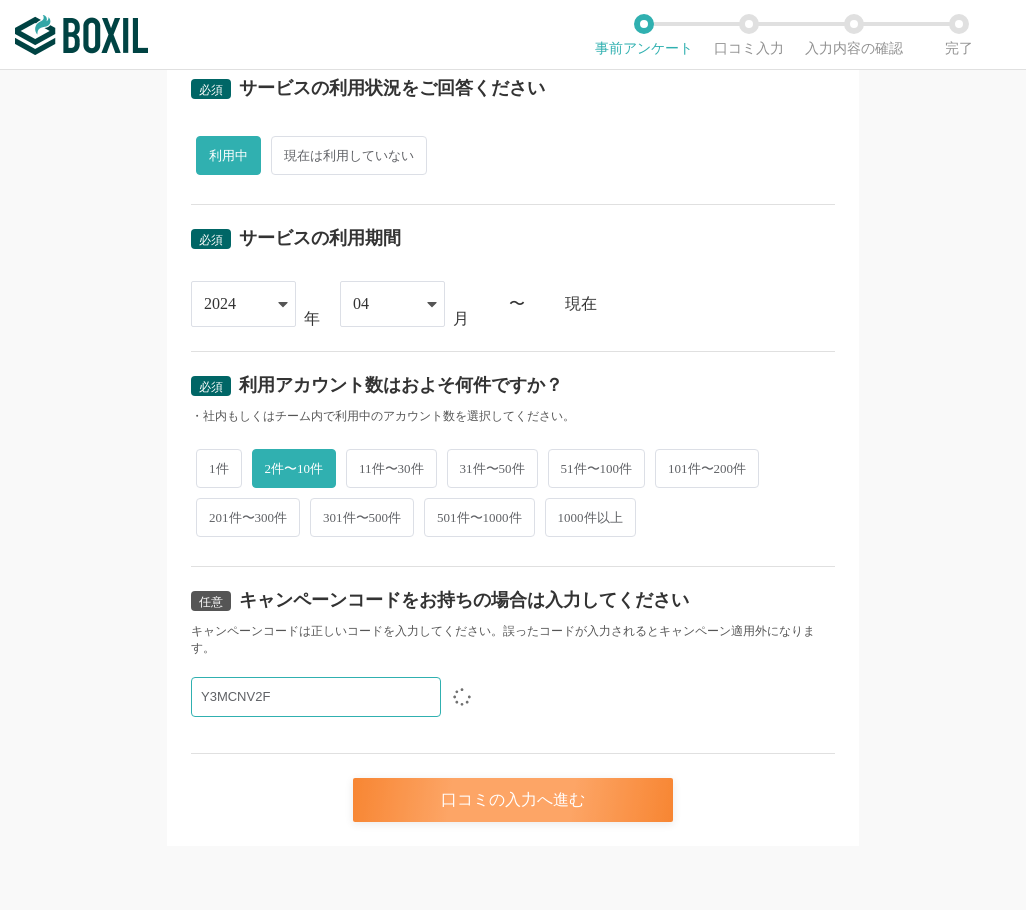 type on "Y3MCNV2F" 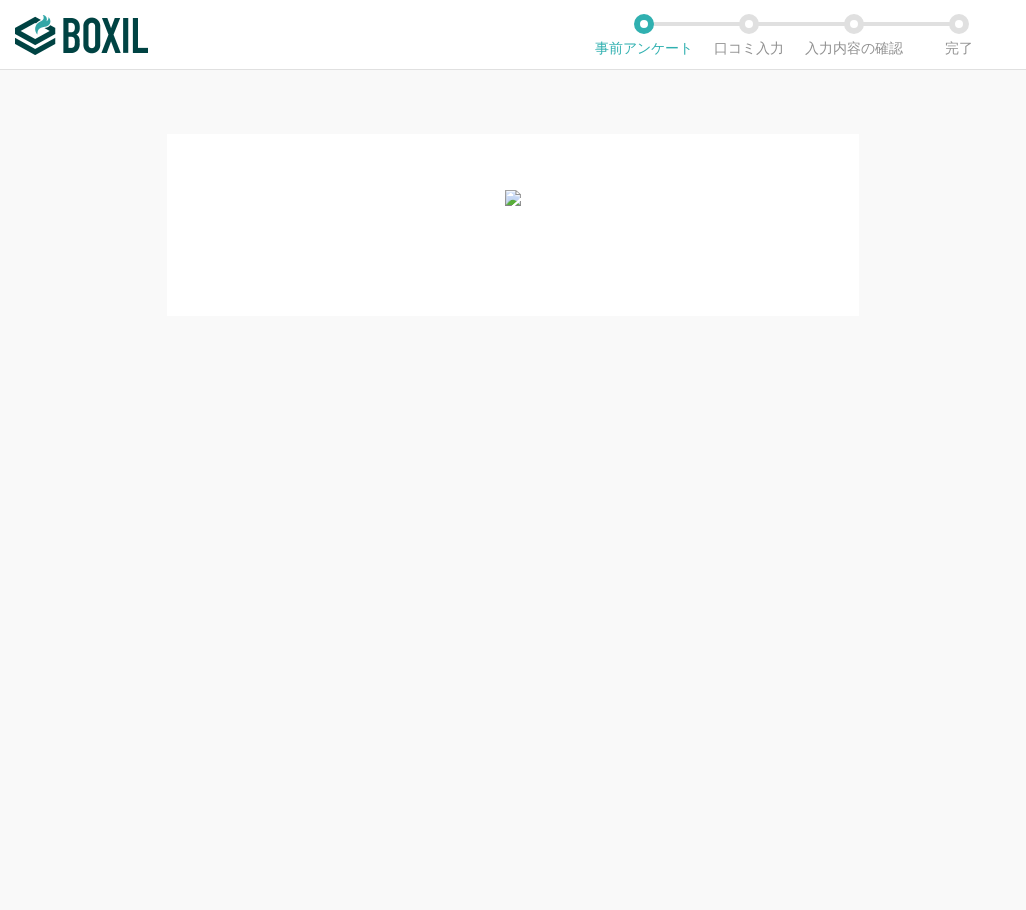 scroll, scrollTop: 0, scrollLeft: 0, axis: both 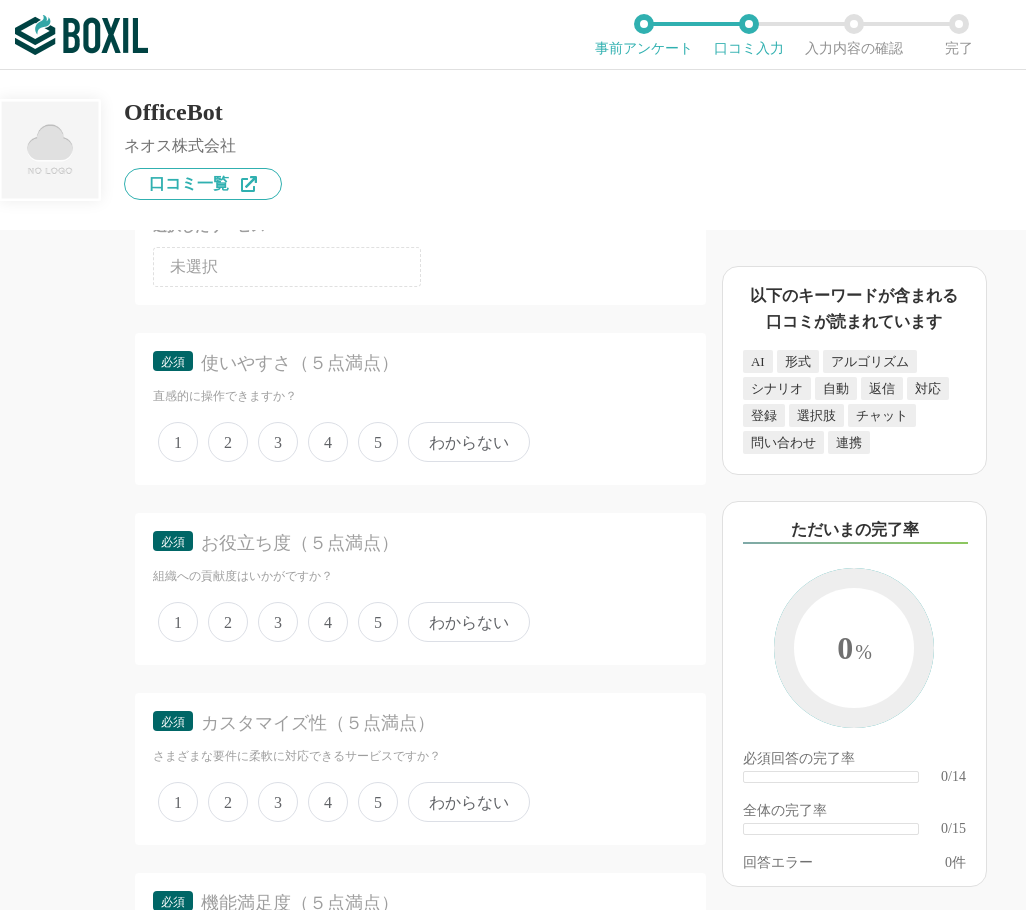 click on "4" at bounding box center (328, 442) 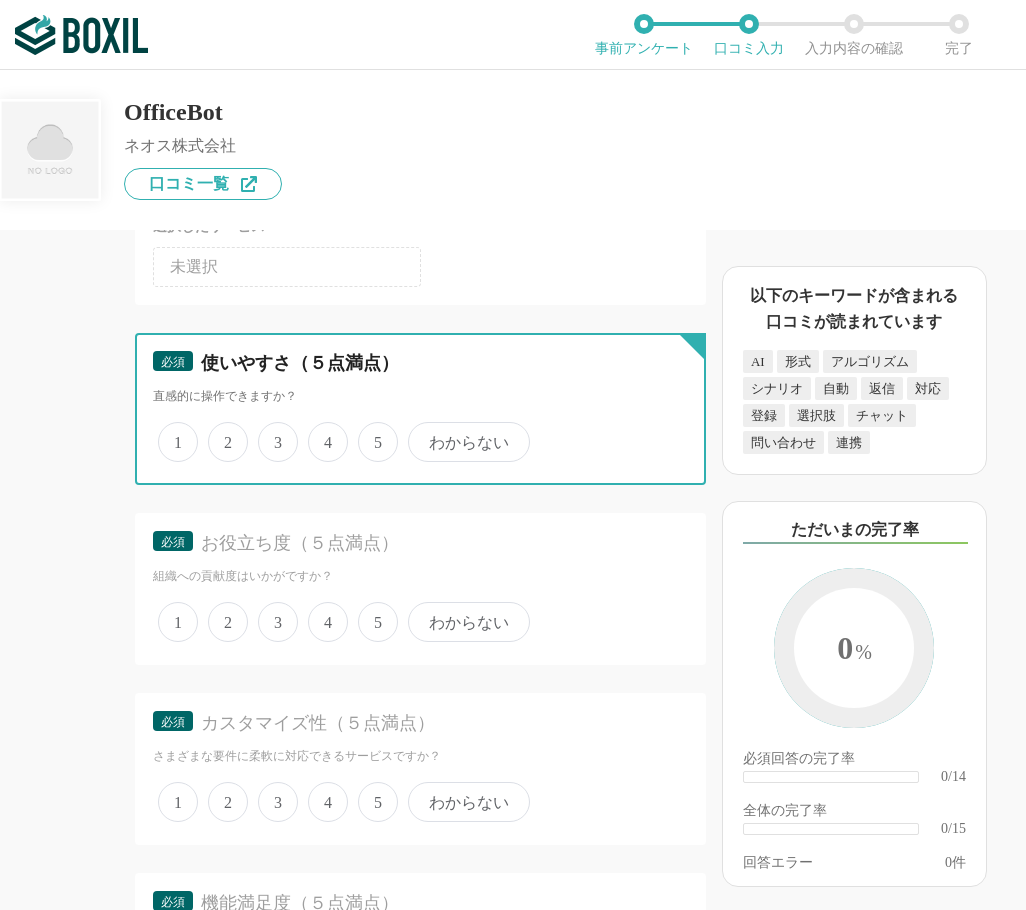 click on "4" at bounding box center [319, 431] 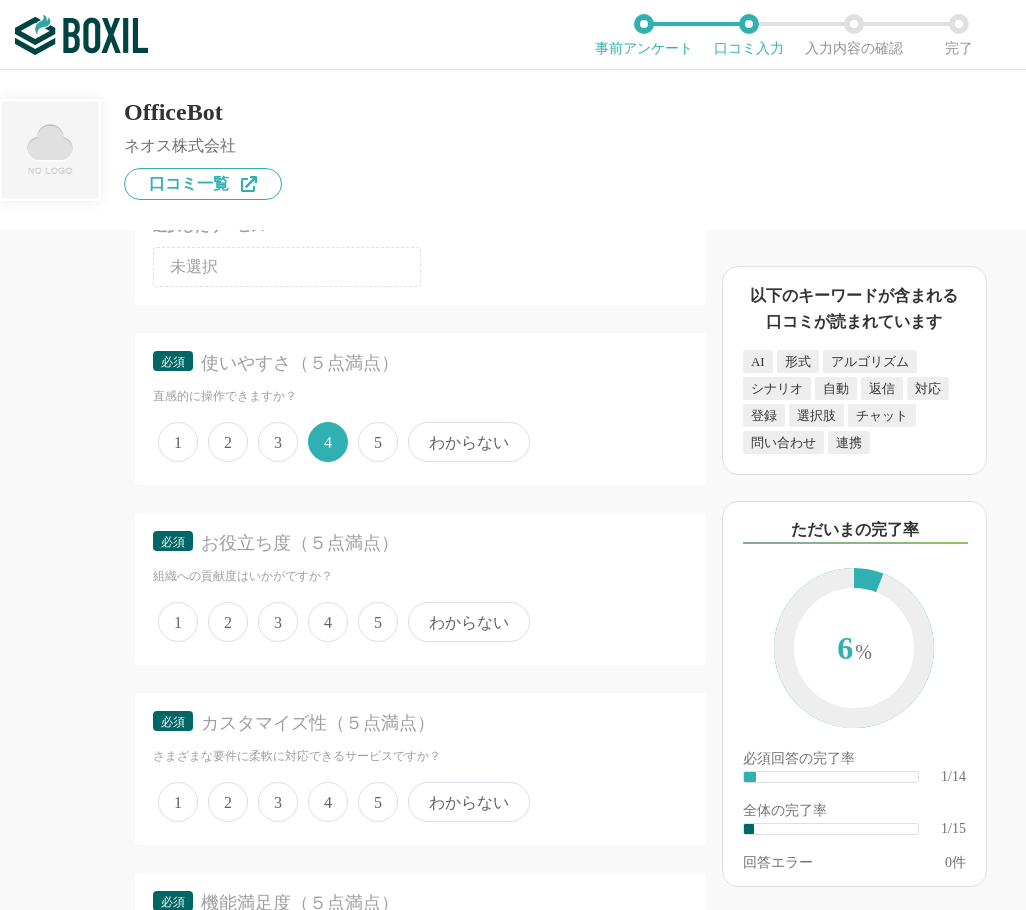 click on "5" at bounding box center [378, 622] 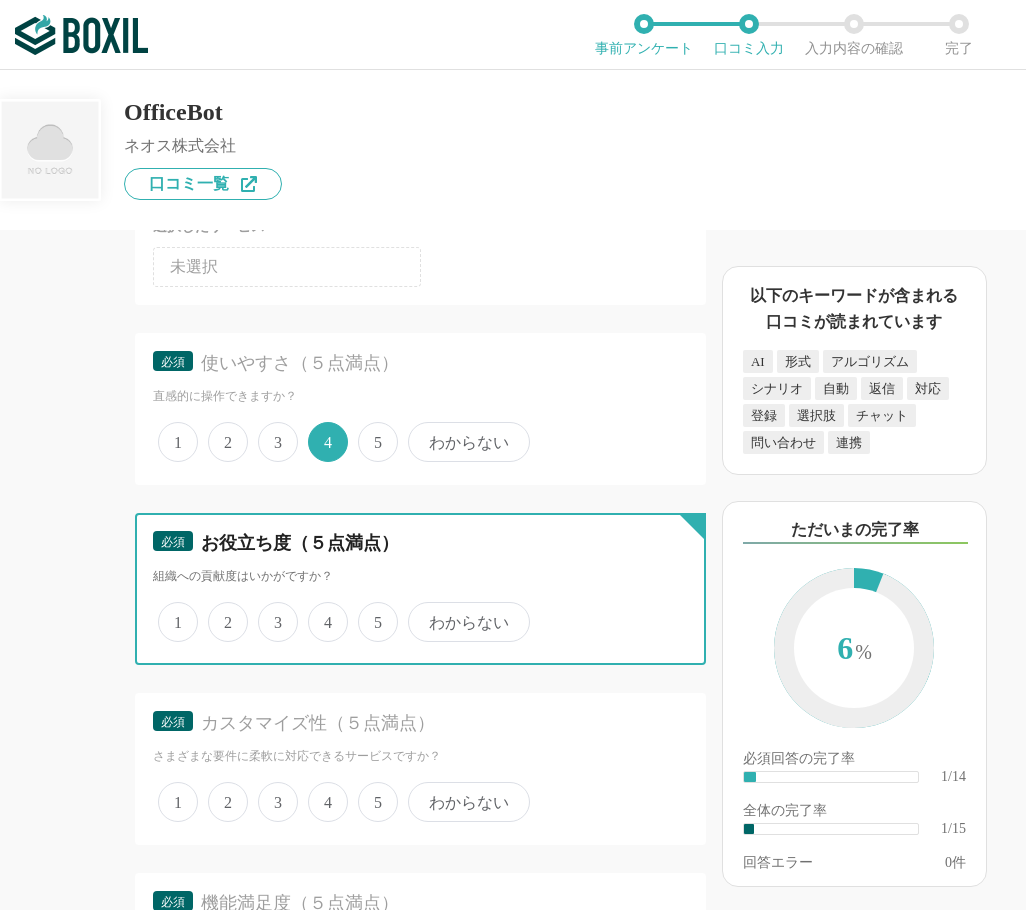 click on "5" at bounding box center [369, 611] 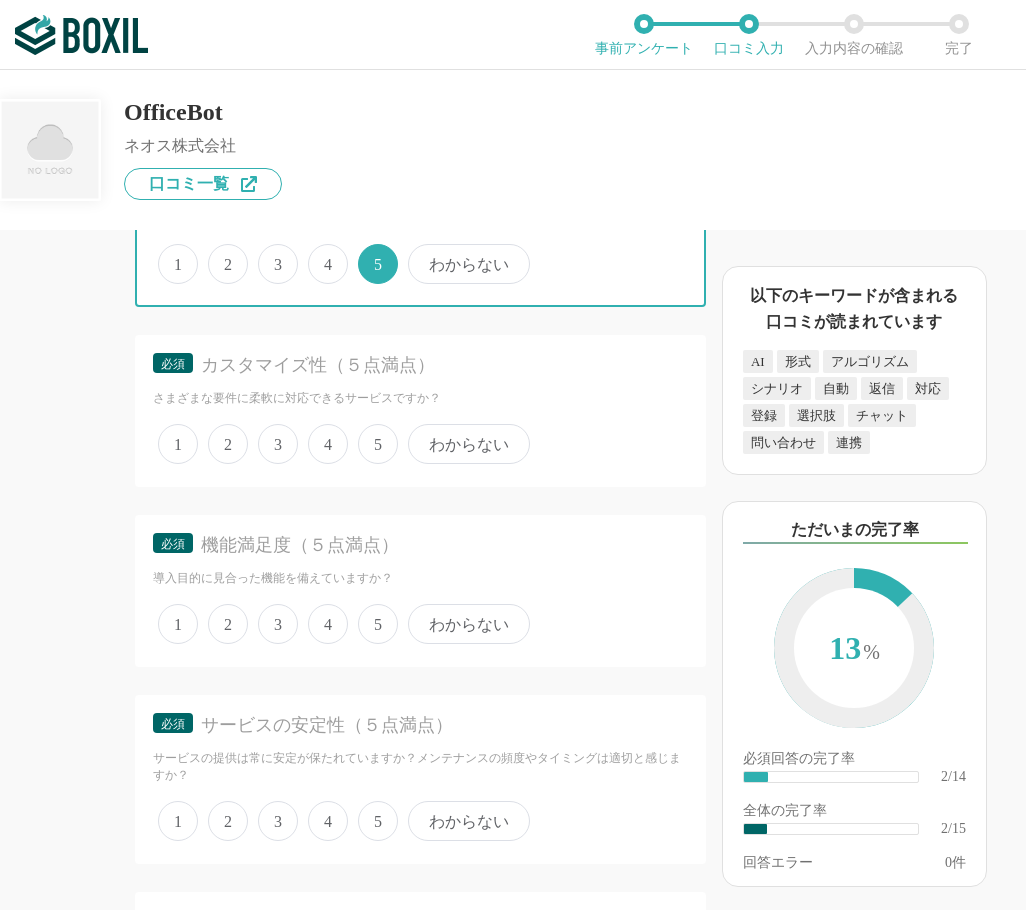 scroll, scrollTop: 600, scrollLeft: 0, axis: vertical 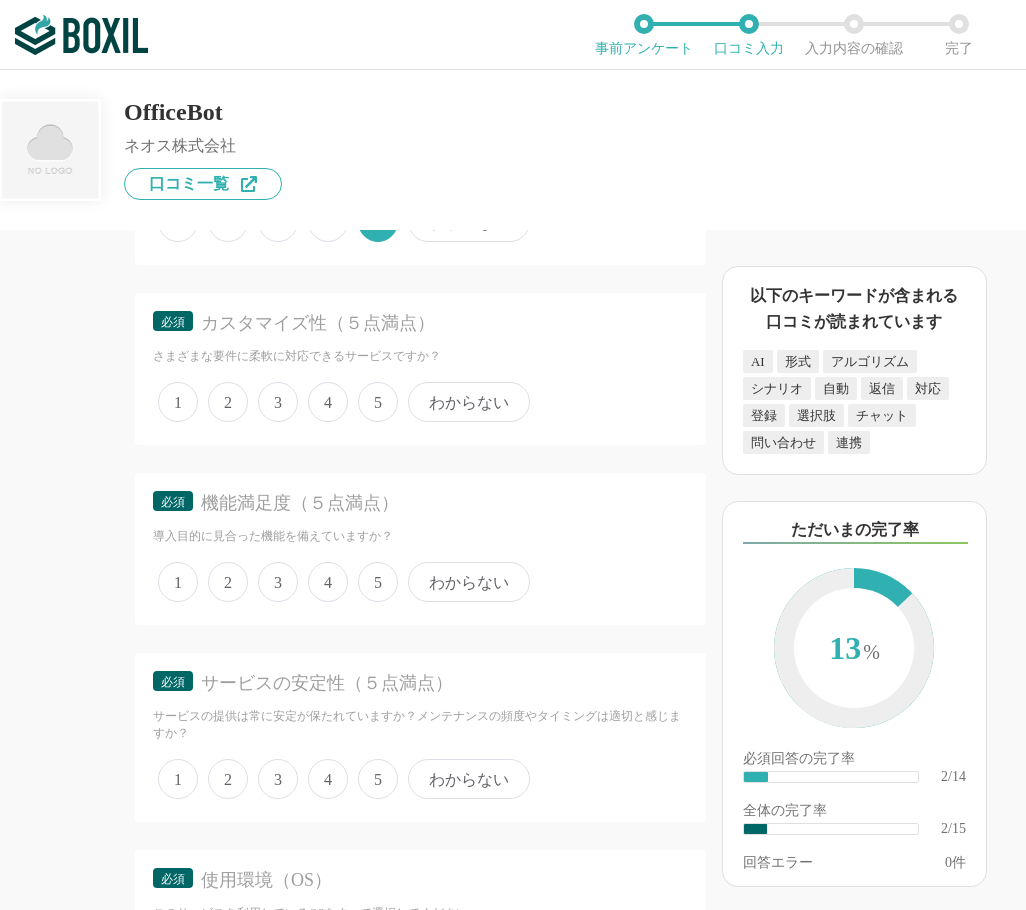 click on "4" at bounding box center [328, 402] 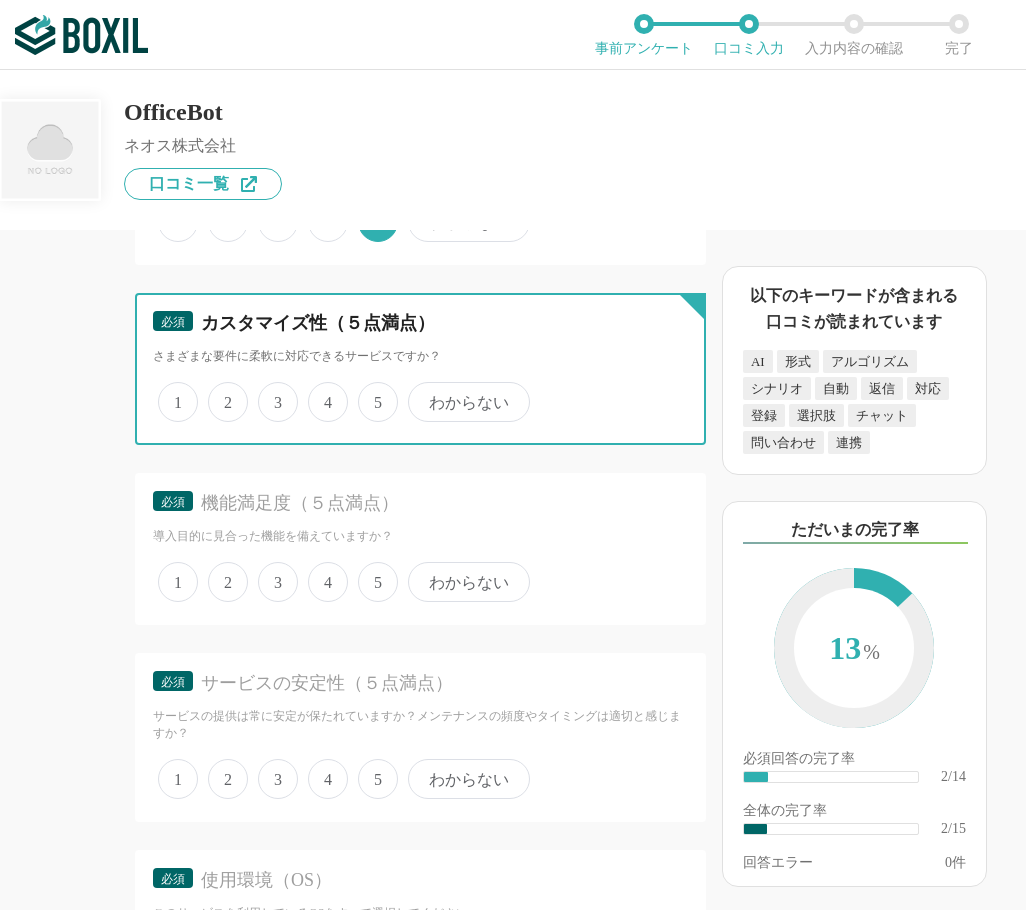 click on "4" at bounding box center [319, 391] 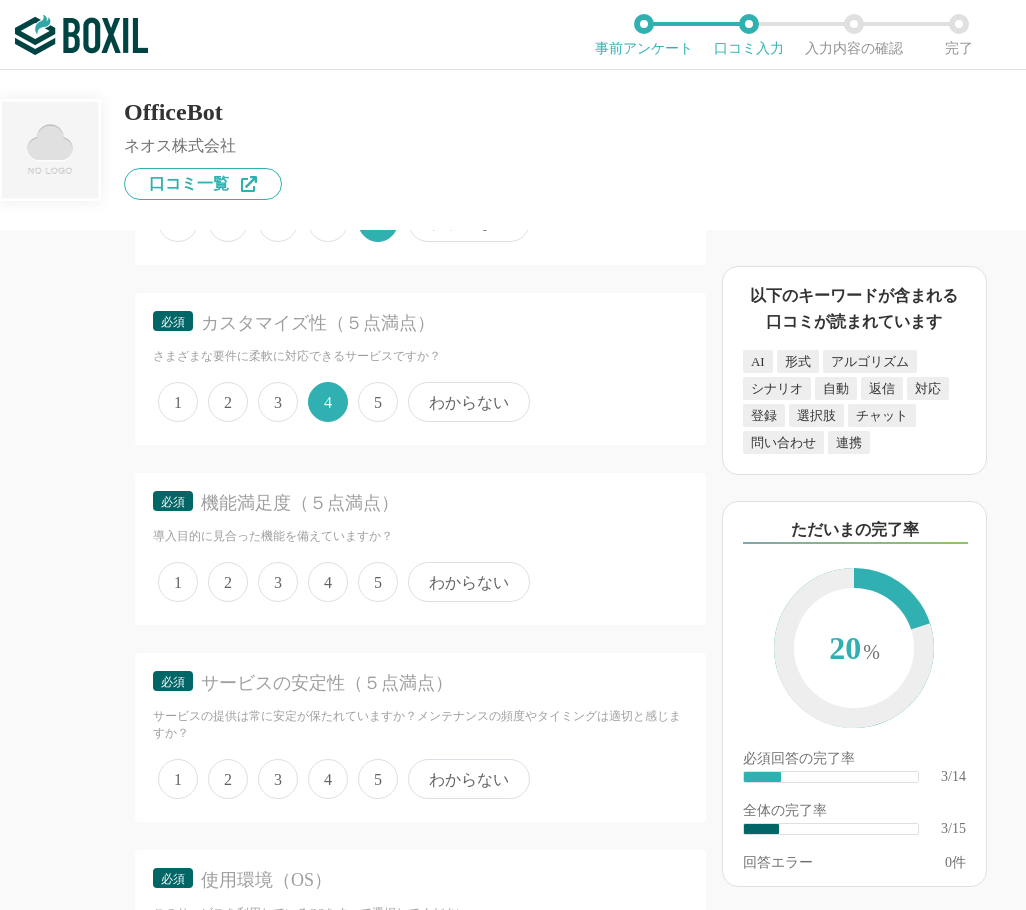 click on "1 2 3 4 5 わからない" at bounding box center [420, 582] 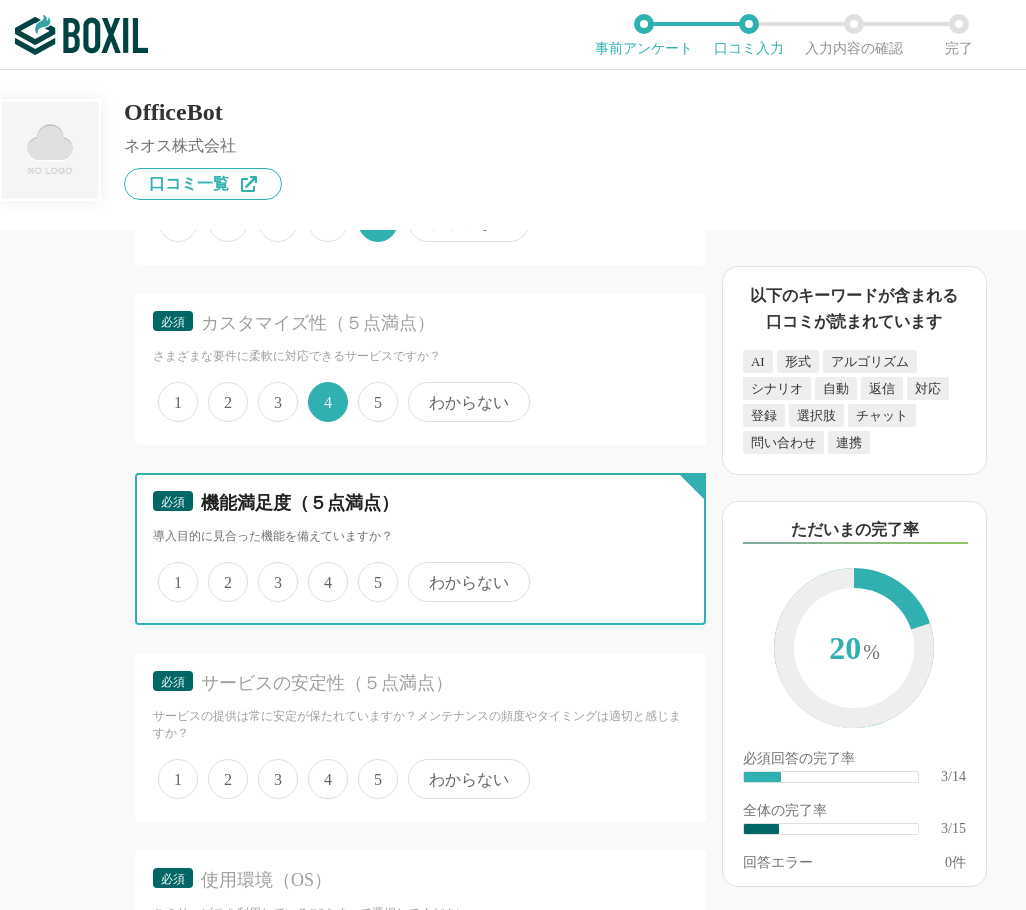 click on "5" at bounding box center (369, 571) 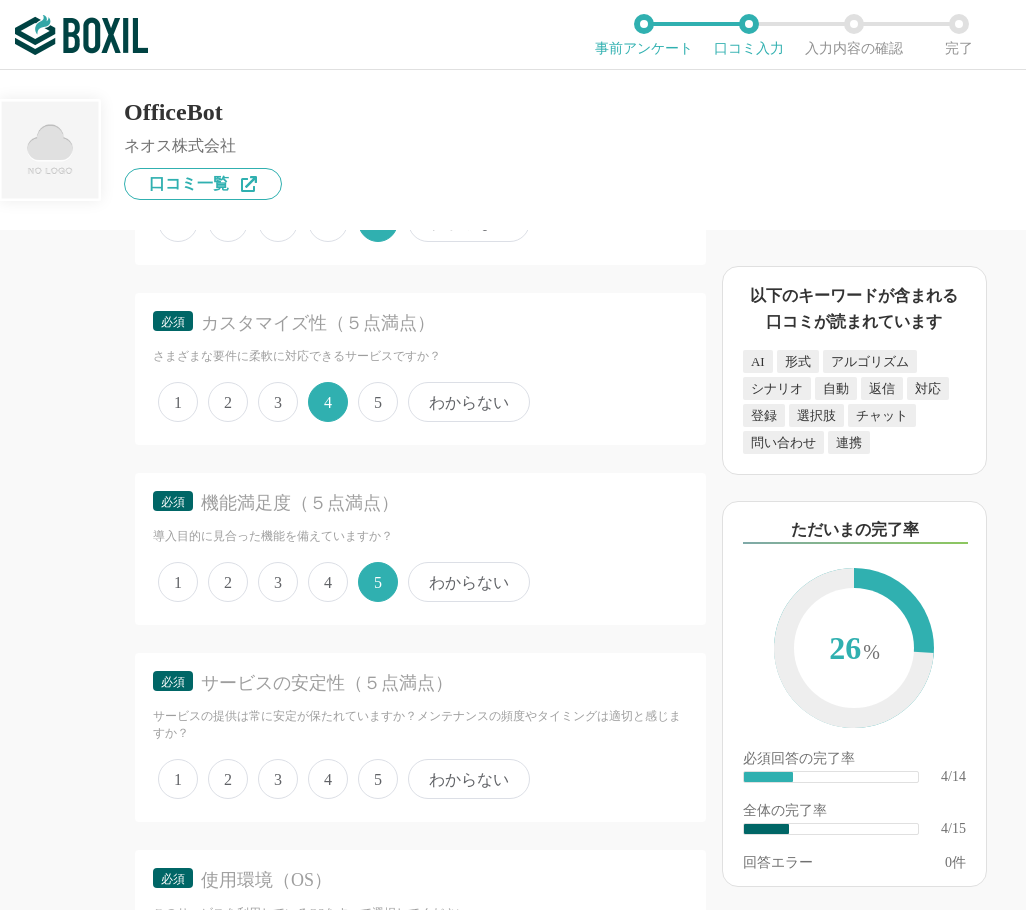 click on "4" at bounding box center (328, 779) 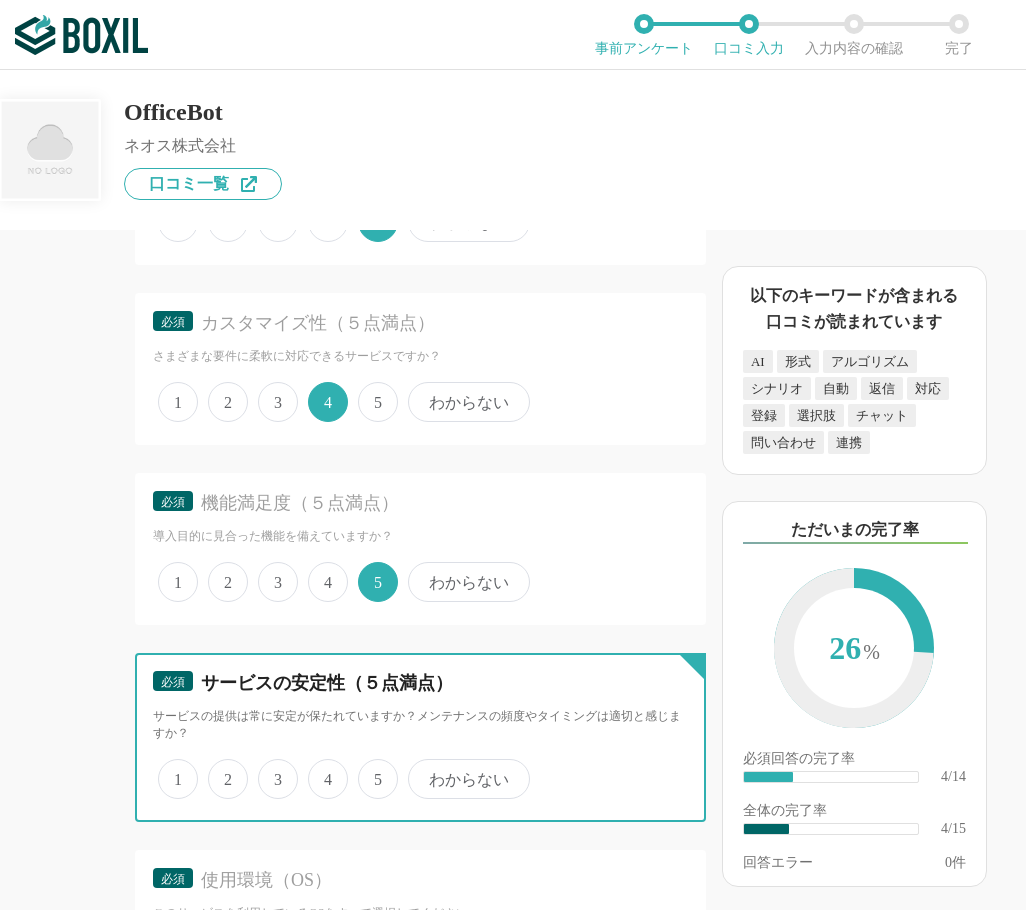click on "4" at bounding box center [319, 768] 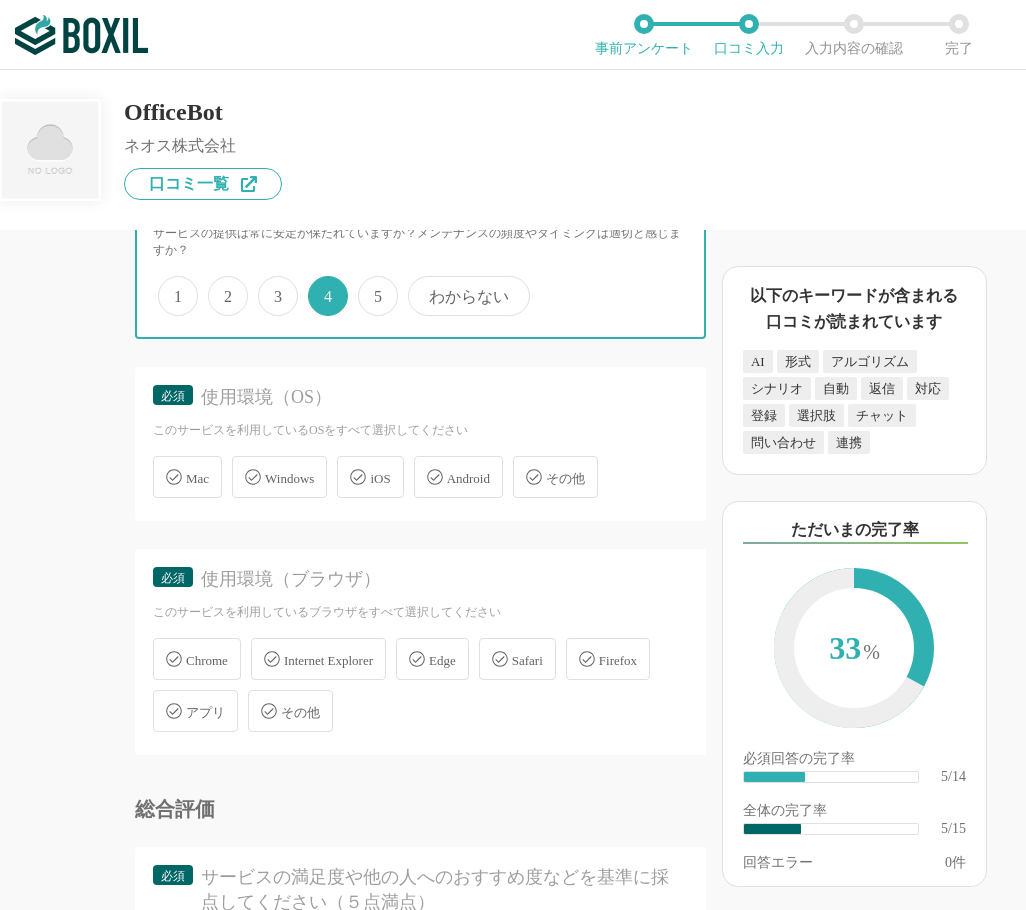 scroll, scrollTop: 1200, scrollLeft: 0, axis: vertical 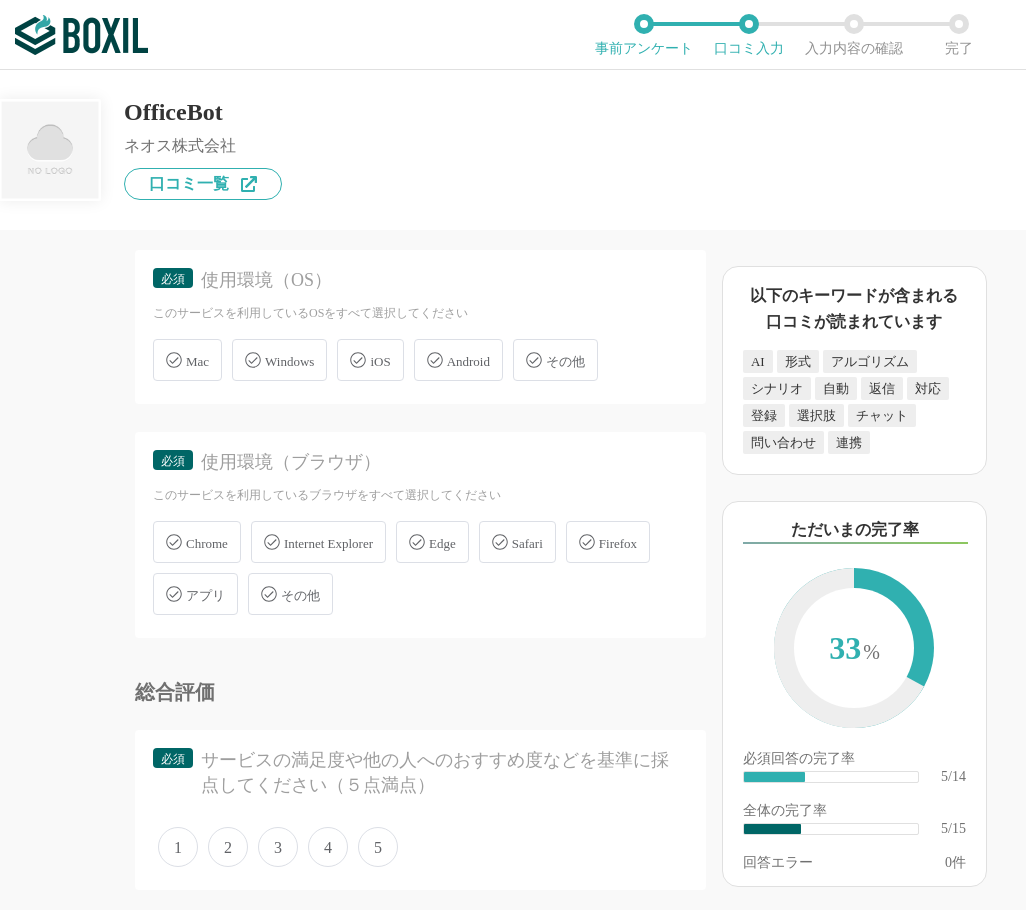 click on "Windows" at bounding box center (289, 361) 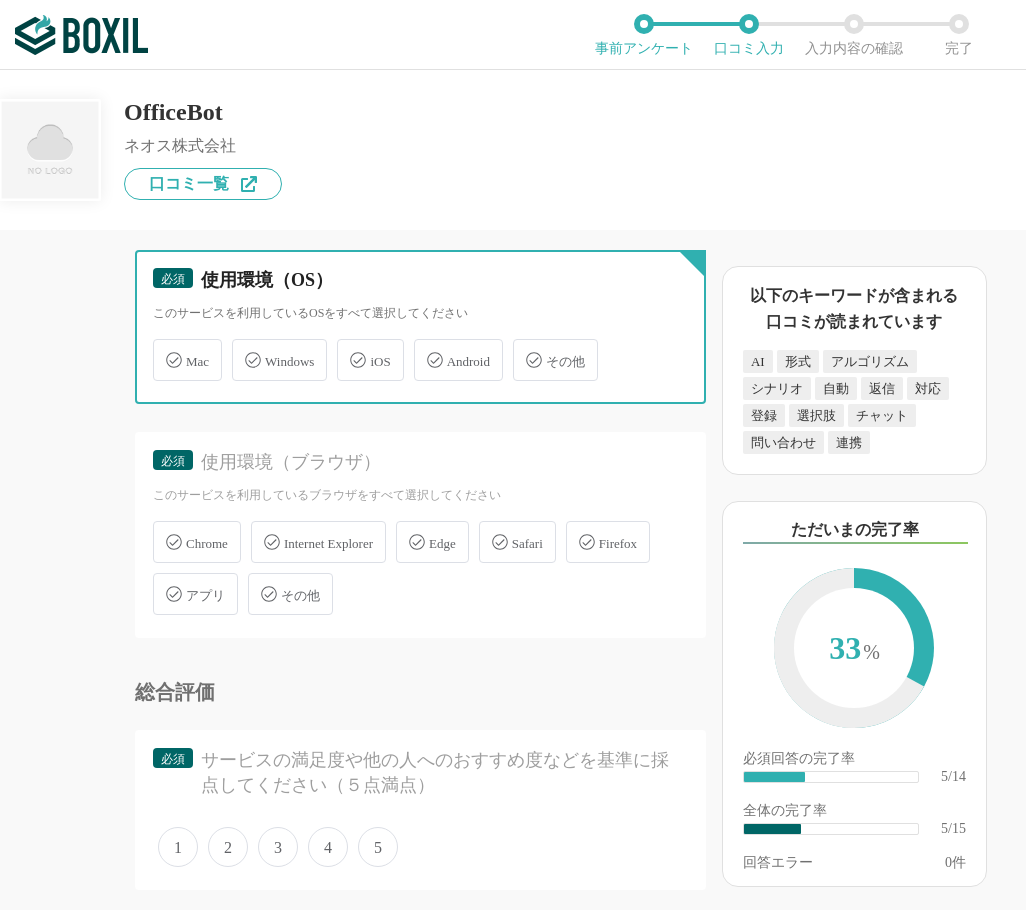 click on "Windows" at bounding box center [242, 348] 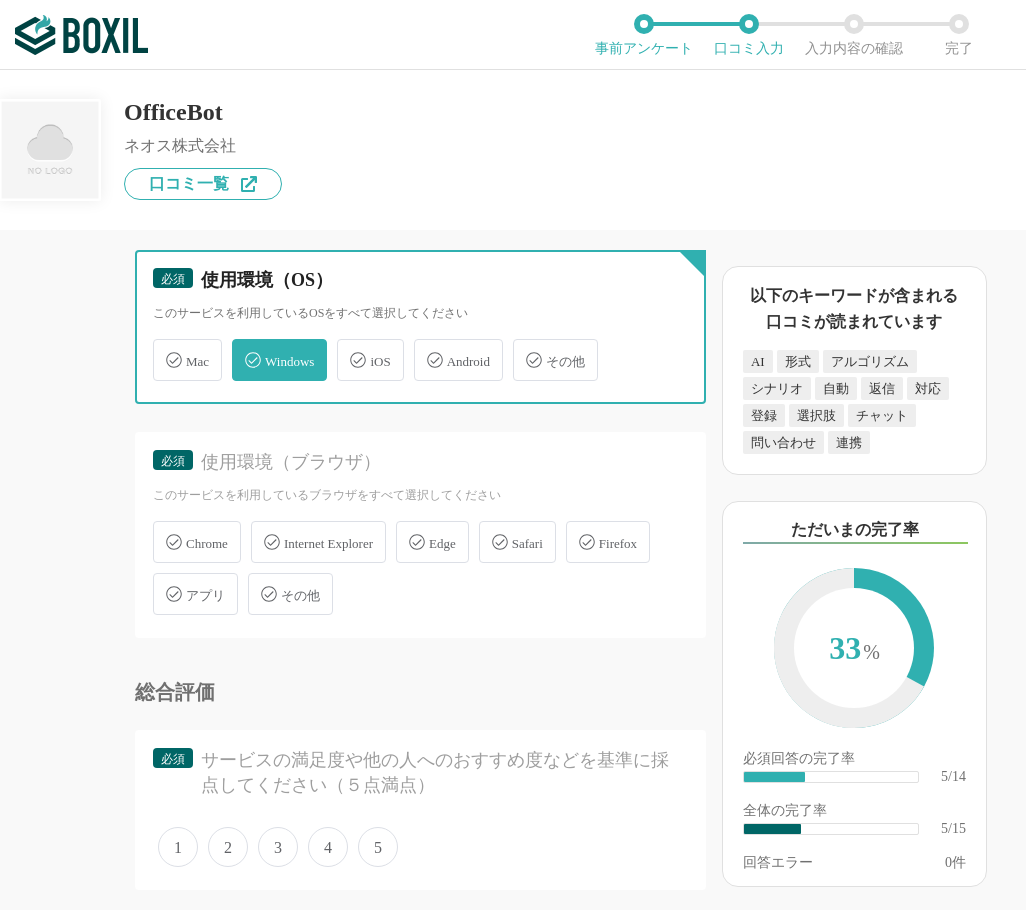 checkbox on "true" 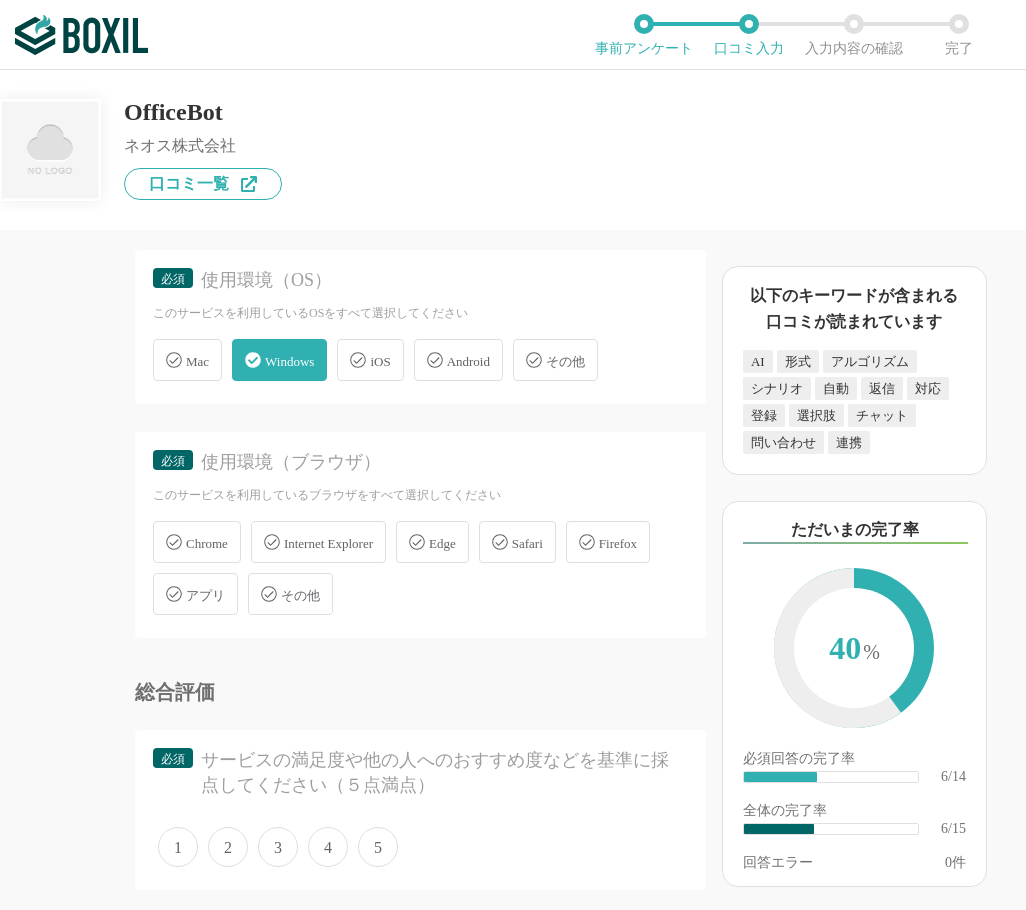 click on "Chrome" at bounding box center [197, 542] 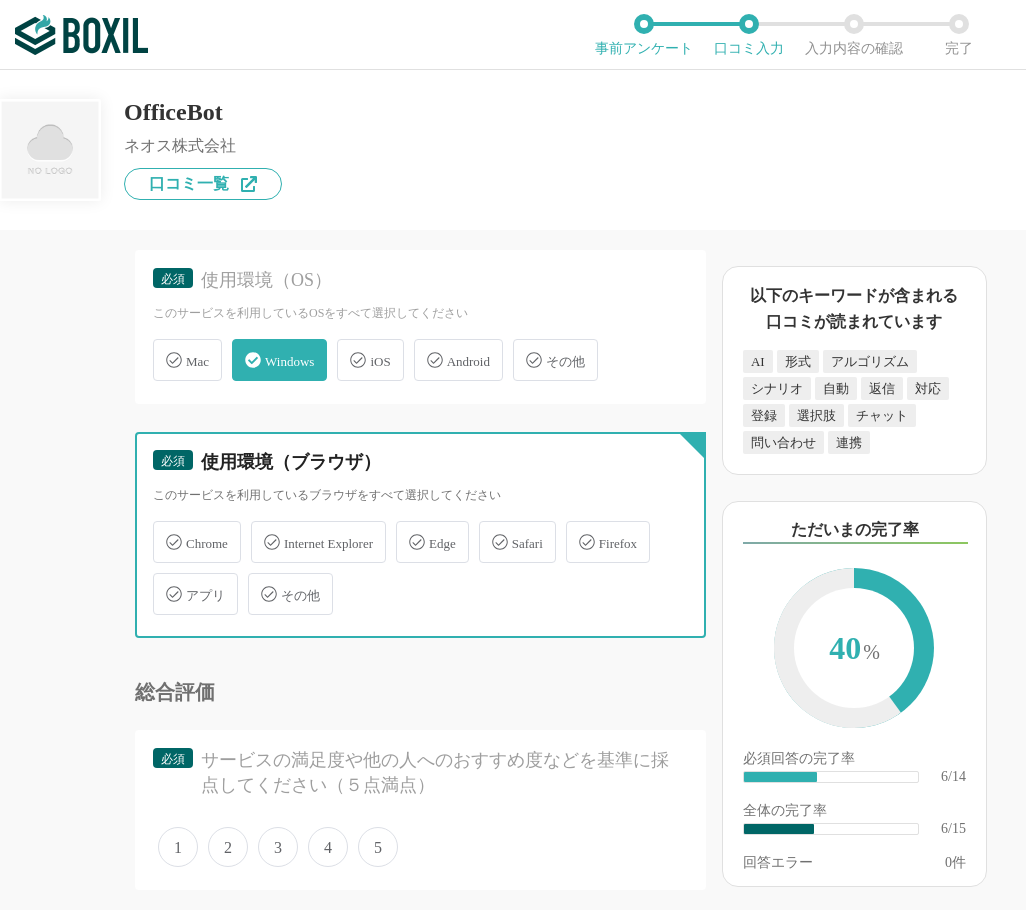 click on "Chrome" at bounding box center [163, 530] 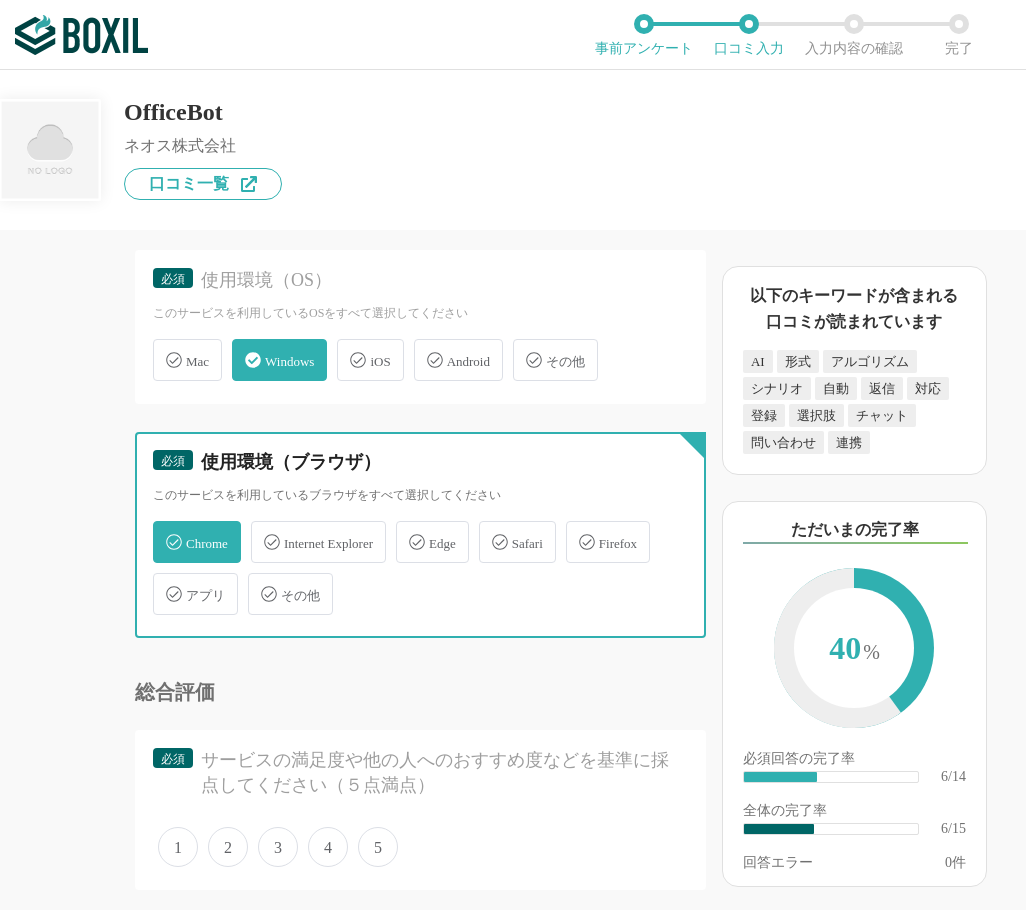 checkbox on "true" 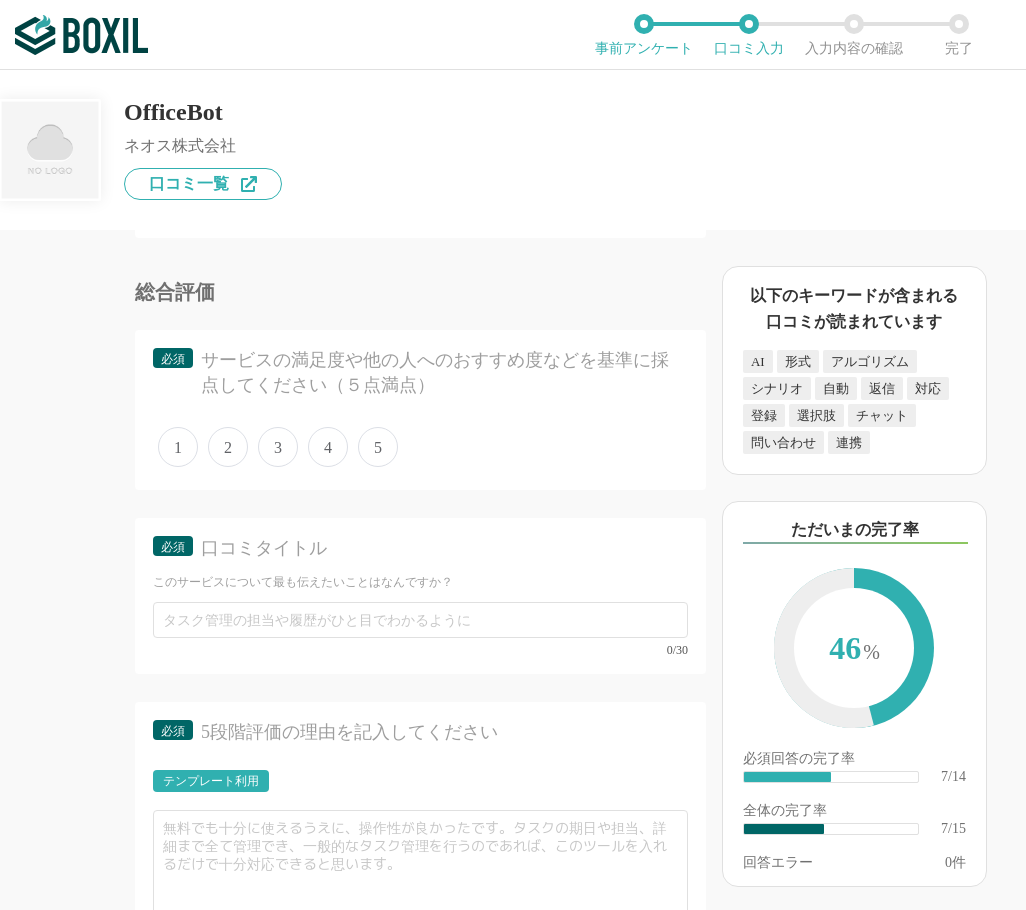 click on "4" at bounding box center (328, 447) 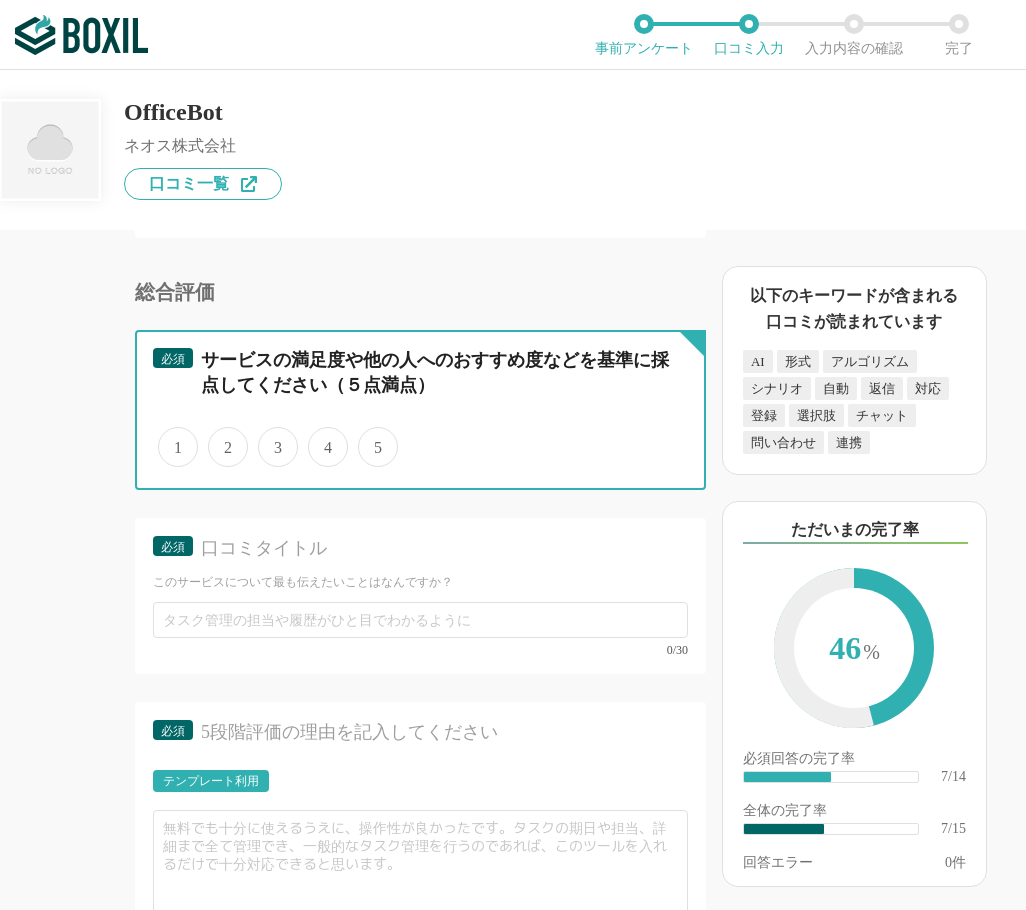 click on "4" at bounding box center [319, 436] 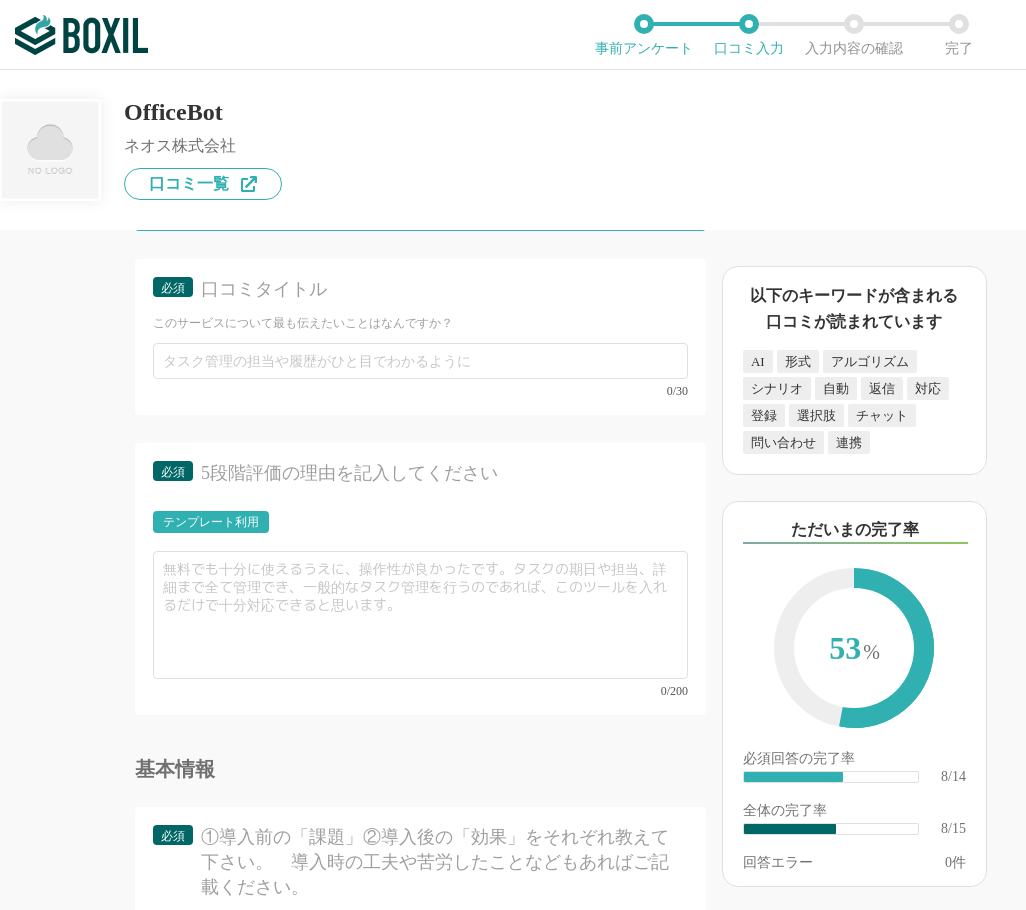 scroll, scrollTop: 1900, scrollLeft: 0, axis: vertical 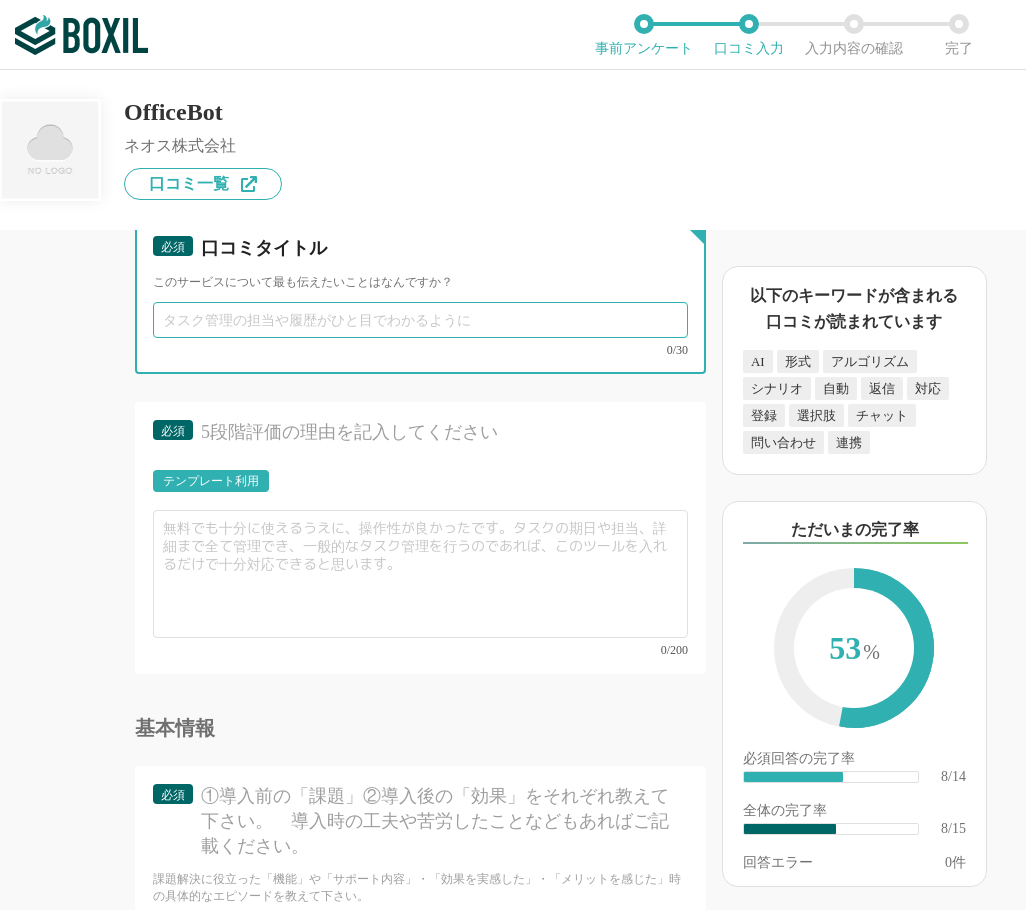 click at bounding box center (420, 320) 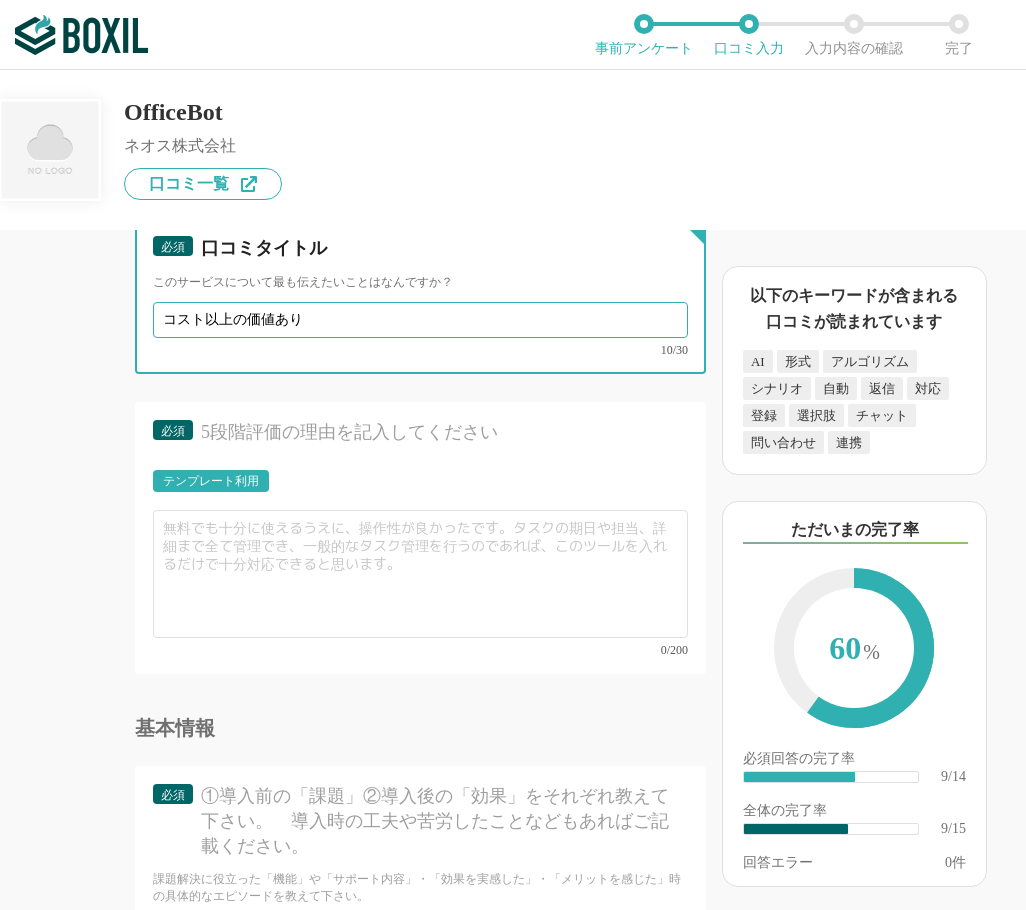 type on "コスト以上の価値あり" 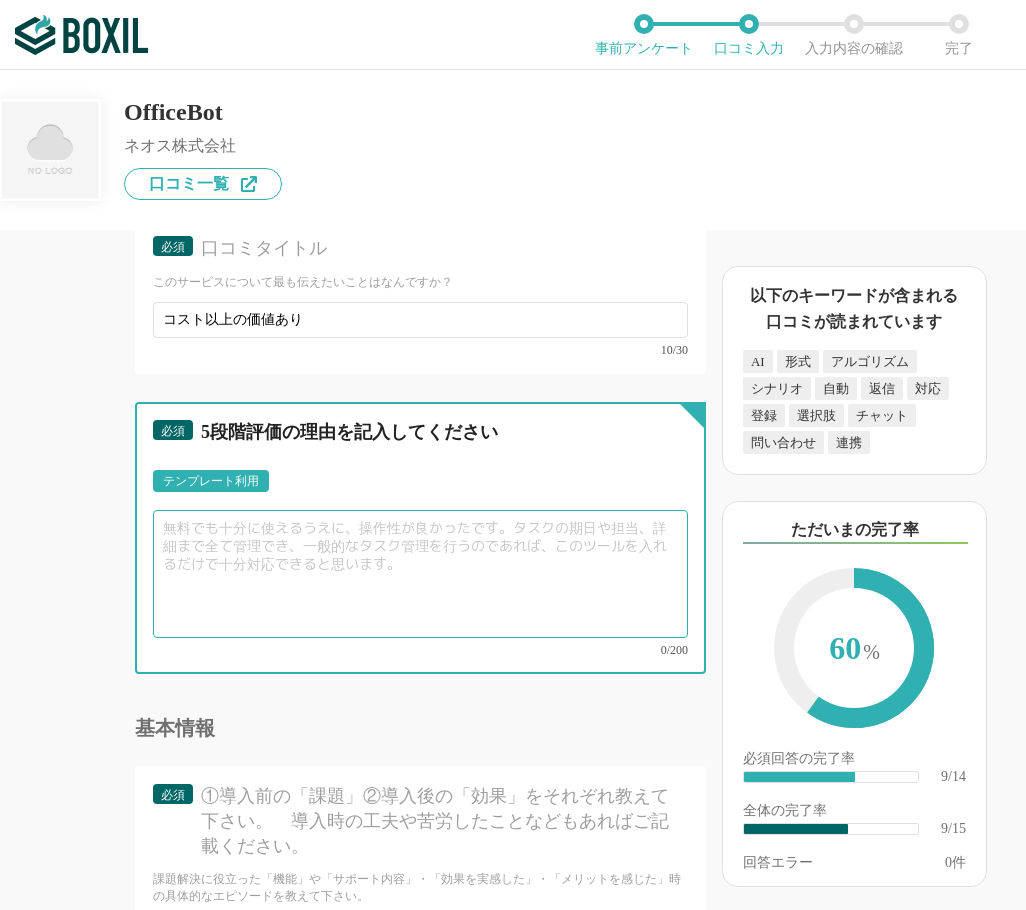 paste on "限られた人員でオペレーションを回している当社にとって、OfficeBotは大きな戦力になりました。" 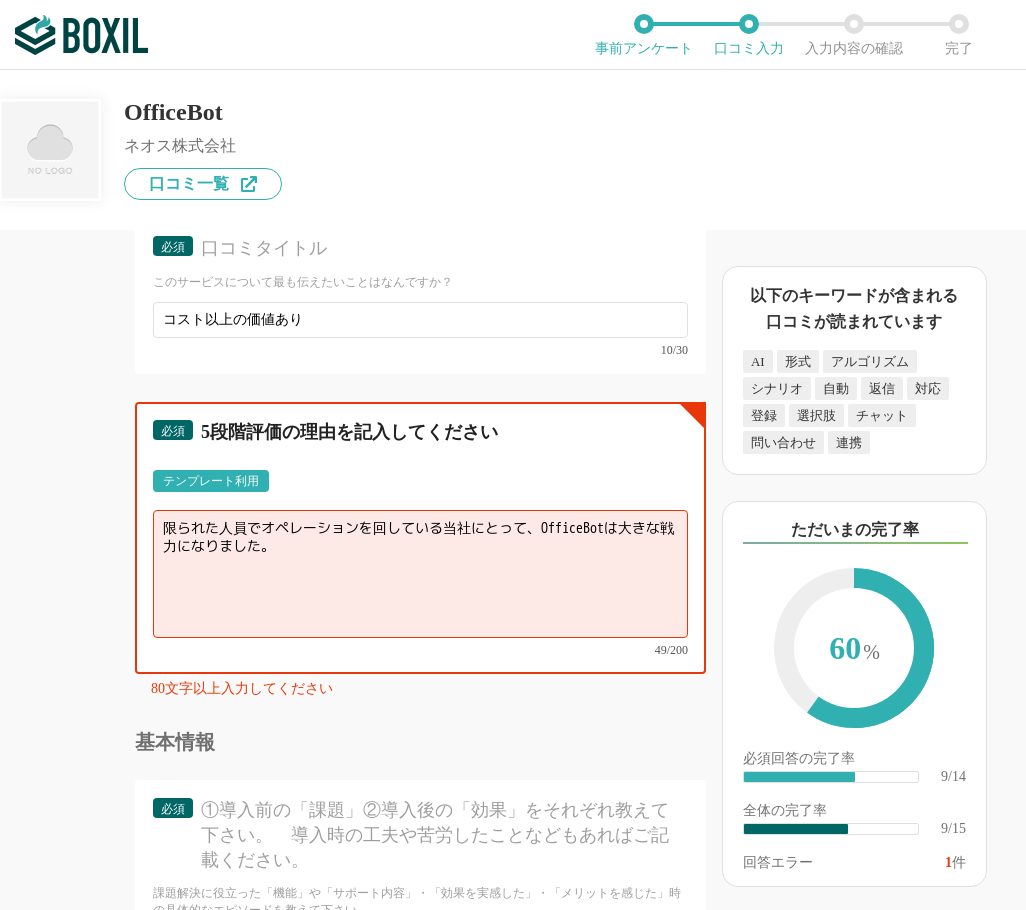 click on "限られた人員でオペレーションを回している当社にとって、OfficeBotは大きな戦力になりました。" at bounding box center (420, 574) 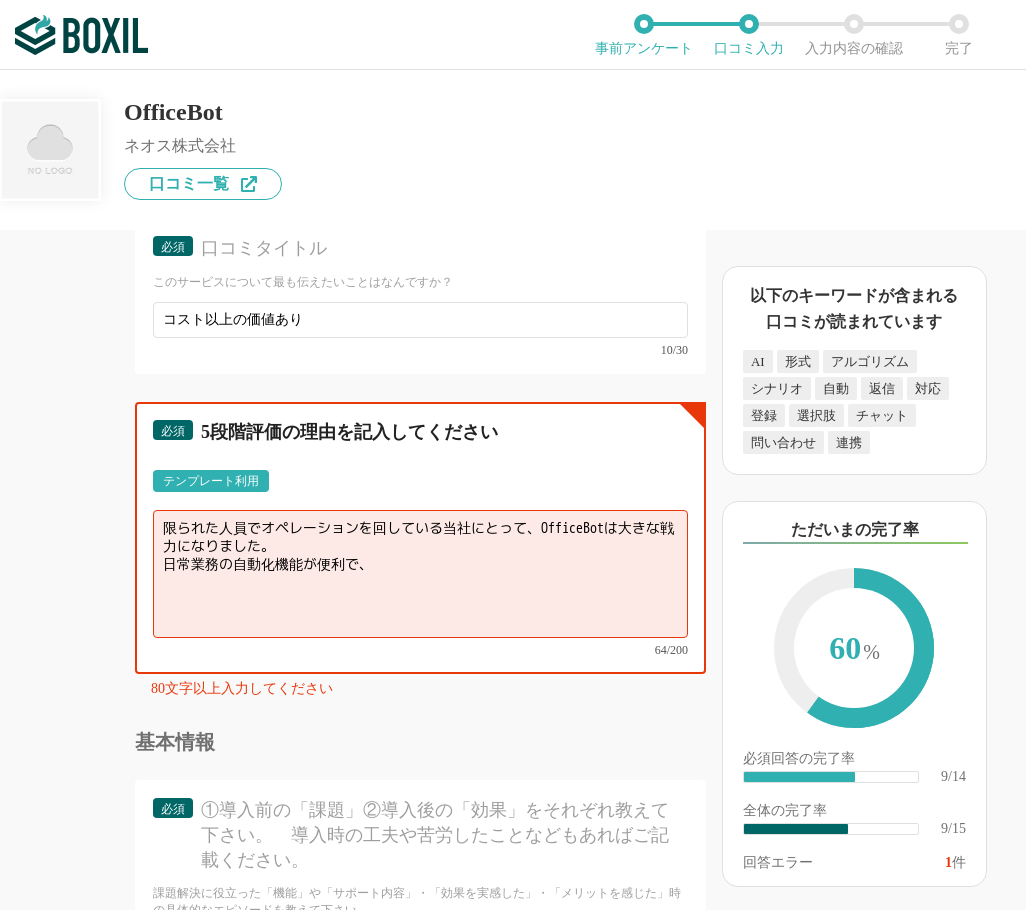 drag, startPoint x: 397, startPoint y: 583, endPoint x: 153, endPoint y: 577, distance: 244.07376 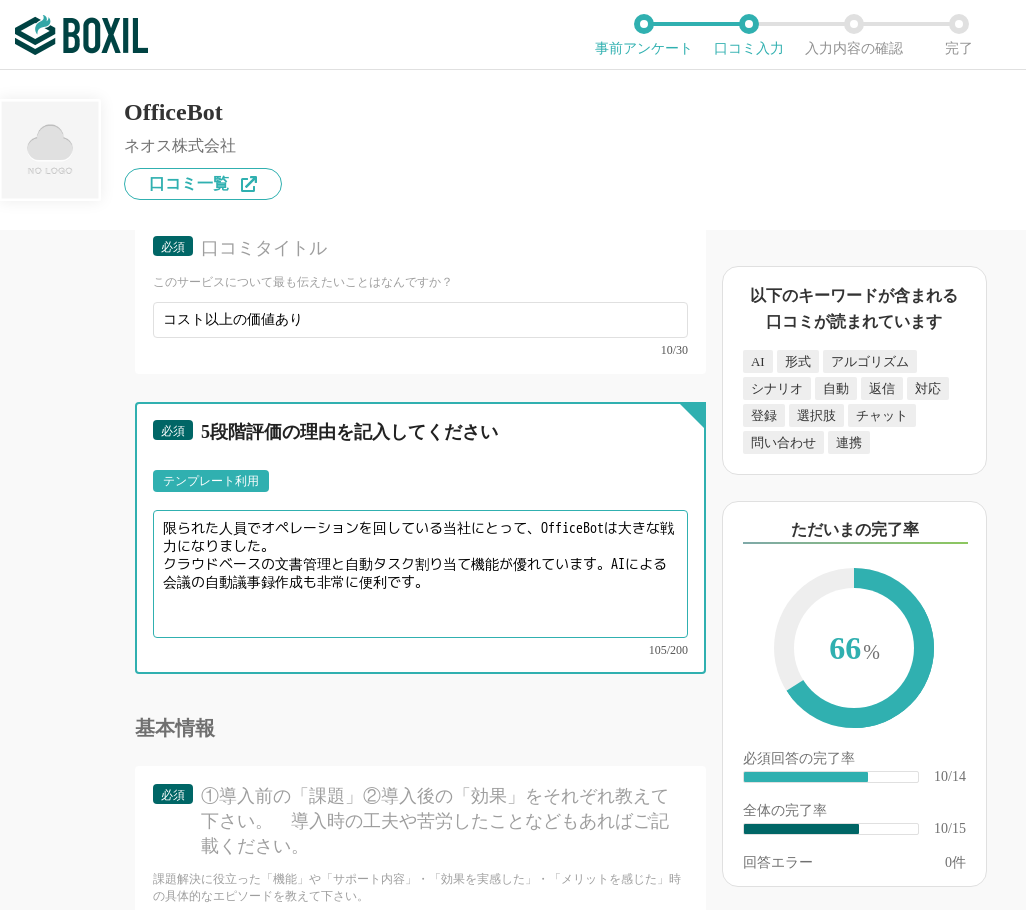 click on "限られた人員でオペレーションを回している当社にとって、OfficeBotは大きな戦力になりました。
クラウドベースの文書管理と自動タスク割り当て機能が優れています。AIによる会議の自動議事録作成も非常に便利です。" at bounding box center (420, 574) 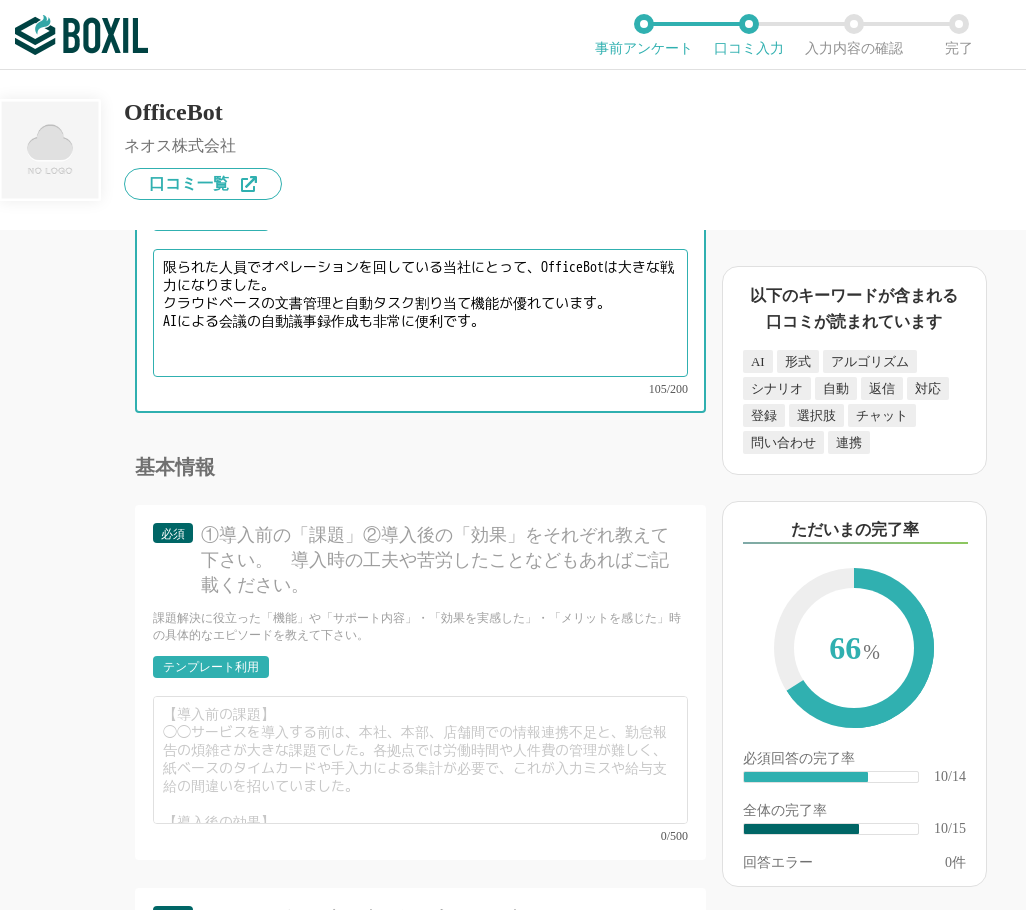 scroll, scrollTop: 2300, scrollLeft: 0, axis: vertical 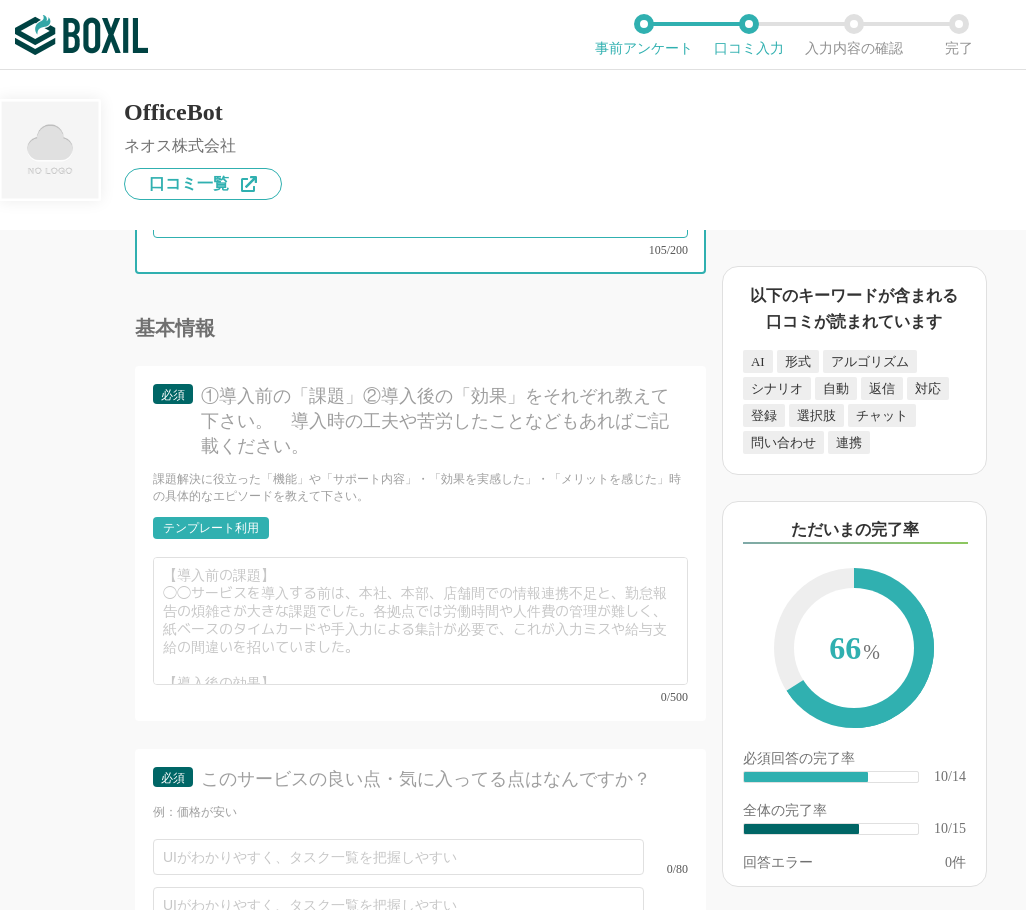 type on "限られた人員でオペレーションを回している当社にとって、OfficeBotは大きな戦力になりました。
クラウドベースの文書管理と自動タスク割り当て機能が優れています。
AIによる会議の自動議事録作成も非常に便利です。" 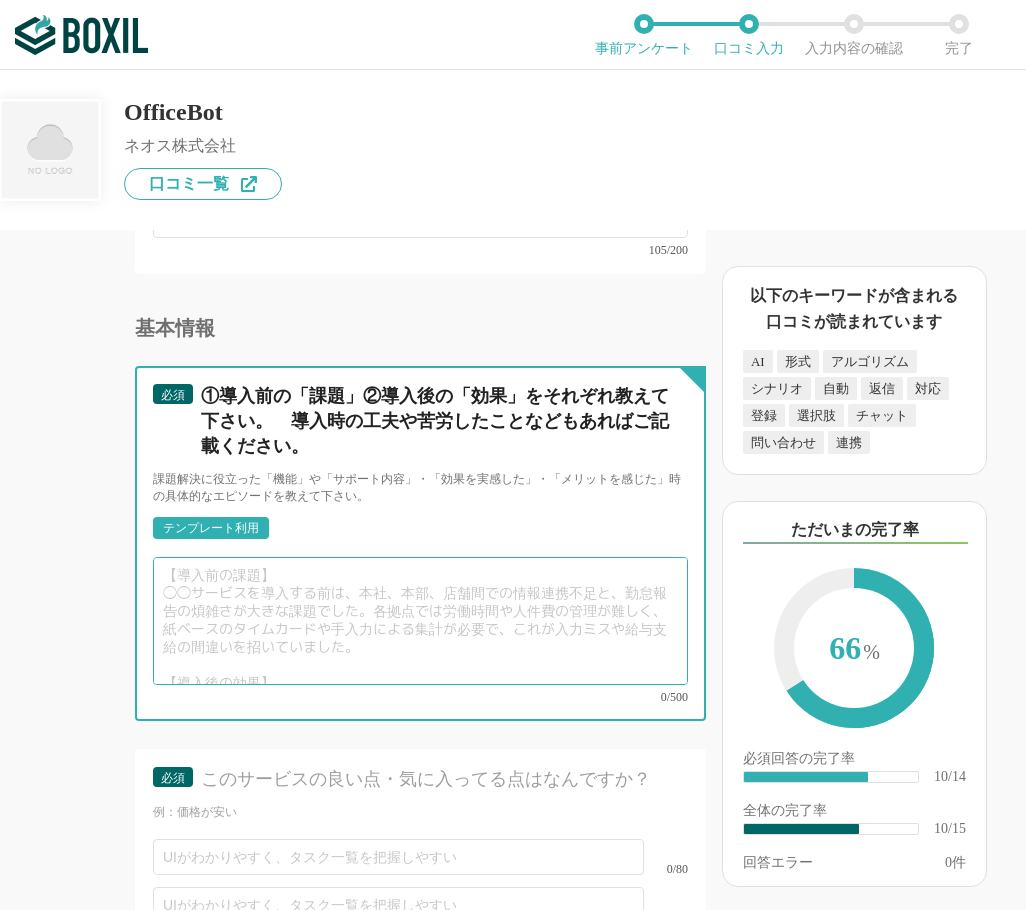 click at bounding box center (420, 621) 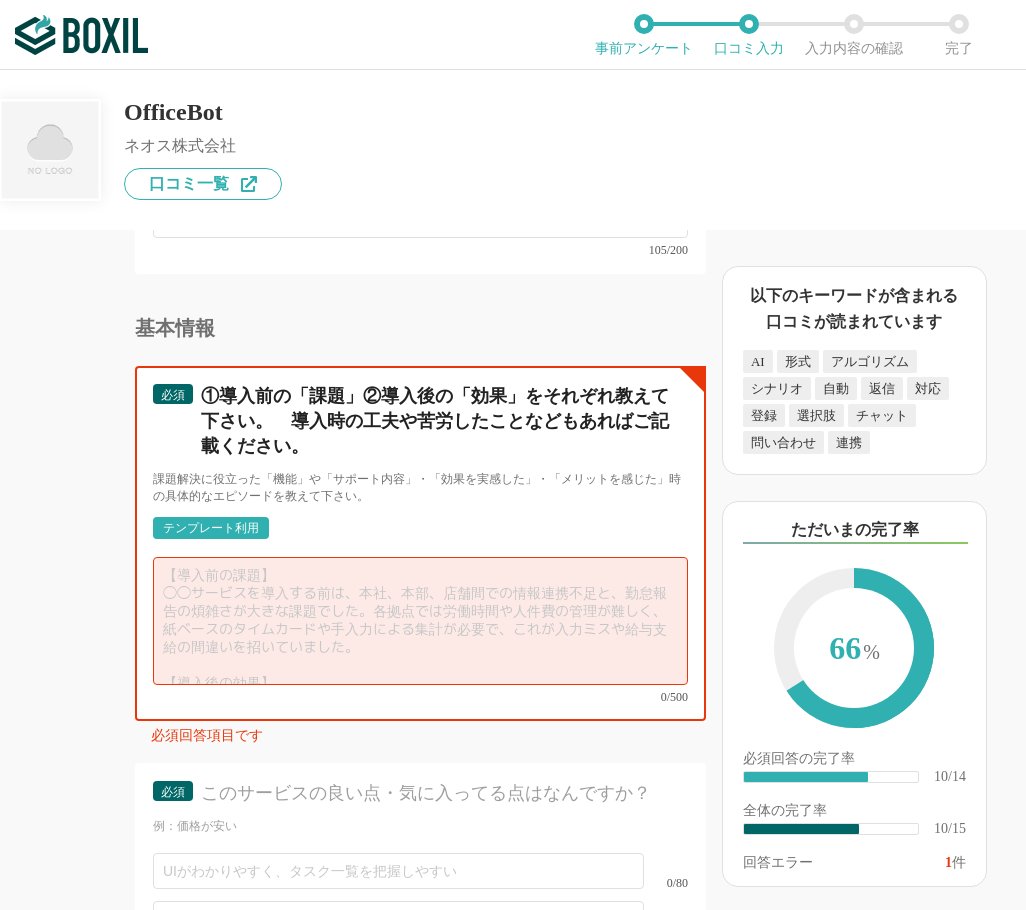 click at bounding box center (420, 621) 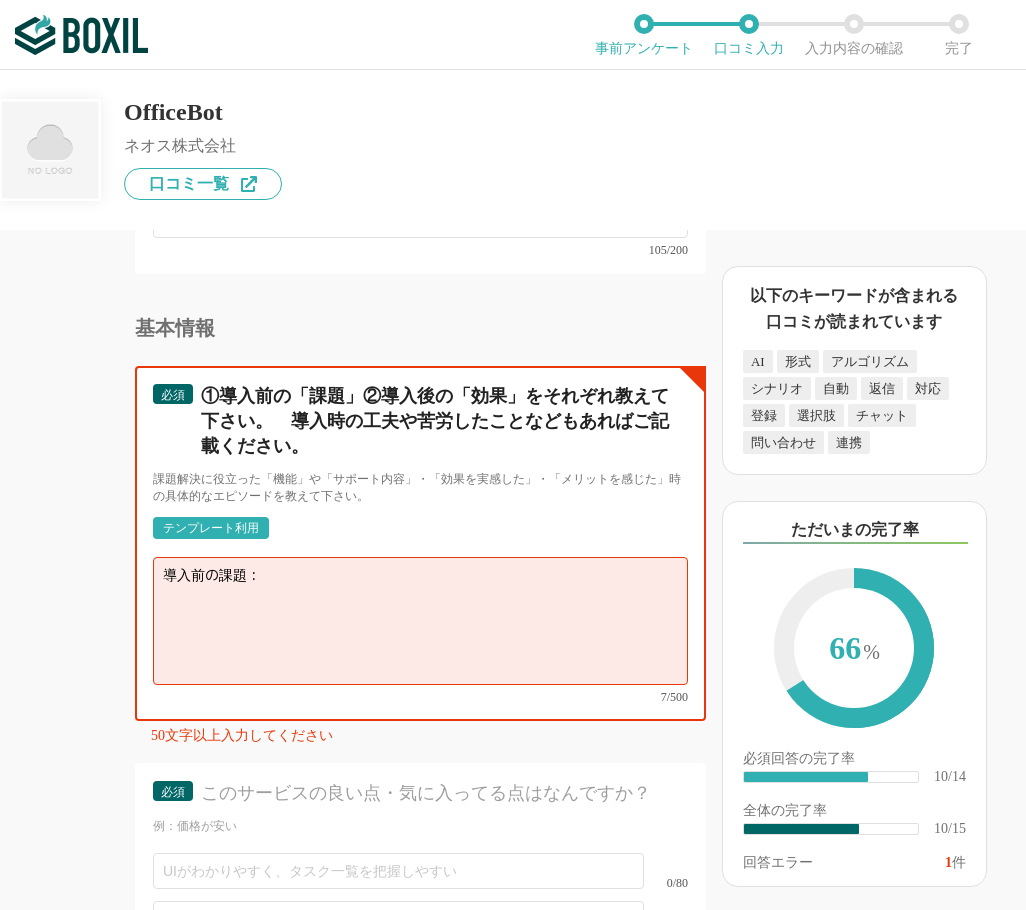 click on "導入前の課題：" at bounding box center [420, 621] 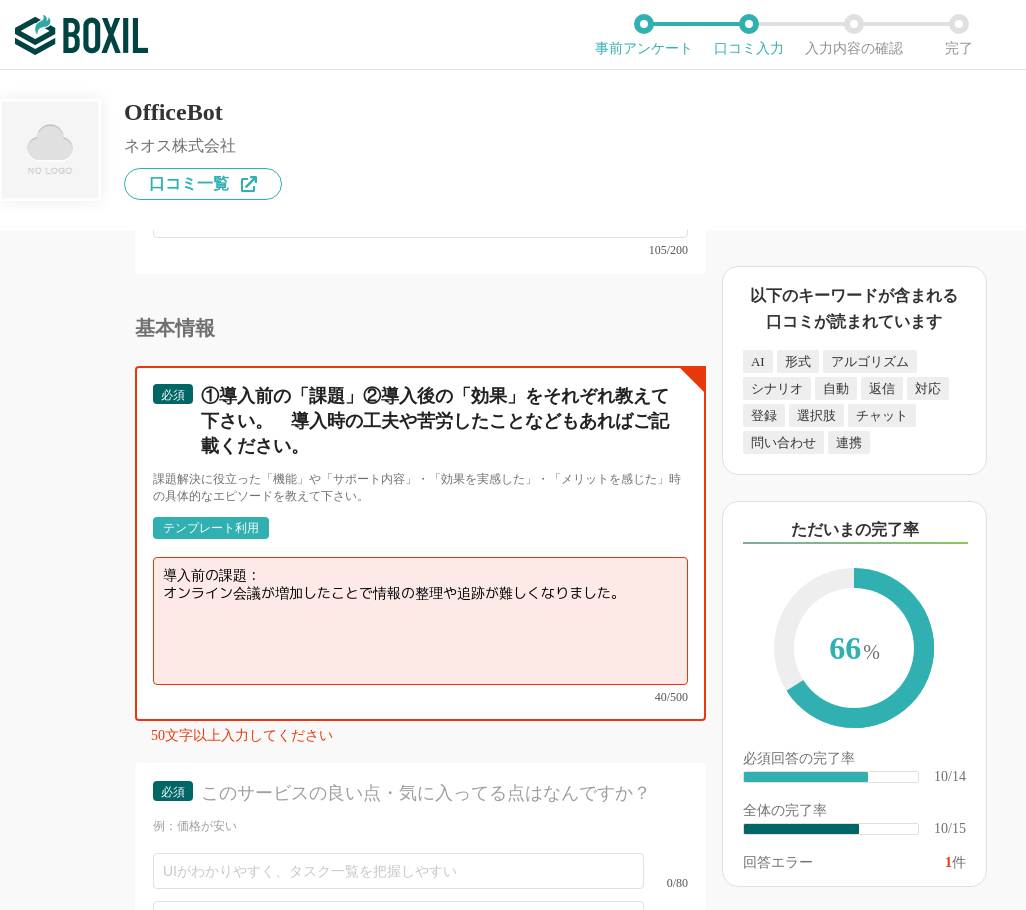 click on "導入前の課題：
オンライン会議が増加したことで情報の整理や追跡が難しくなりました。" at bounding box center (420, 621) 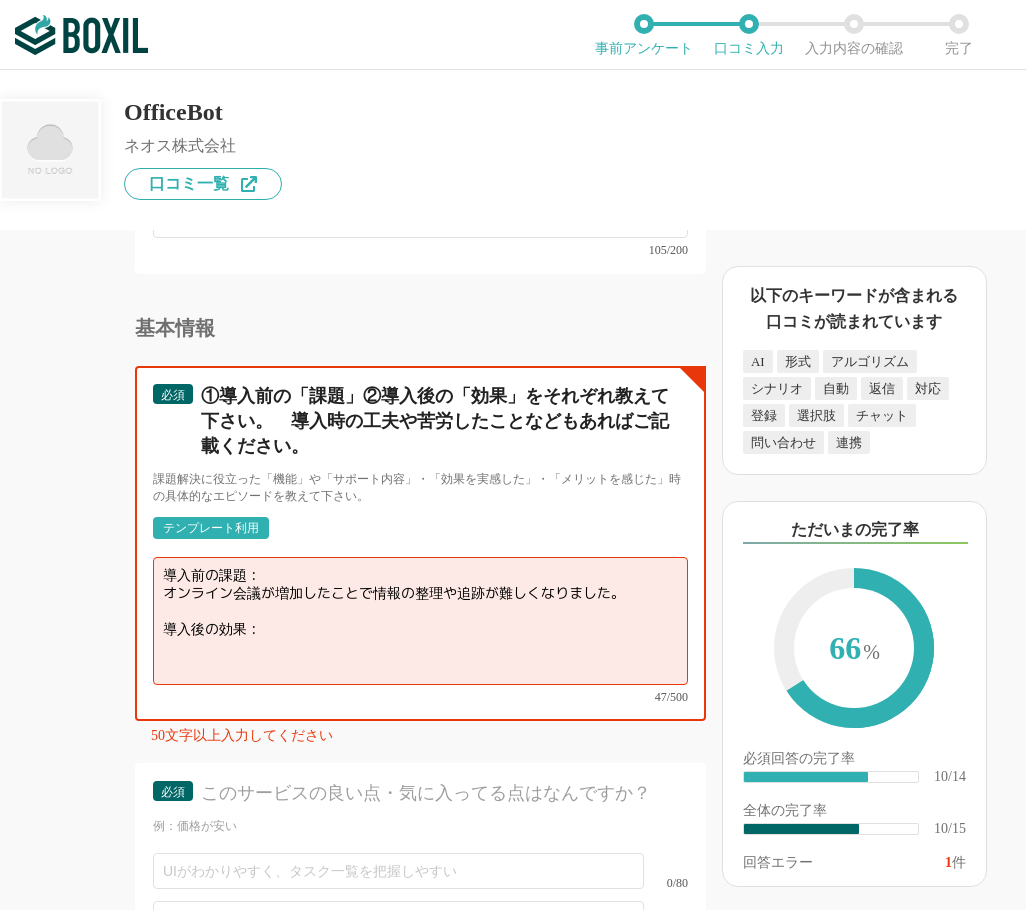 click on "導入前の課題：
オンライン会議が増加したことで情報の整理や追跡が難しくなりました。
導入後の効果：" at bounding box center [420, 621] 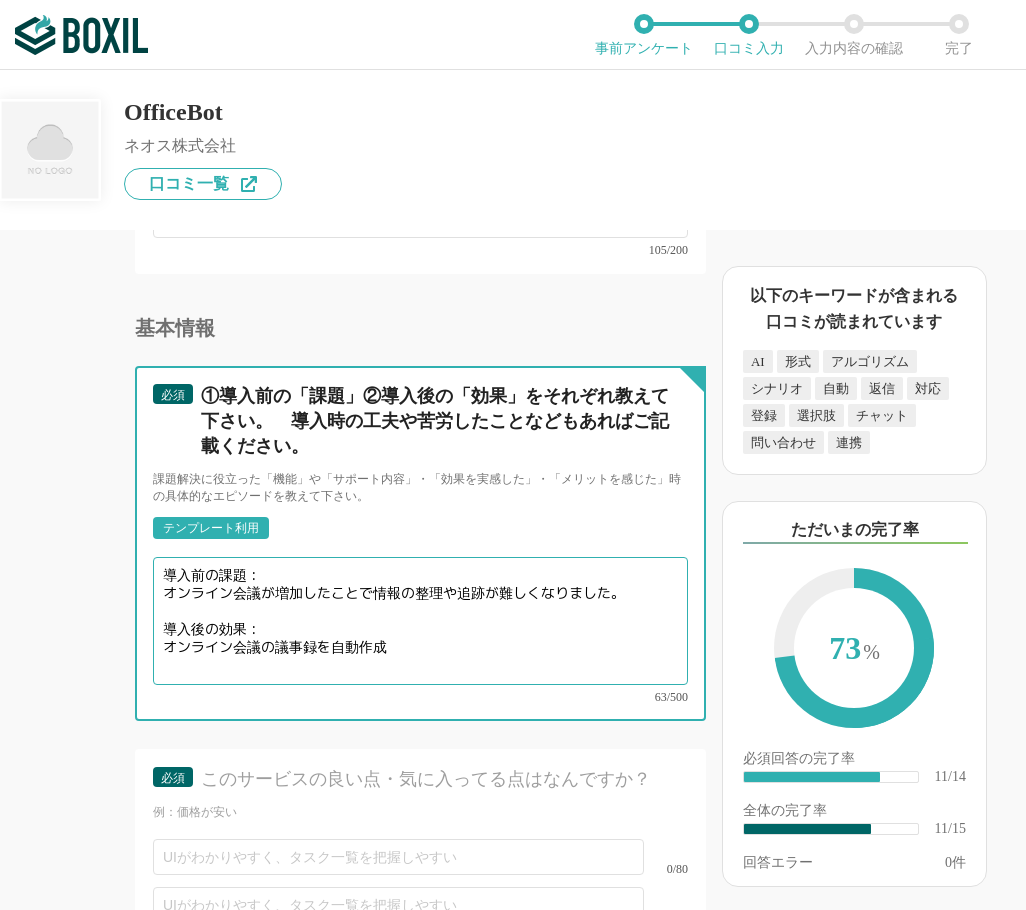 type on "導入前の課題：
オンライン会議が増加したことで情報の整理や追跡が難しくなりました。
導入後の効果：
オンライン会議の議事録を自動作成" 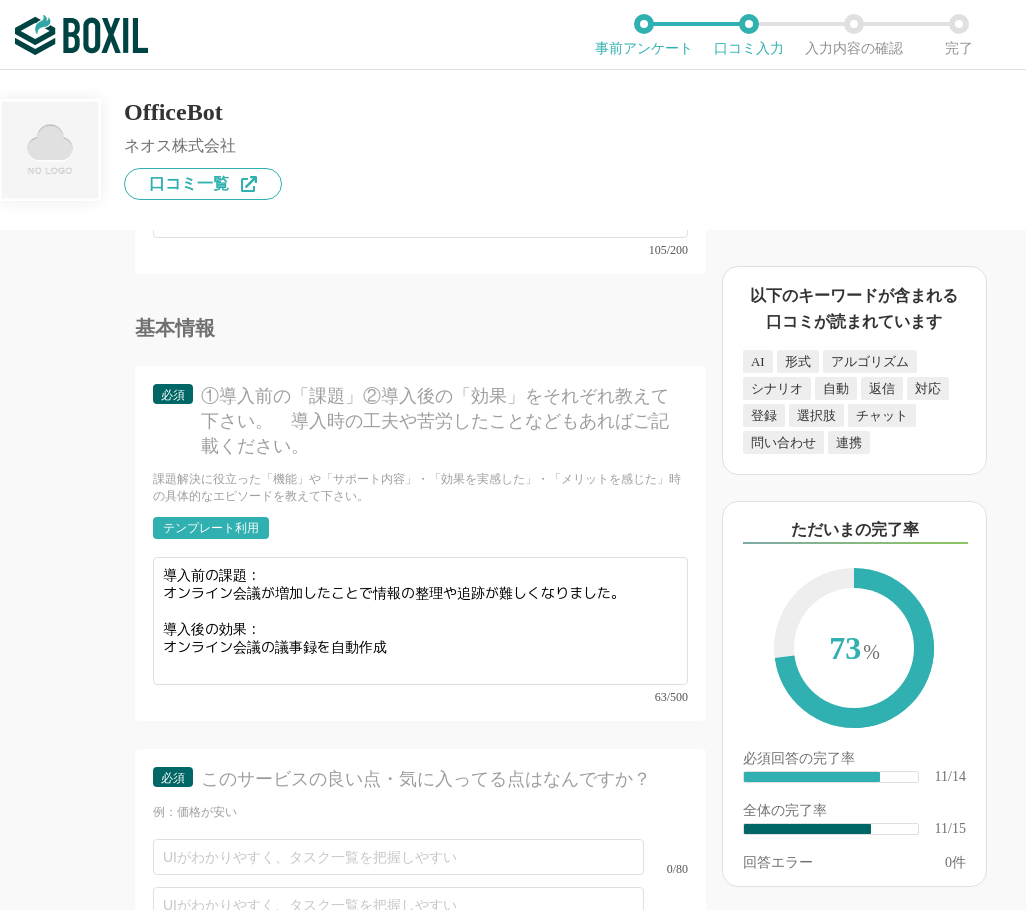 click on "OfficeBot" at bounding box center (203, 112) 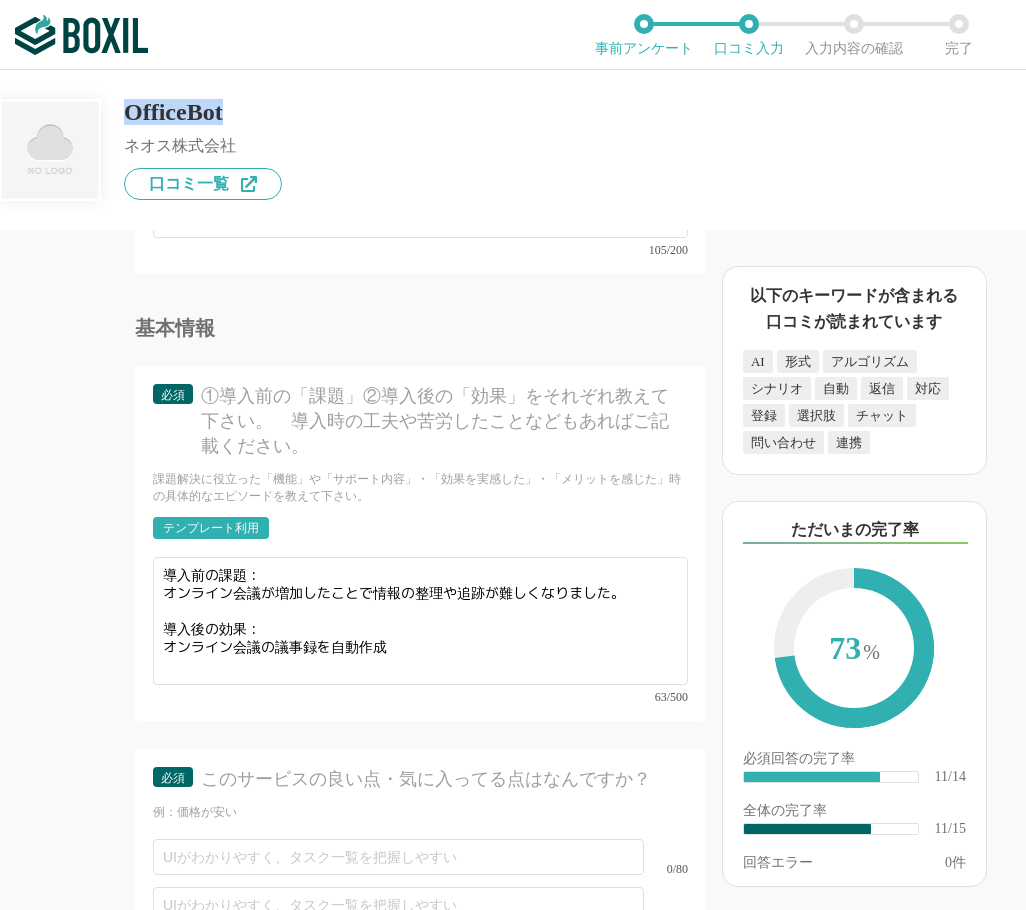 click on "OfficeBot" at bounding box center (203, 112) 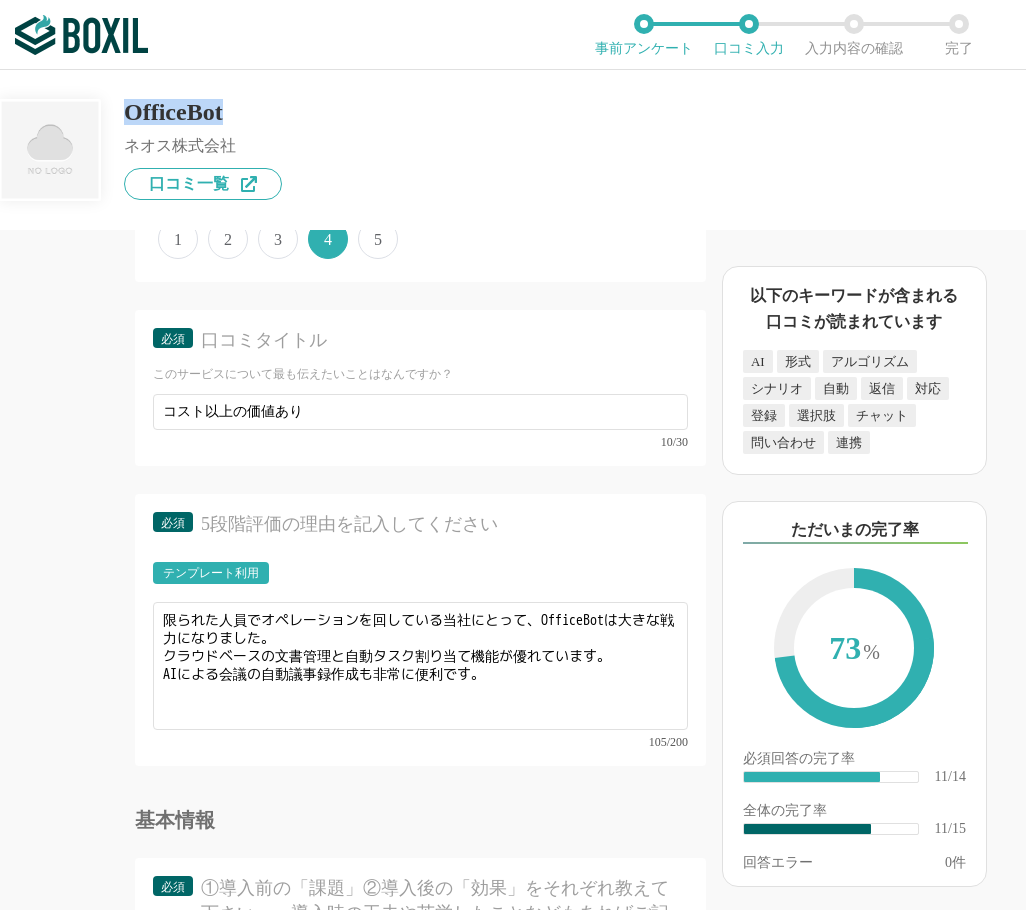 scroll, scrollTop: 1800, scrollLeft: 0, axis: vertical 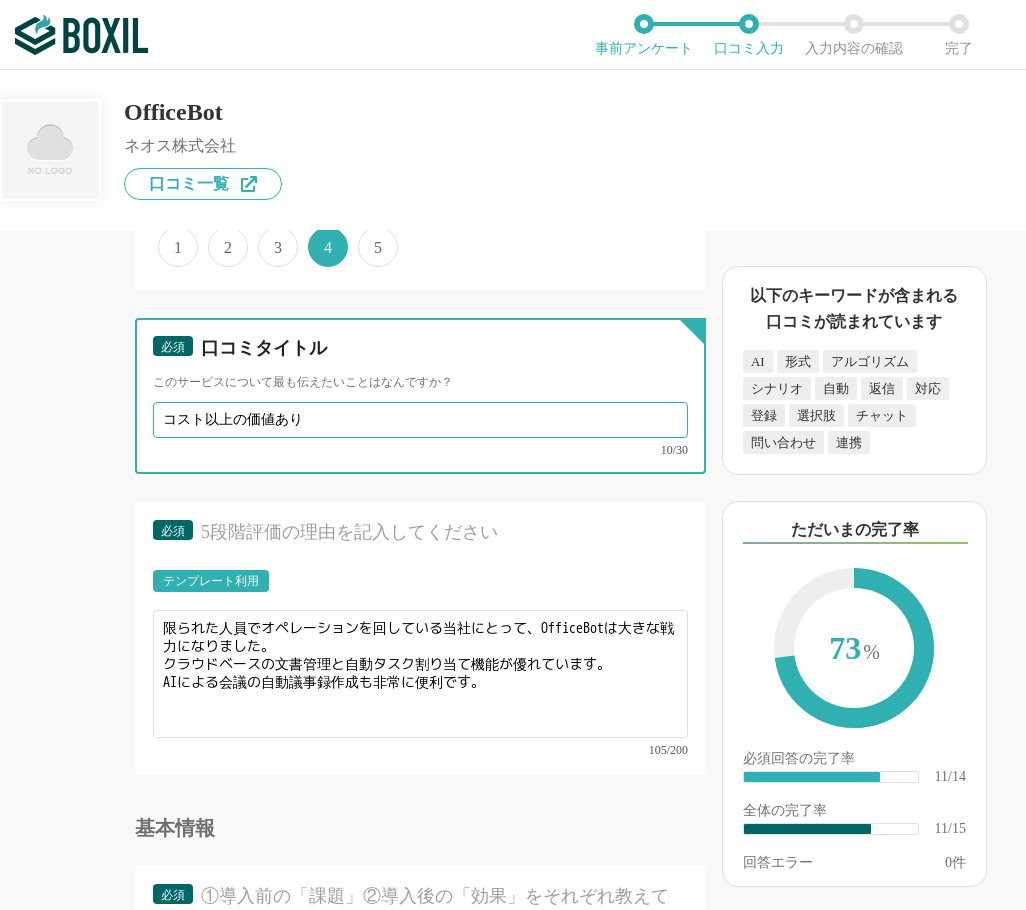 click on "コスト以上の価値あり" at bounding box center (420, 420) 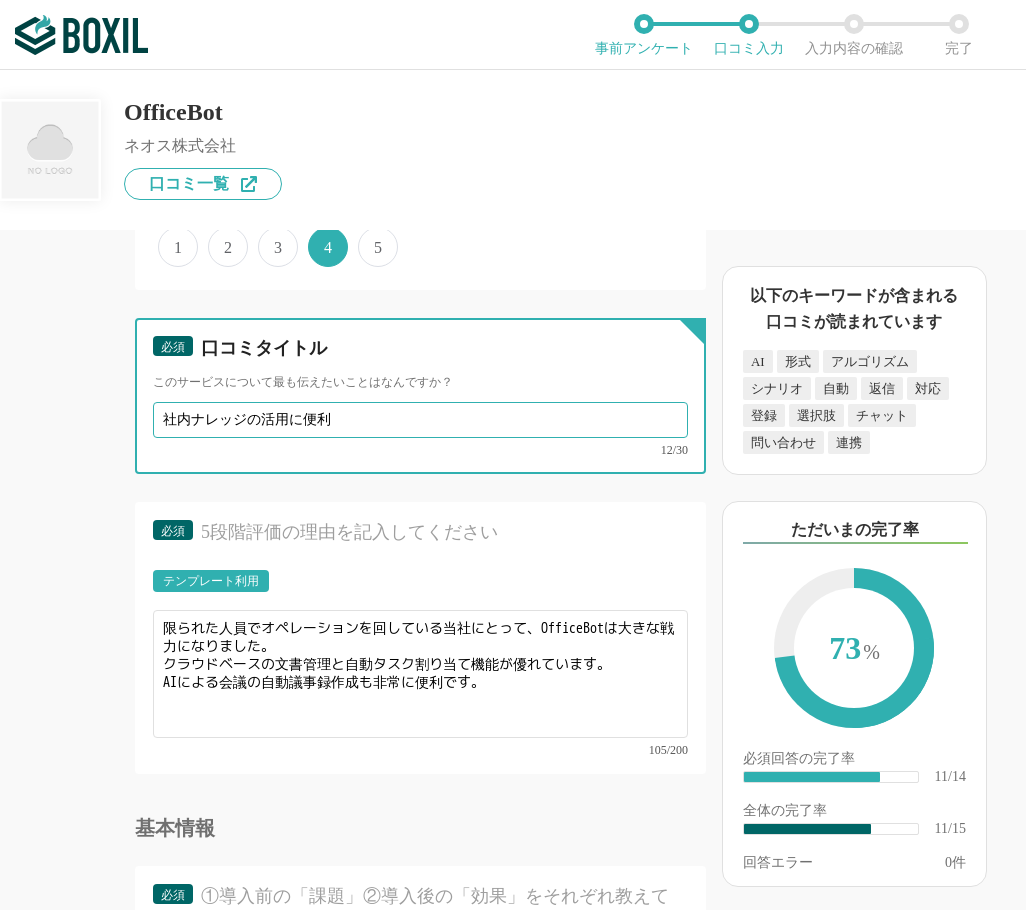 type on "社内ナレッジの活用に便利" 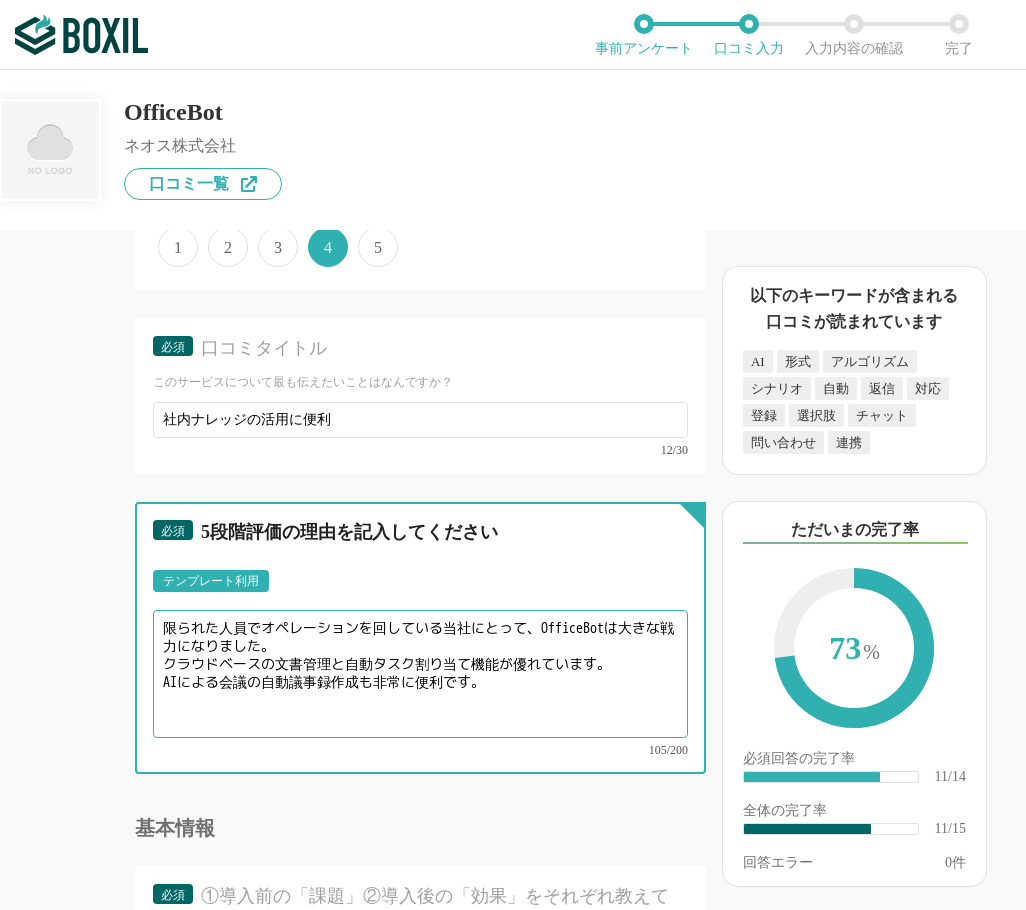 click on "限られた人員でオペレーションを回している当社にとって、OfficeBotは大きな戦力になりました。
クラウドベースの文書管理と自動タスク割り当て機能が優れています。
AIによる会議の自動議事録作成も非常に便利です。" at bounding box center (420, 674) 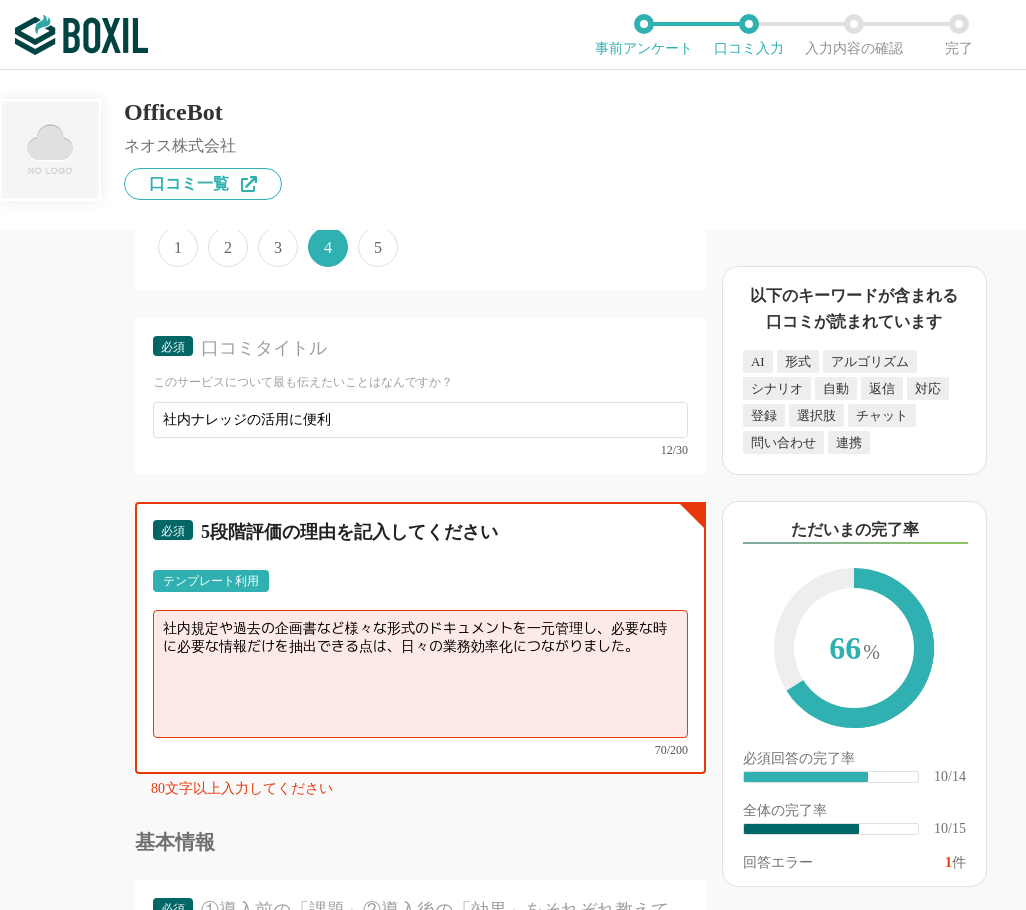 click on "社内規定や過去の企画書など様々な形式のドキュメントを一元管理し、必要な時に必要な情報だけを抽出できる点は、日々の業務効率化につながりました。" at bounding box center [420, 674] 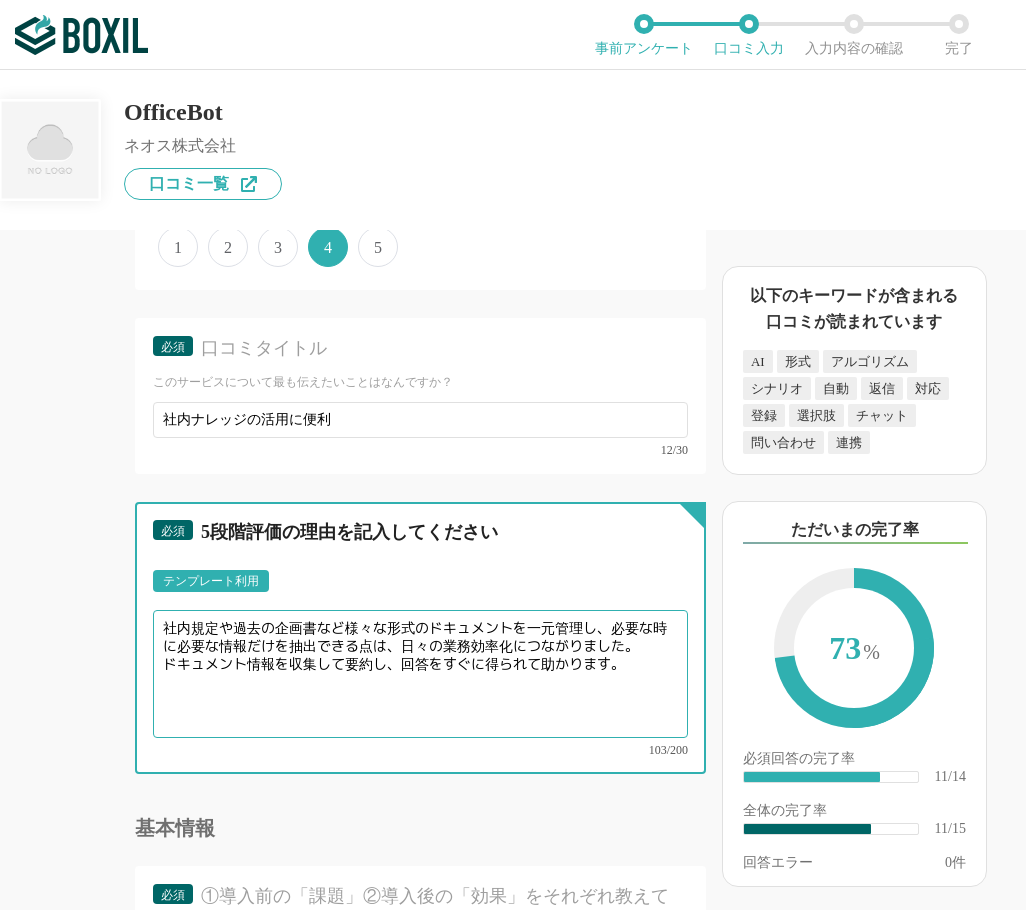 type on "社内規定や過去の企画書など様々な形式のドキュメントを一元管理し、必要な時に必要な情報だけを抽出できる点は、日々の業務効率化につながりました。
ドキュメント情報を収集して要約し、回答をすぐに得られて助かります。" 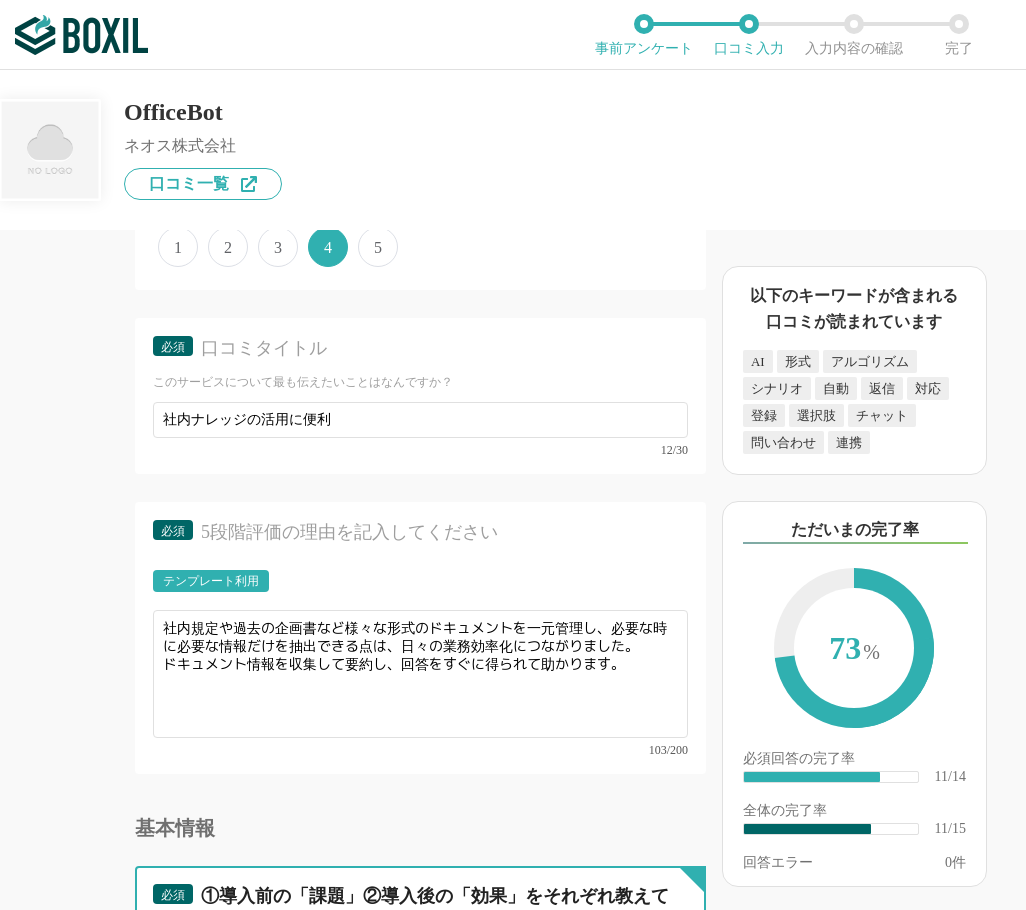 scroll, scrollTop: 2362, scrollLeft: 0, axis: vertical 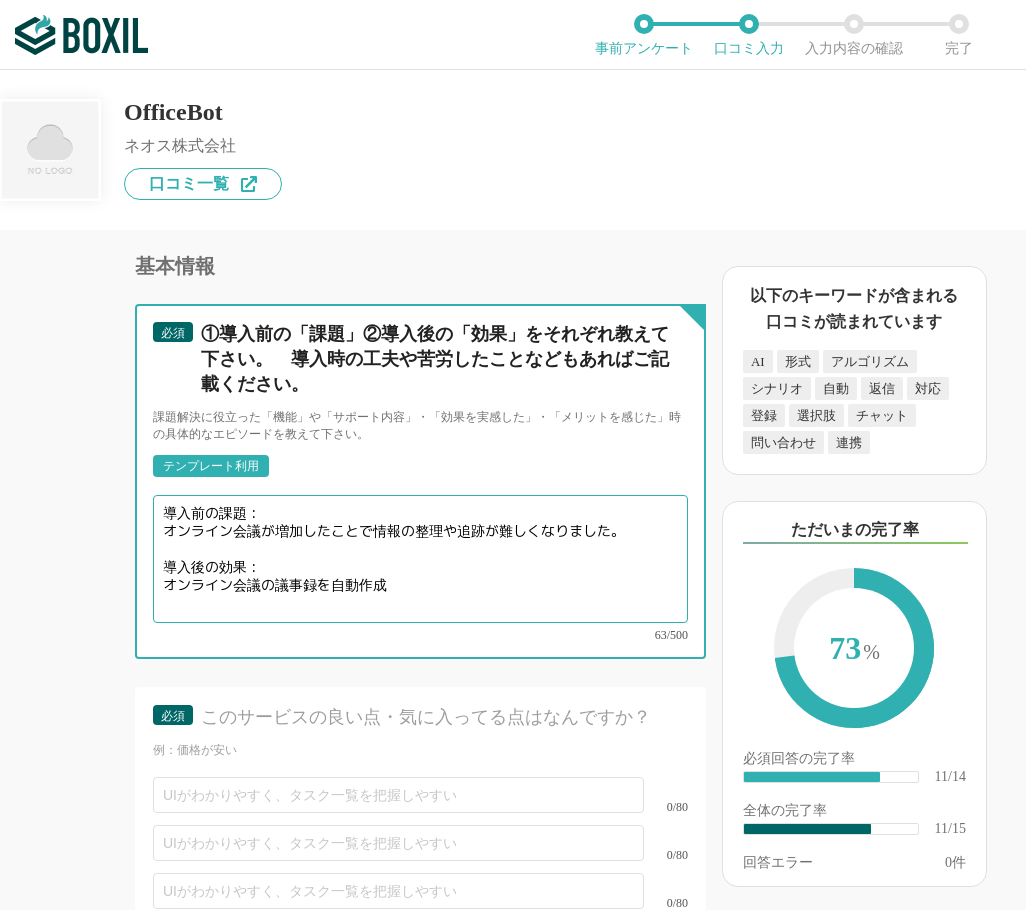 drag, startPoint x: 636, startPoint y: 528, endPoint x: 151, endPoint y: 523, distance: 485.0258 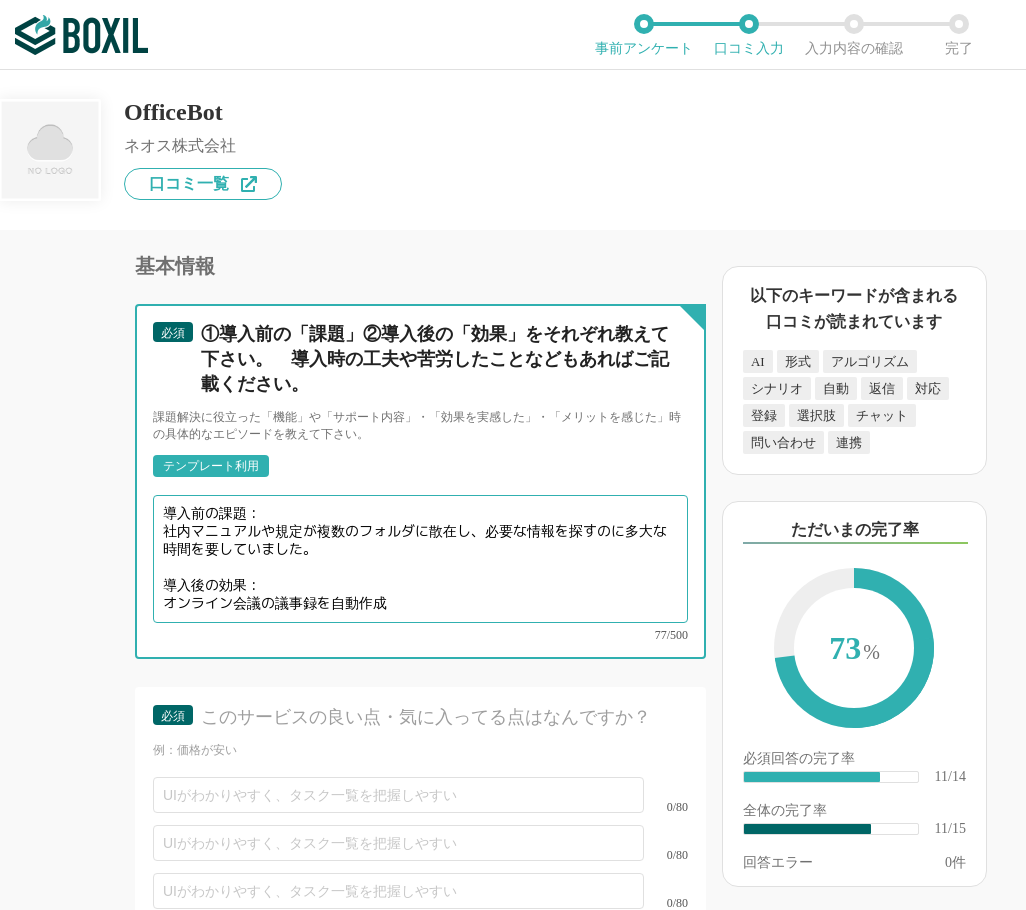 drag, startPoint x: 419, startPoint y: 586, endPoint x: 128, endPoint y: 598, distance: 291.2473 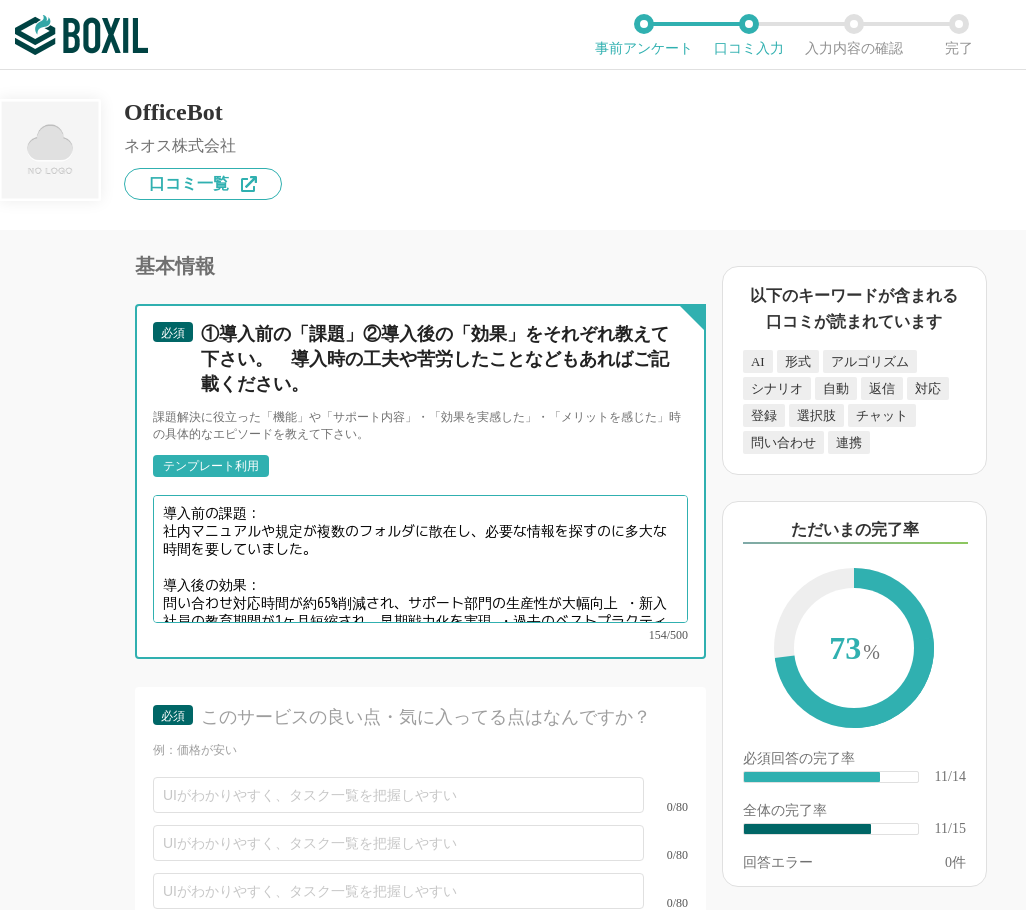 scroll, scrollTop: 20, scrollLeft: 0, axis: vertical 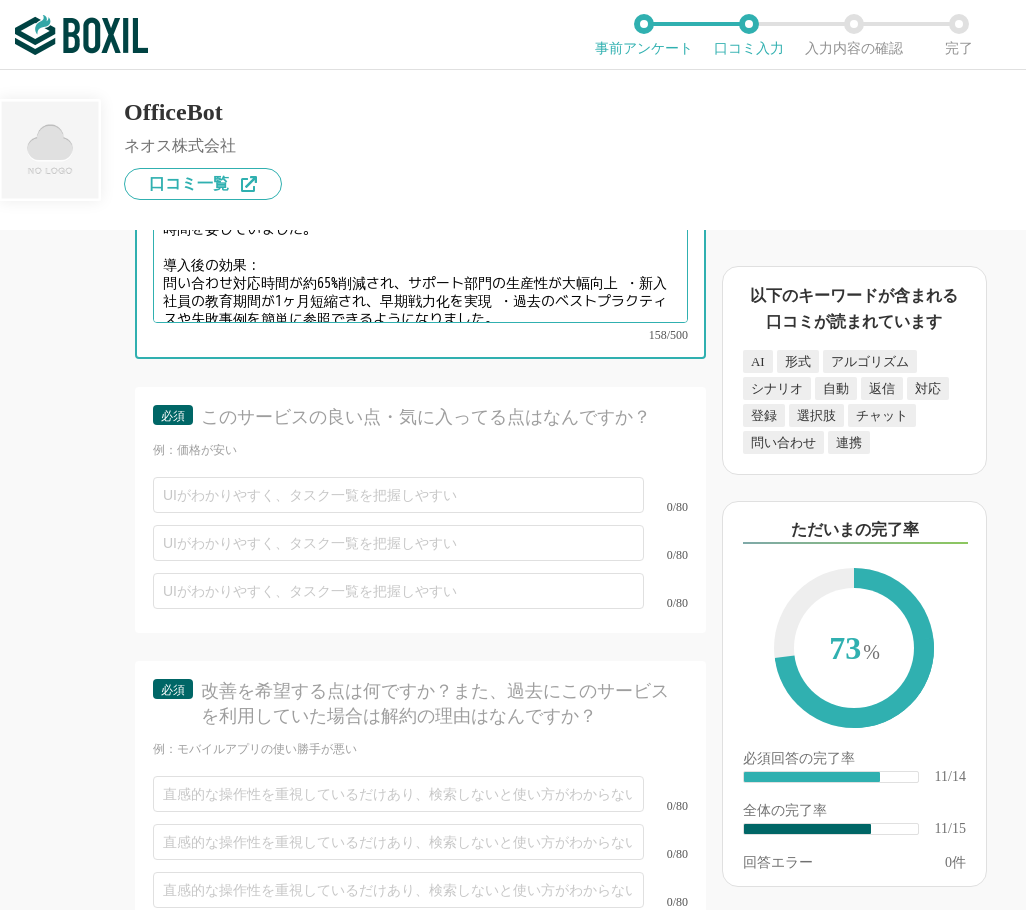 type on "導入前の課題：
社内マニュアルや規定が複数のフォルダに散在し、必要な情報を探すのに多大な時間を要していました。
導入後の効果：
問い合わせ対応時間が約65%削減され、サポート部門の生産性が大幅向上 ・新入社員の教育期間が1ヶ月短縮され、早期戦力化を実現 ・過去のベストプラクティスや失敗事例を簡単に参照できるようになりました。" 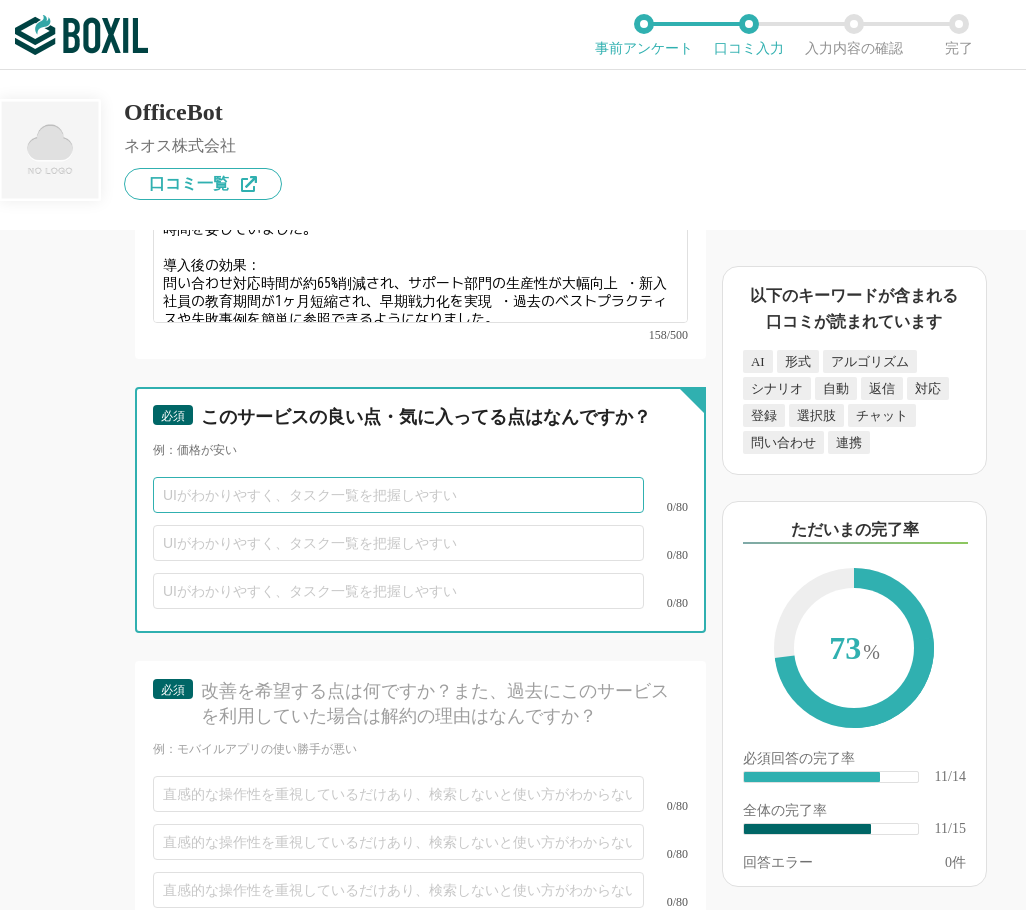 click at bounding box center (398, 495) 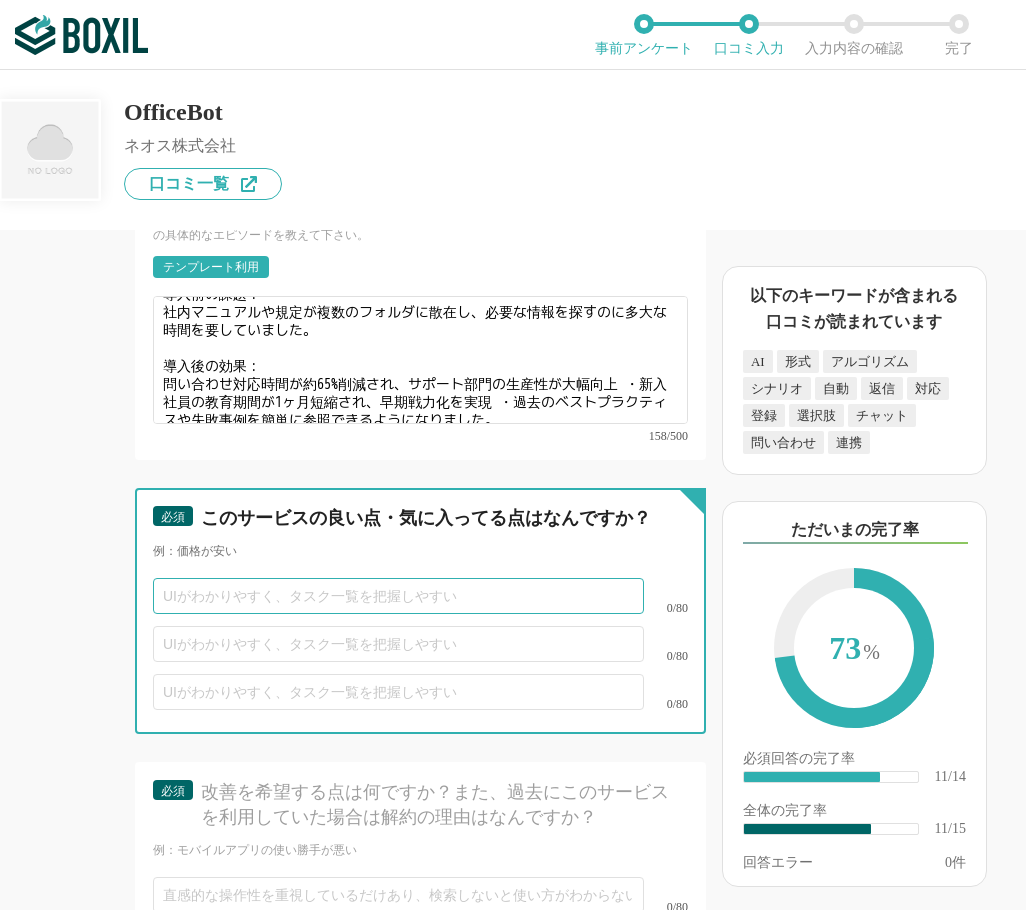 scroll, scrollTop: 2562, scrollLeft: 0, axis: vertical 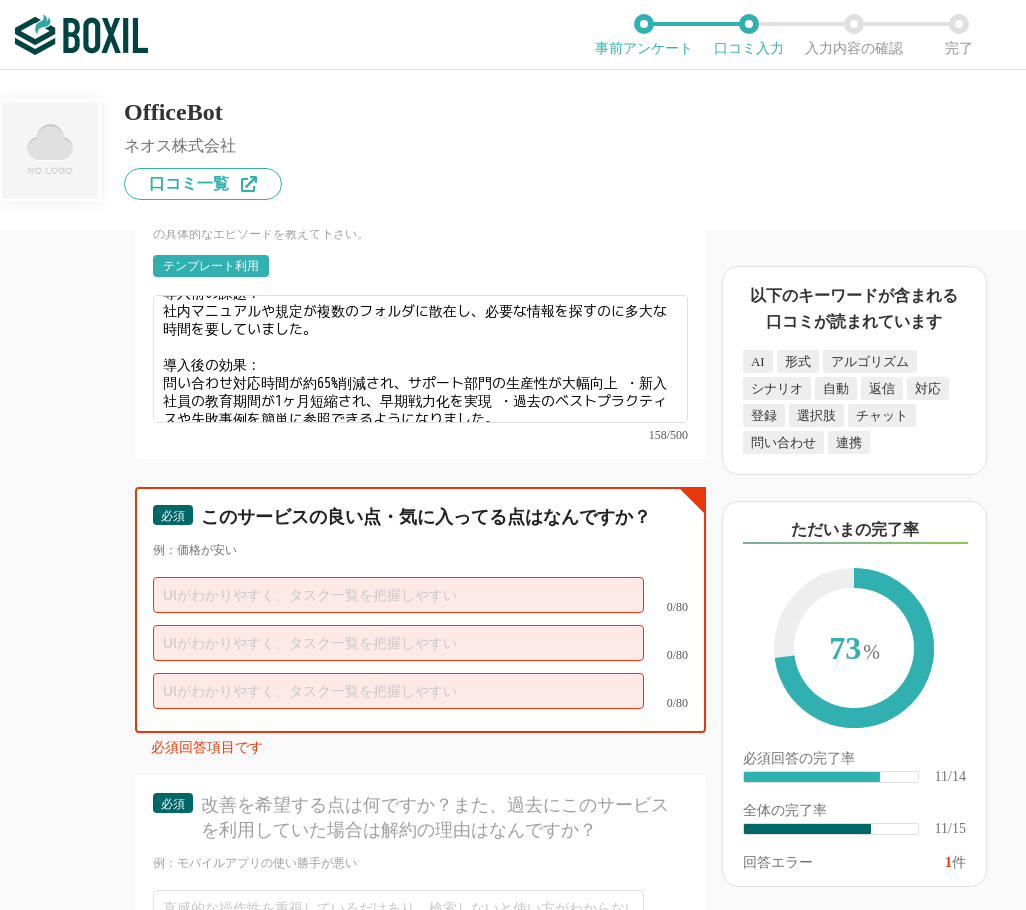 click at bounding box center (398, 595) 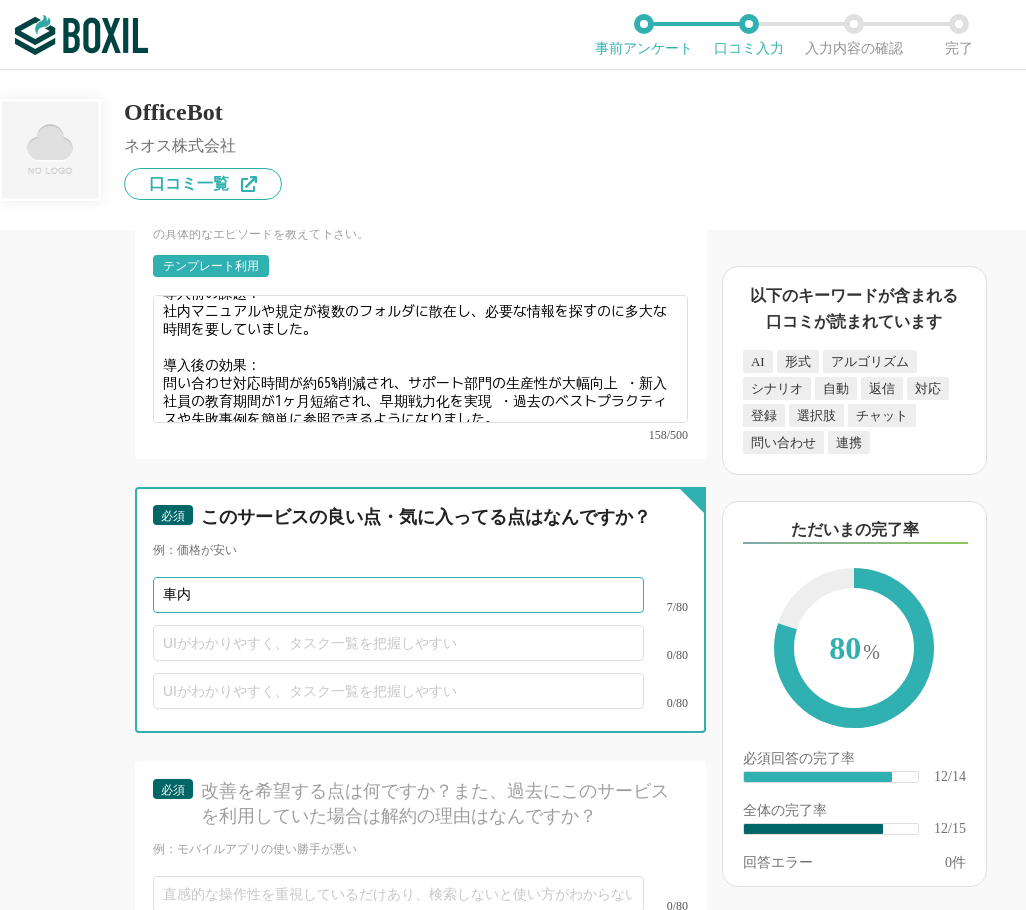 type on "車" 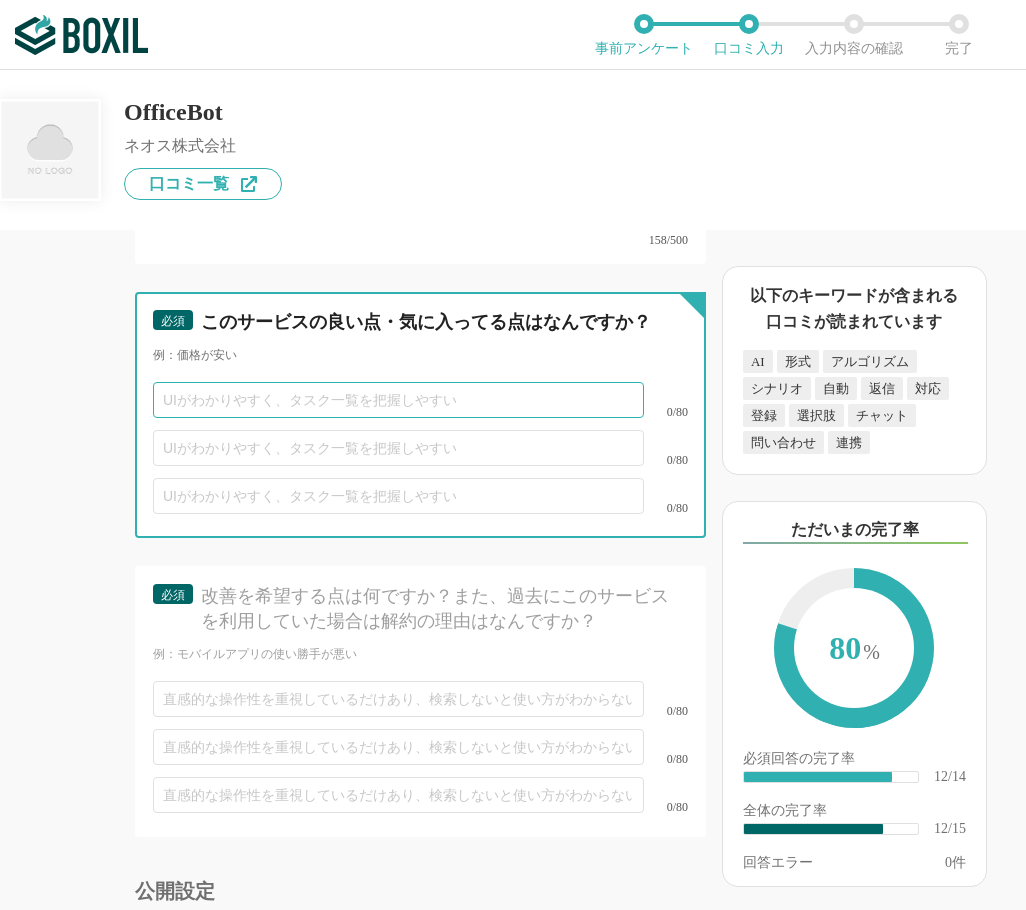 scroll, scrollTop: 2762, scrollLeft: 0, axis: vertical 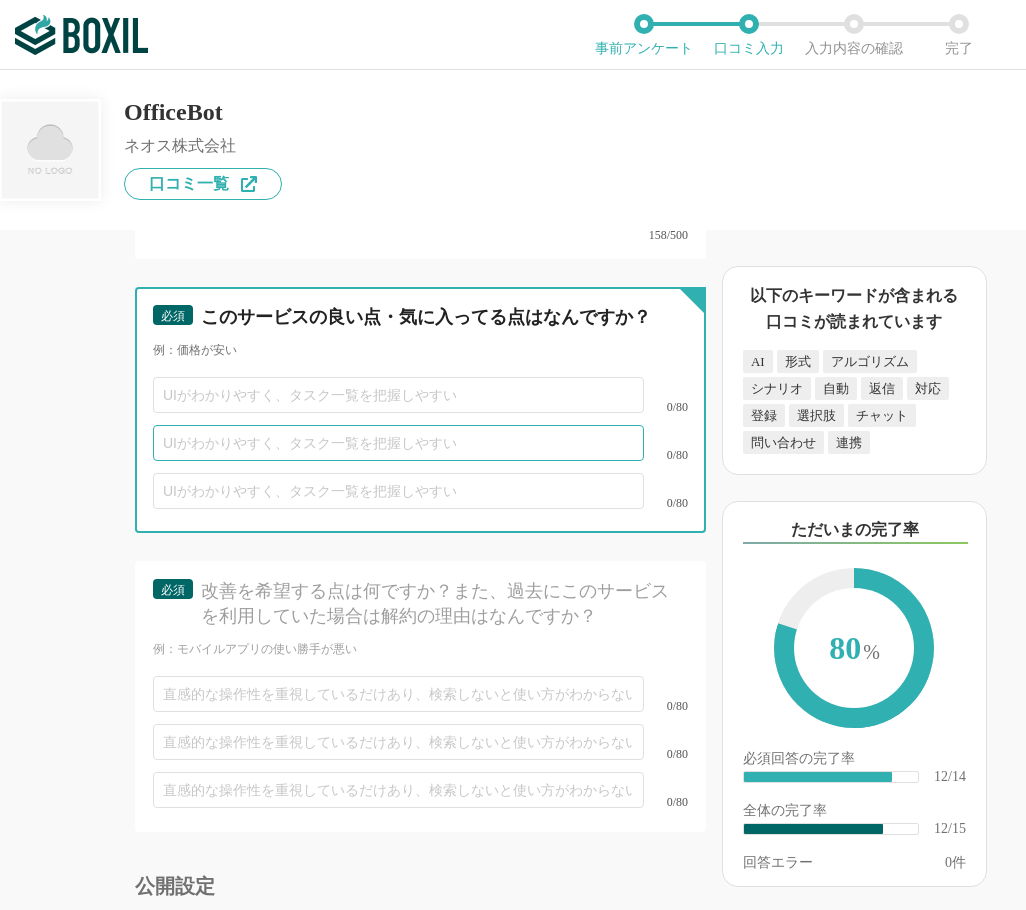 click at bounding box center [398, 443] 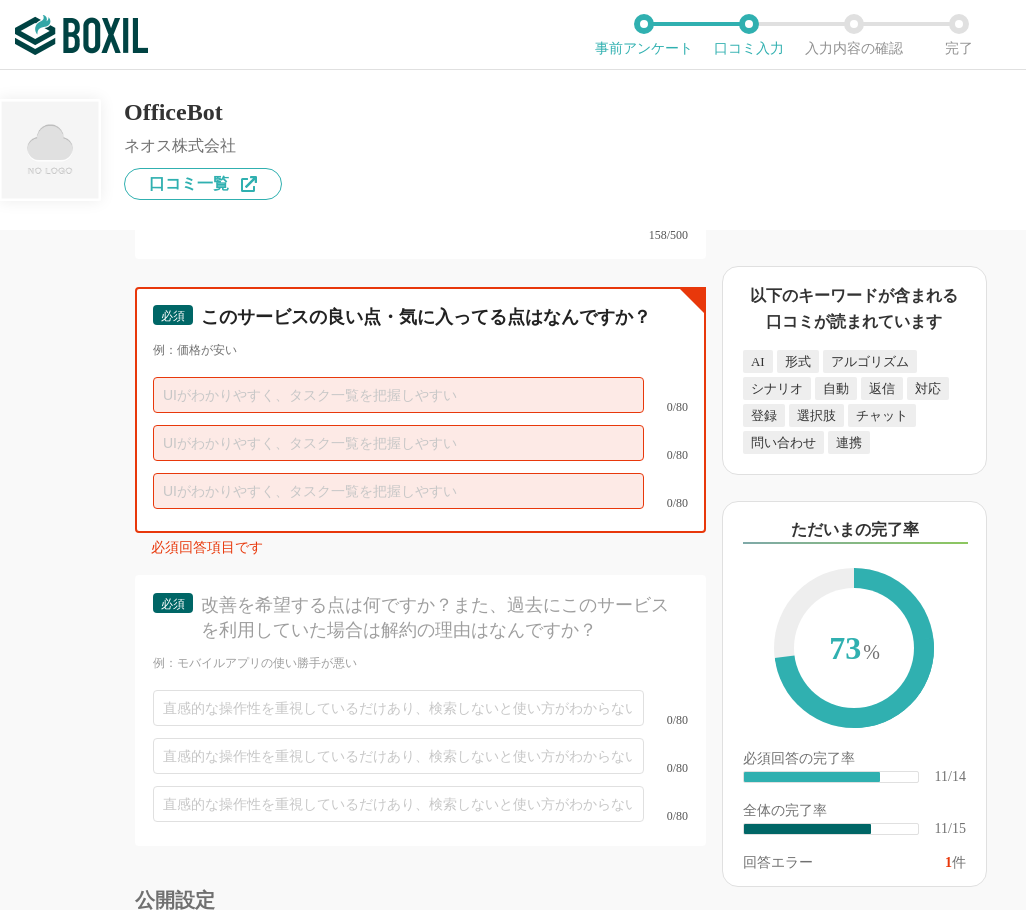 click at bounding box center (398, 395) 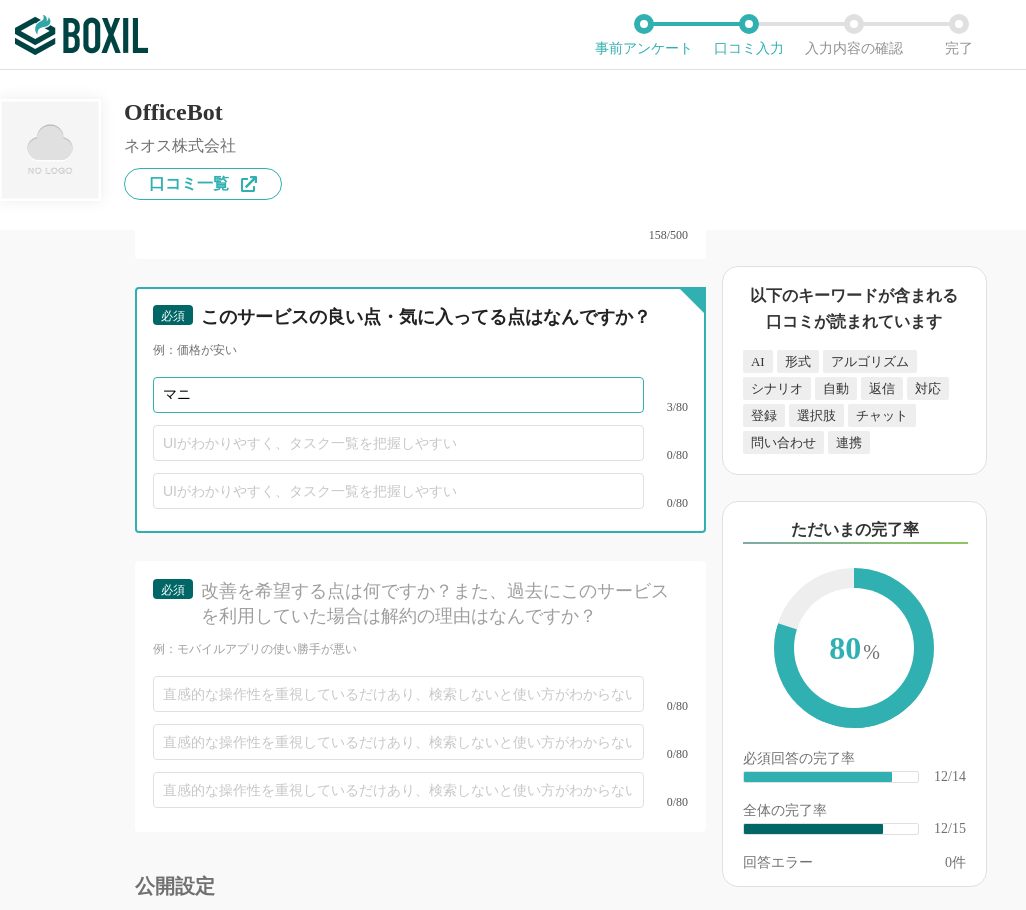 type on "マ" 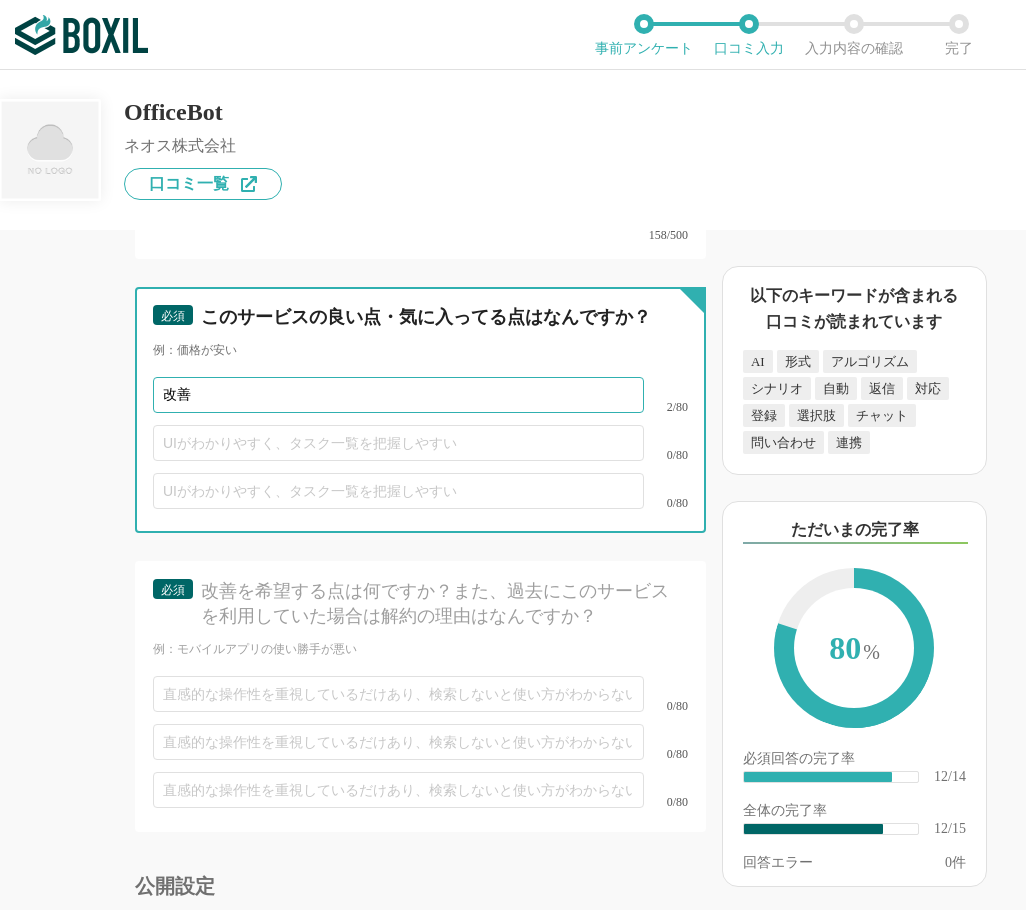 type on "改" 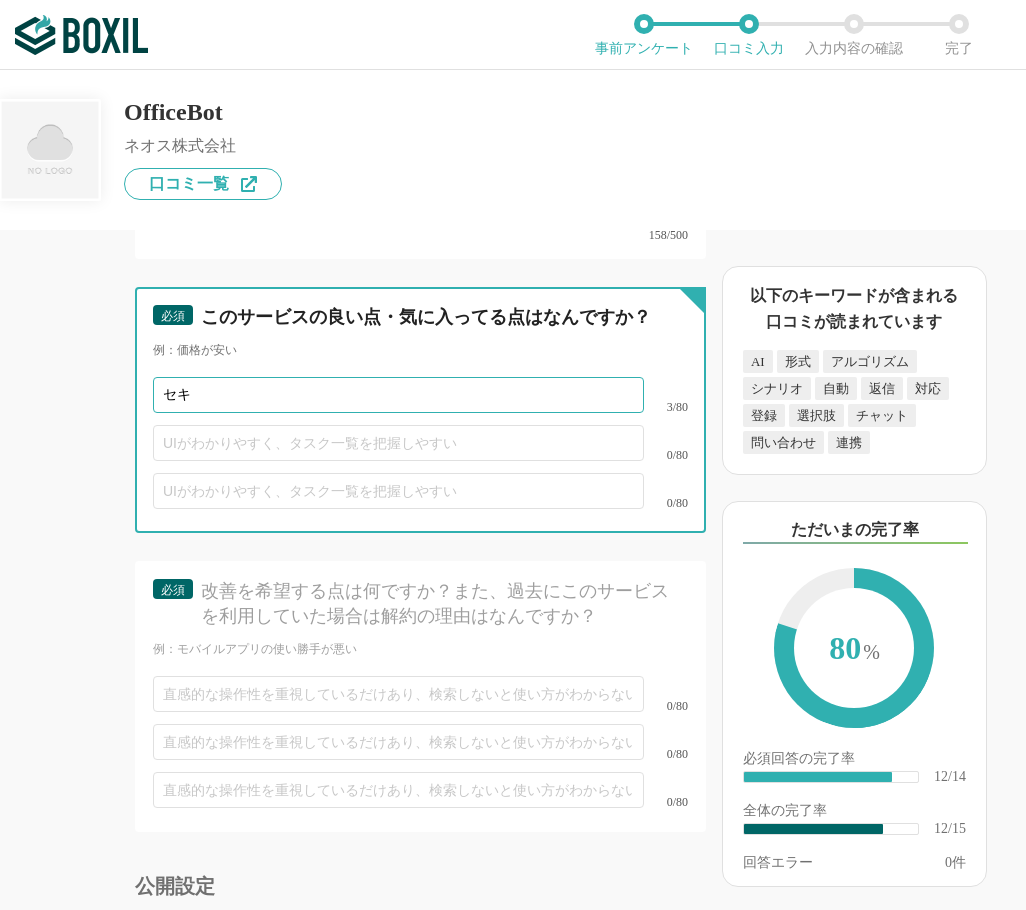 type on "セ" 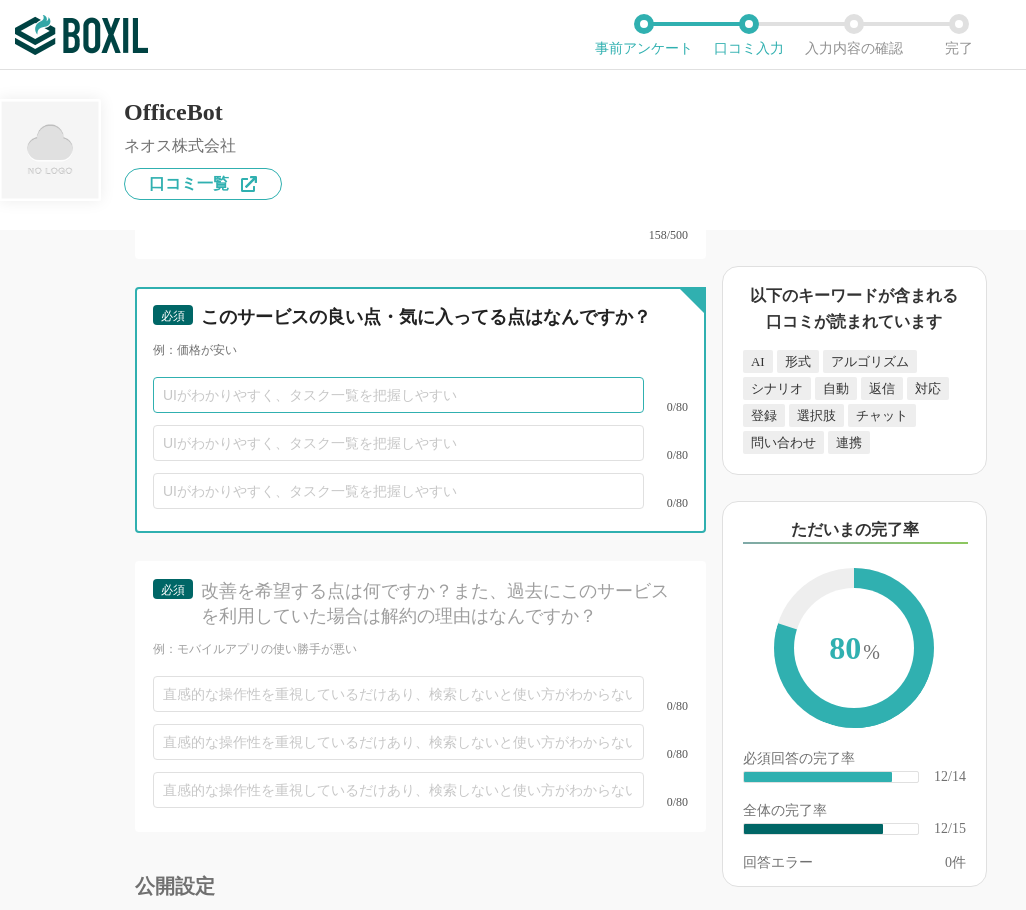 click at bounding box center (398, 395) 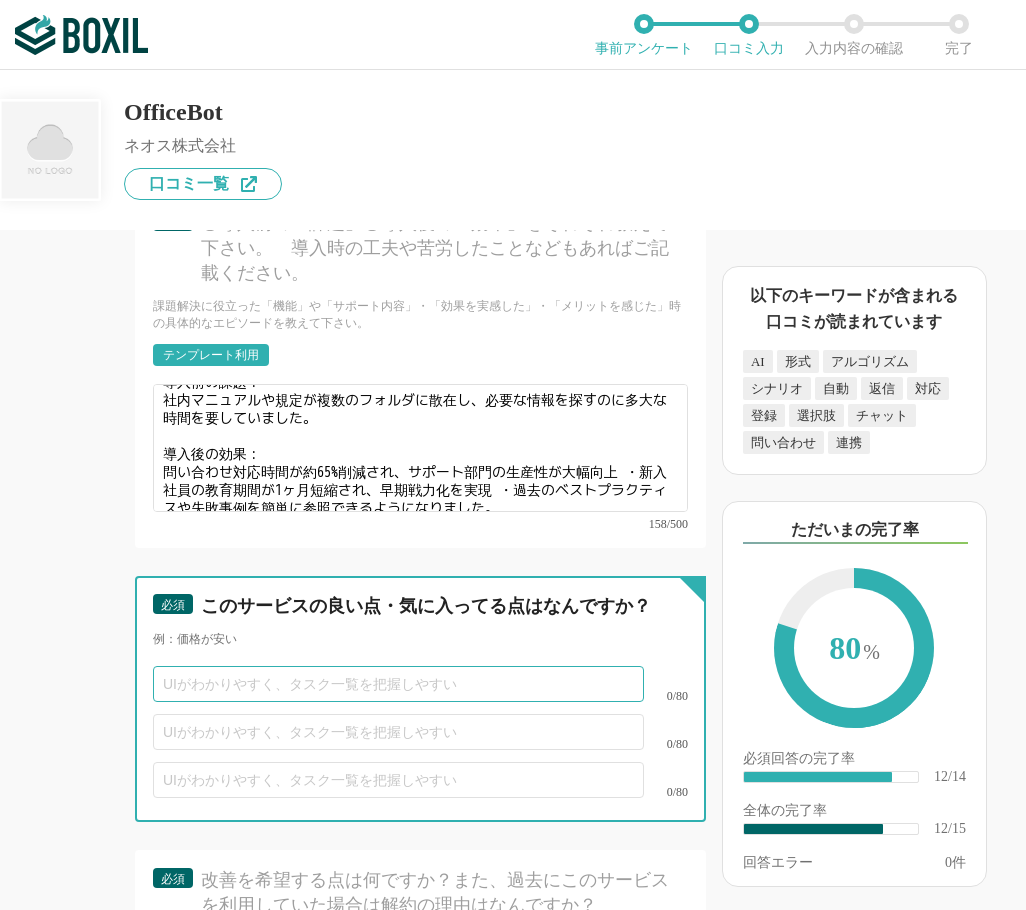 scroll, scrollTop: 2462, scrollLeft: 0, axis: vertical 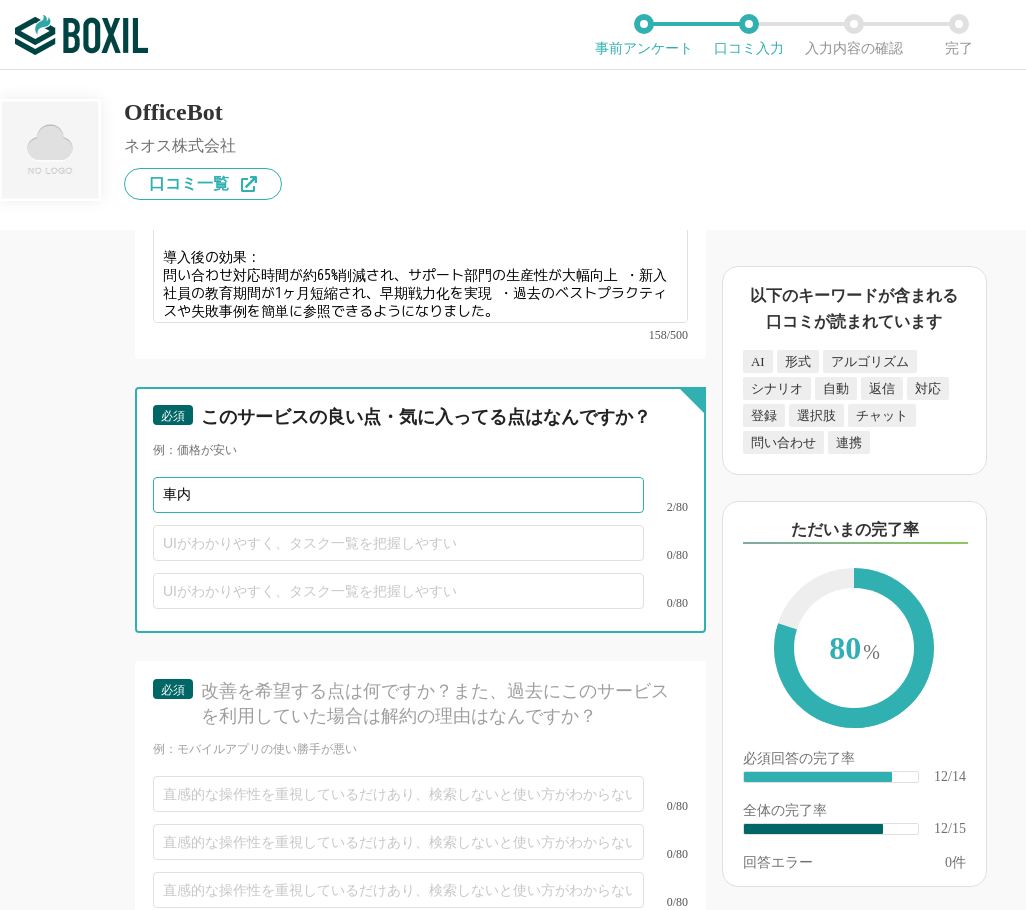 type on "車" 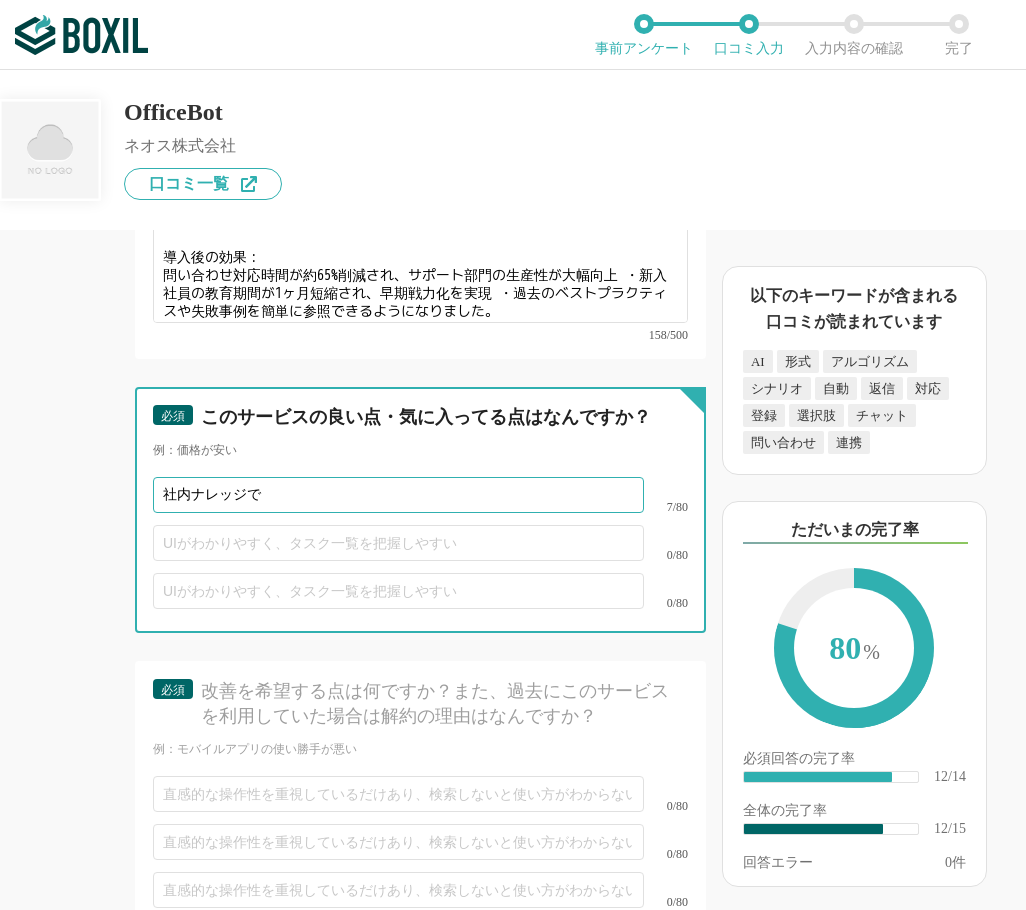 click on "社内ナレッジで" at bounding box center [398, 495] 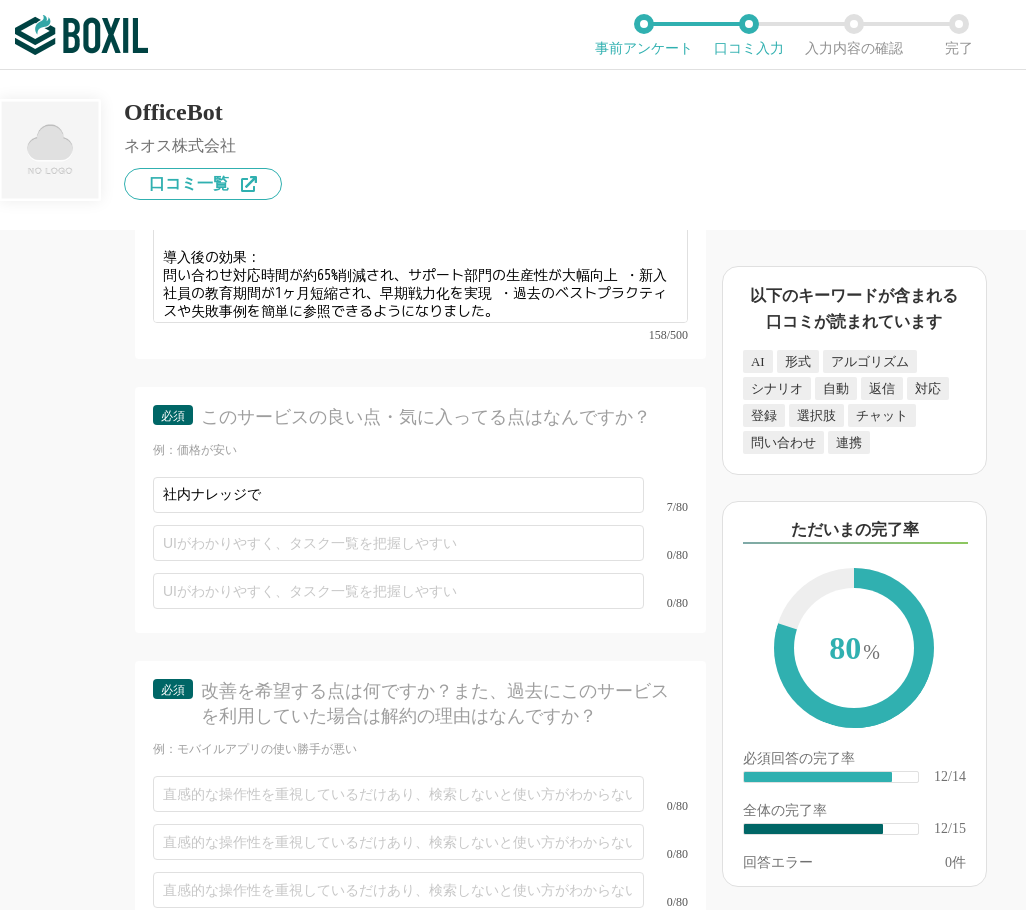 click on "0/80" at bounding box center (420, 543) 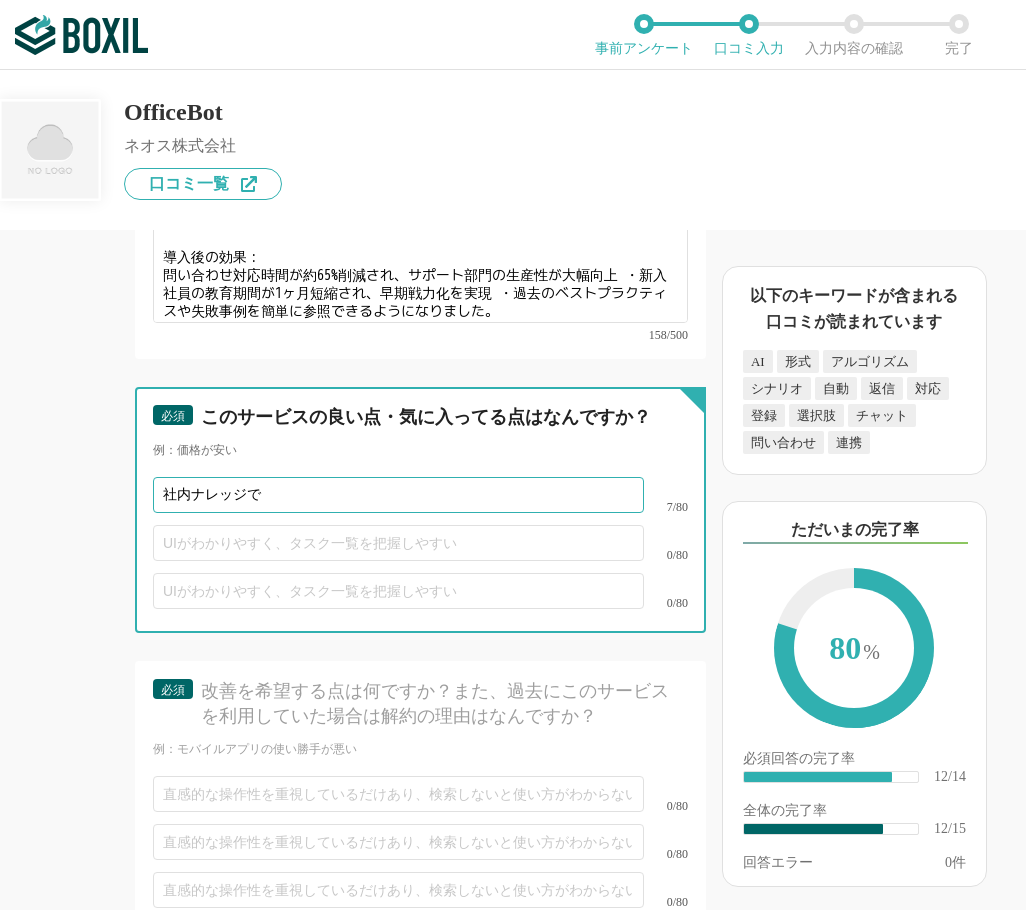 click on "社内ナレッジで" at bounding box center [398, 495] 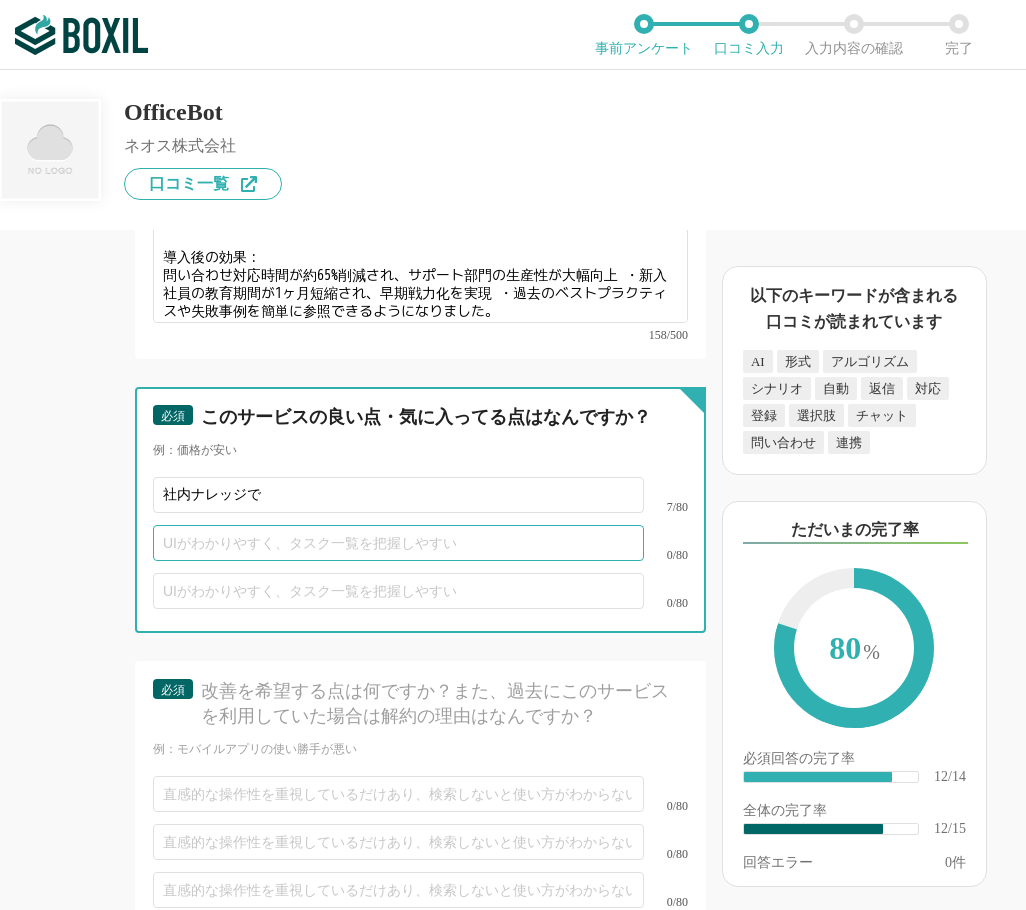 click at bounding box center (398, 543) 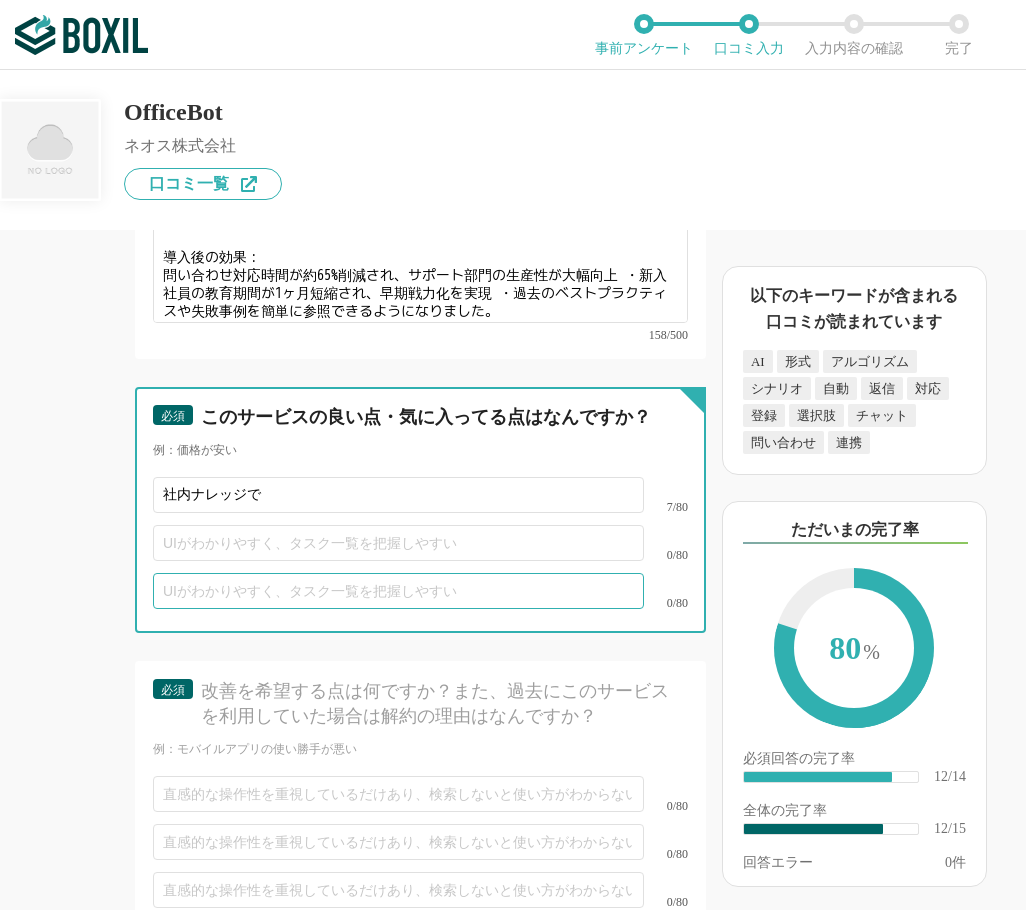 click at bounding box center (398, 591) 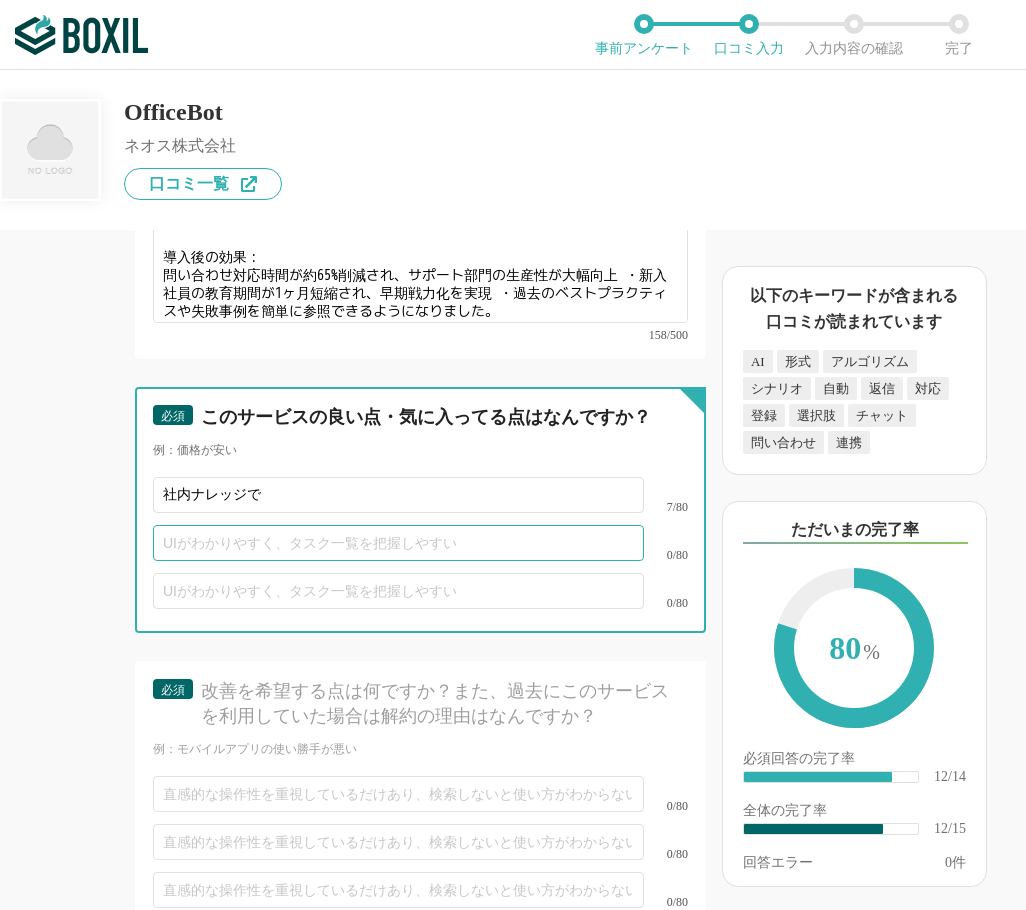 click at bounding box center [398, 543] 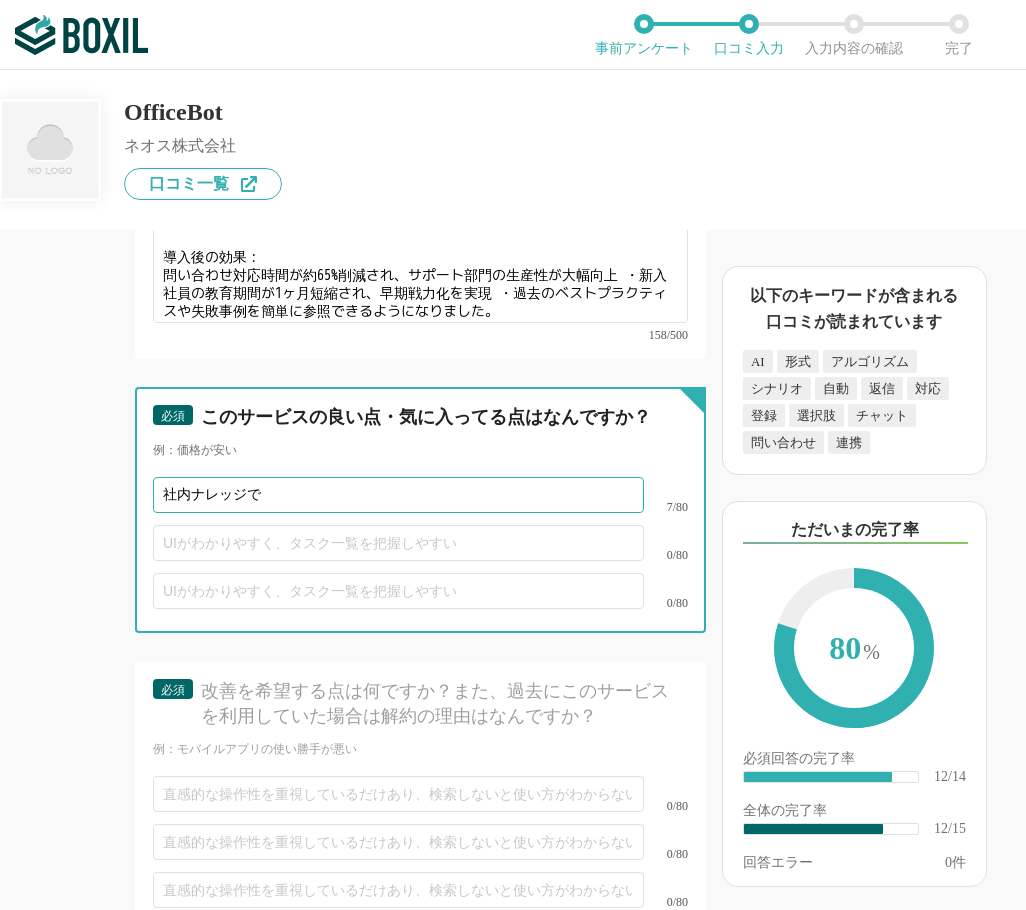 click on "社内ナレッジで" at bounding box center (398, 495) 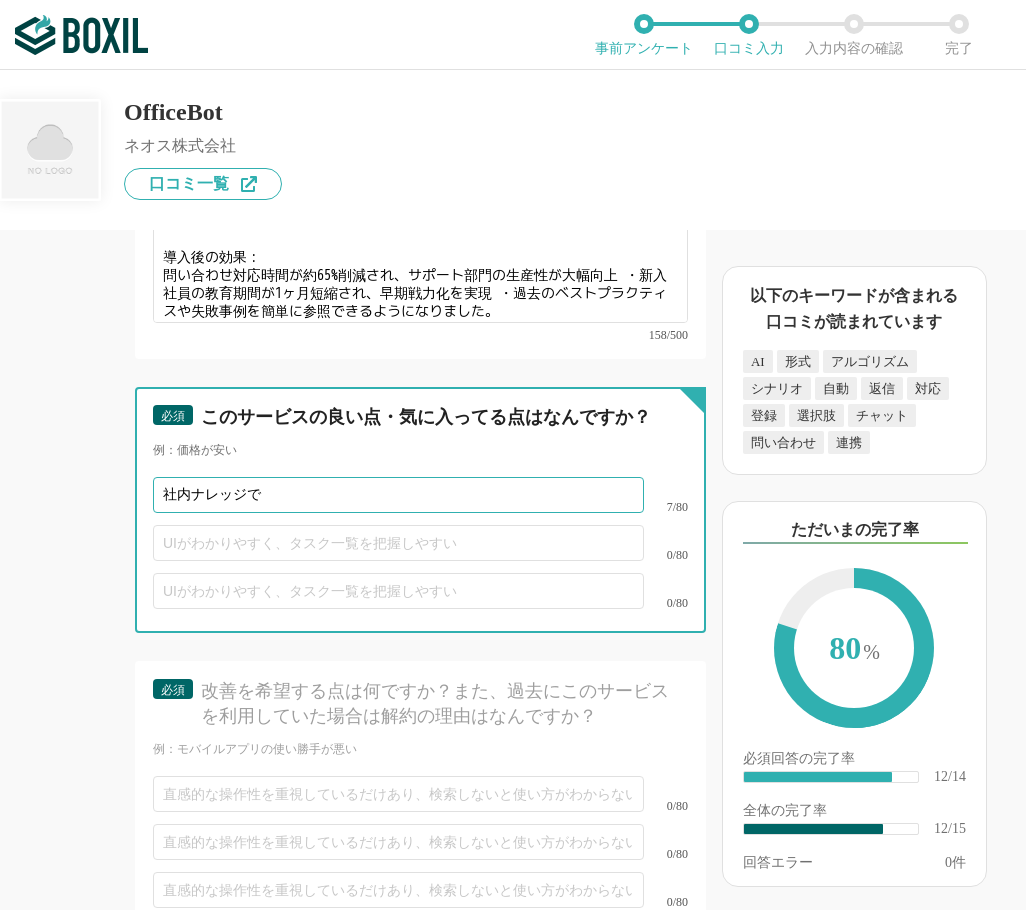 drag, startPoint x: 317, startPoint y: 480, endPoint x: 101, endPoint y: 471, distance: 216.18742 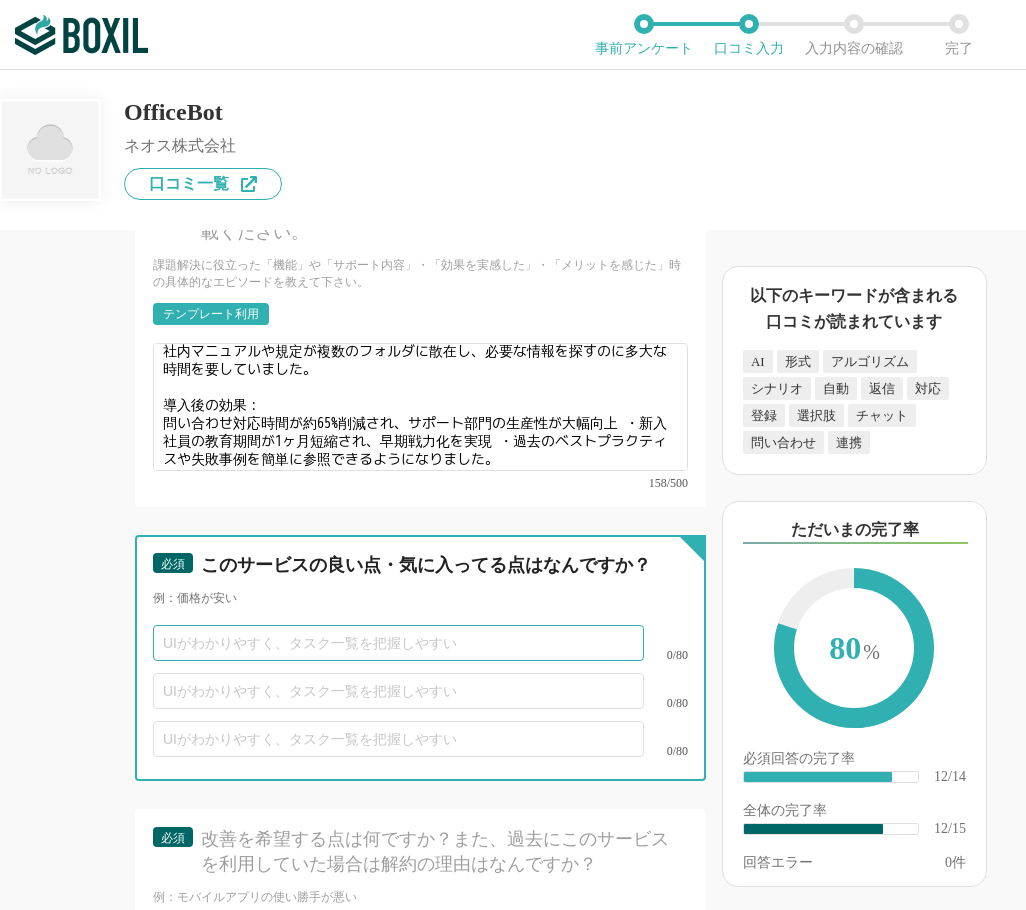 scroll, scrollTop: 2562, scrollLeft: 0, axis: vertical 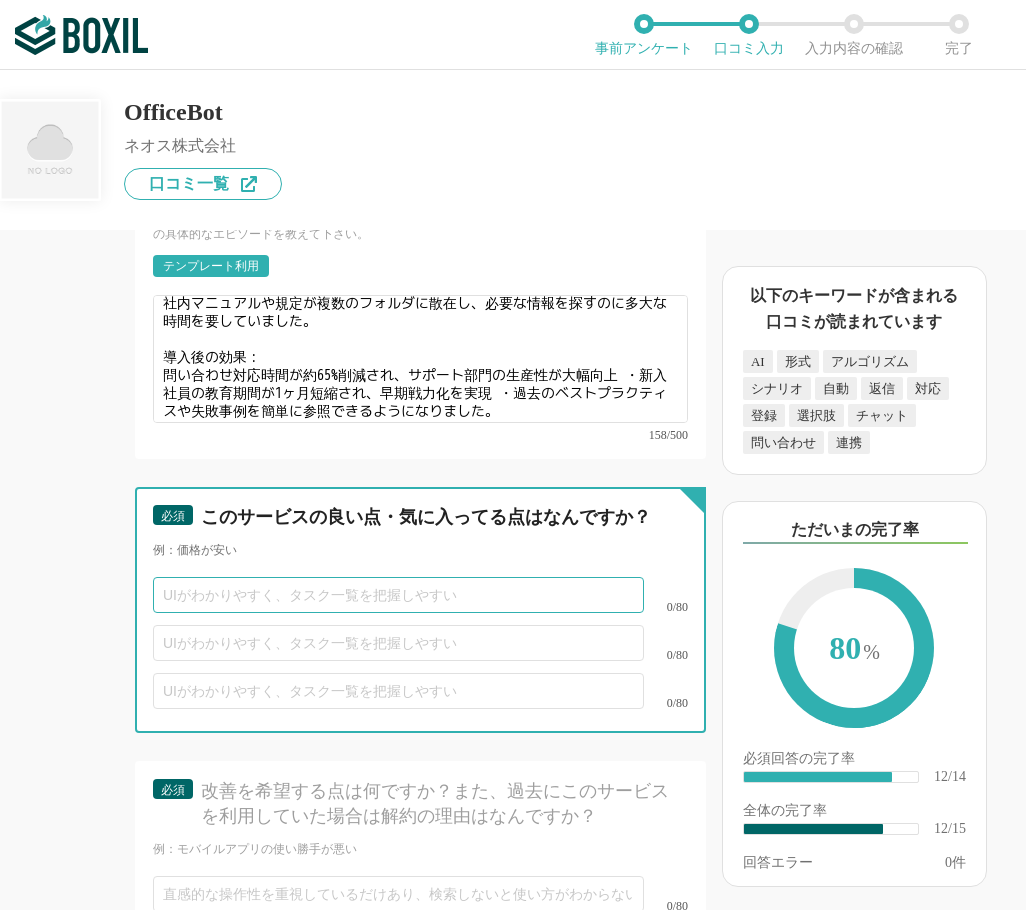click at bounding box center (398, 595) 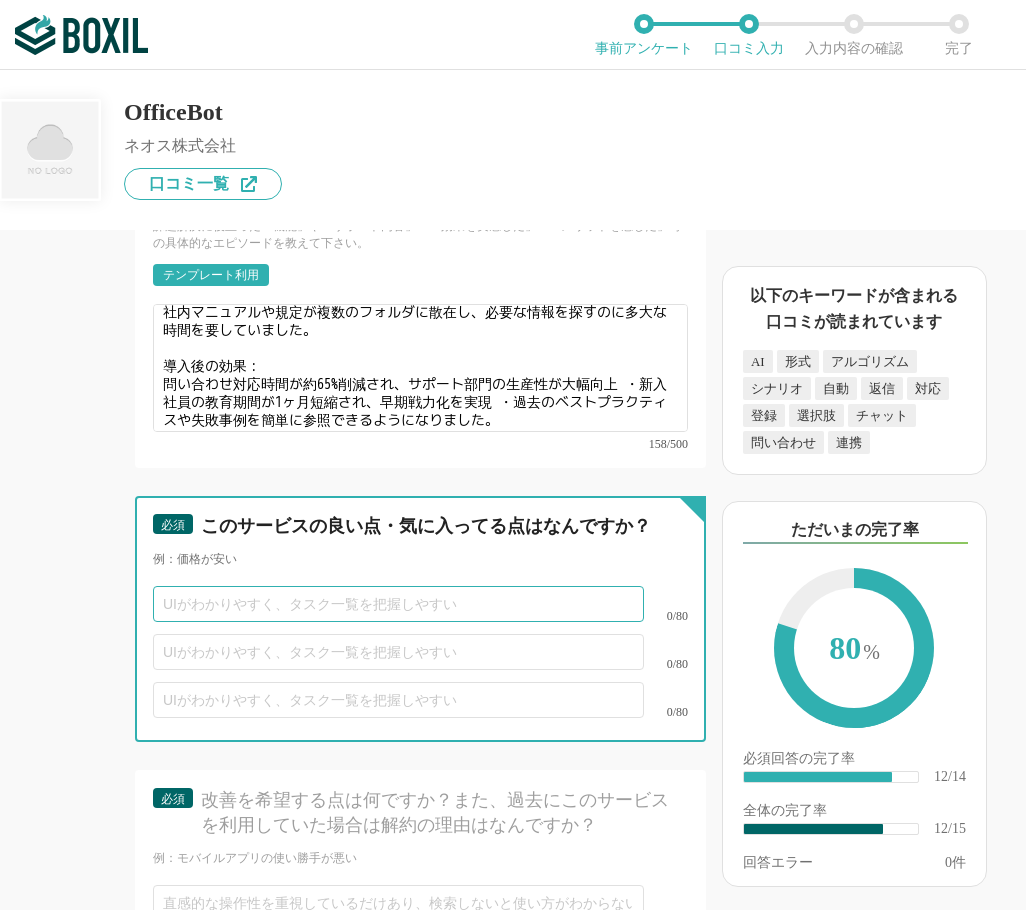 scroll, scrollTop: 2562, scrollLeft: 0, axis: vertical 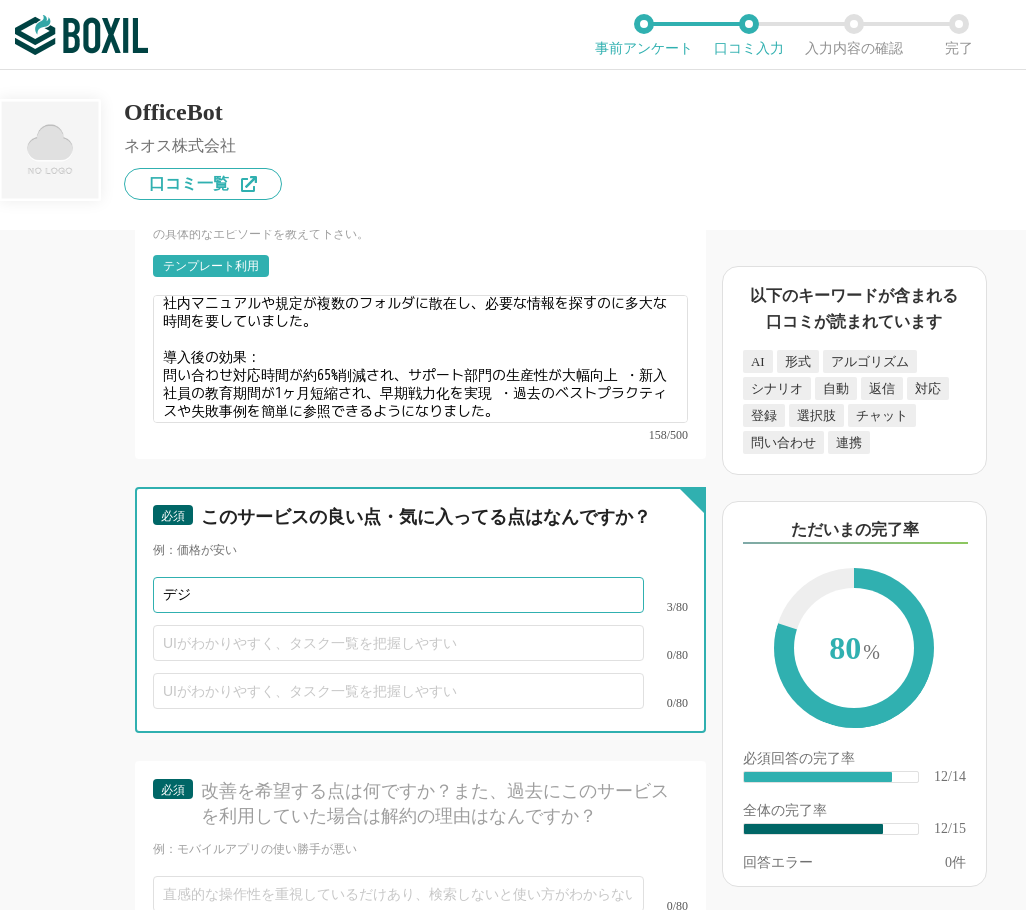 type on "デ" 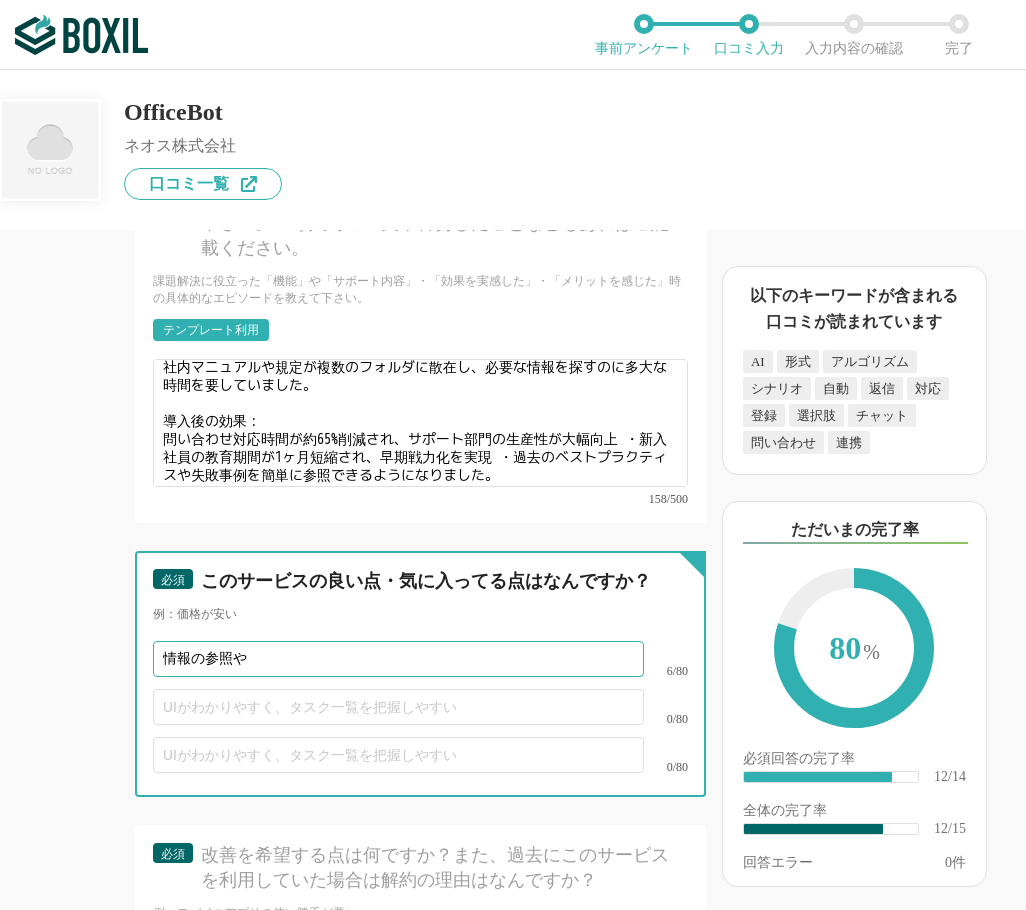 scroll, scrollTop: 2462, scrollLeft: 0, axis: vertical 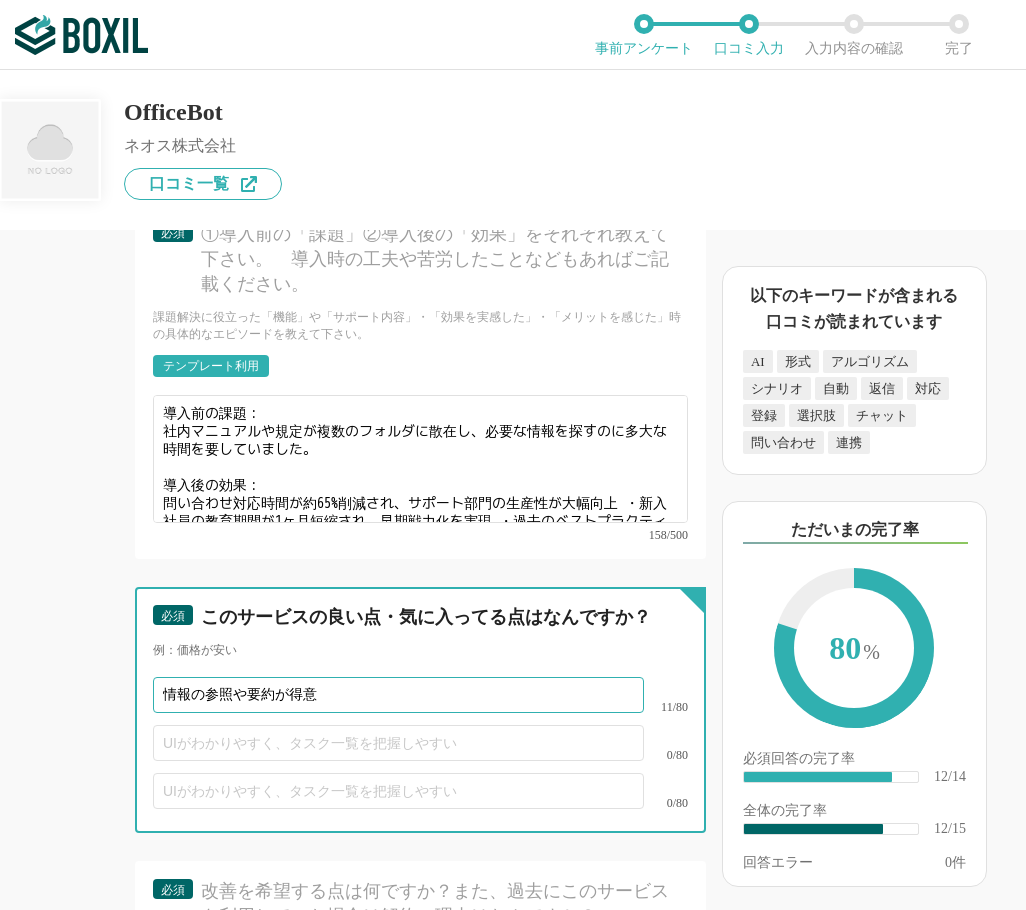 type on "情報の参照や要約が得意" 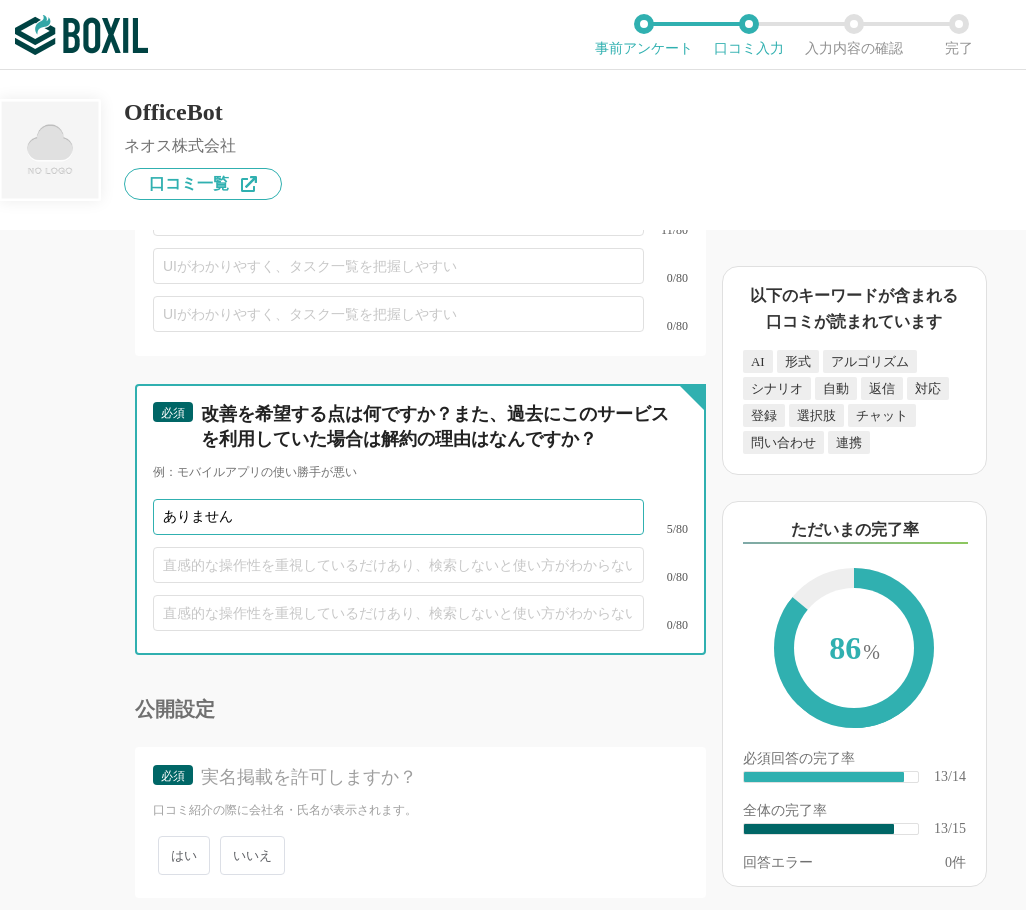 scroll, scrollTop: 3010, scrollLeft: 0, axis: vertical 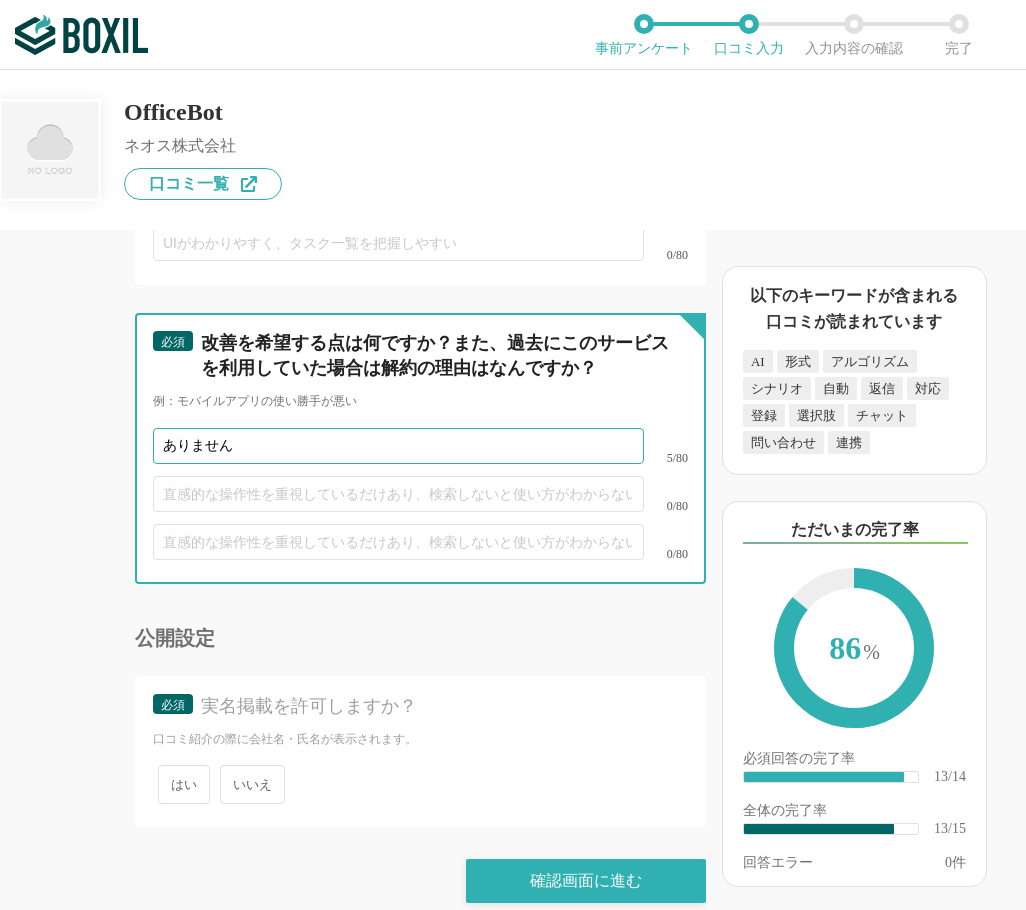 type on "ありません" 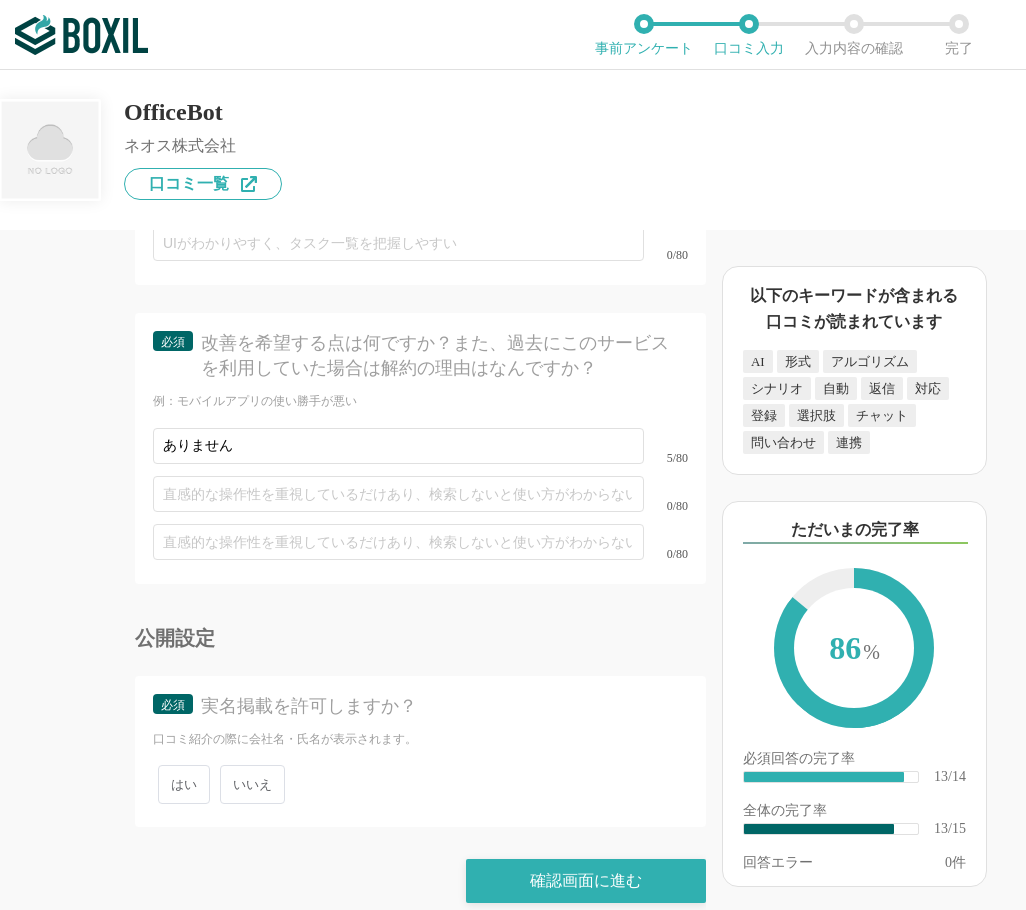 click on "いいえ" at bounding box center (252, 784) 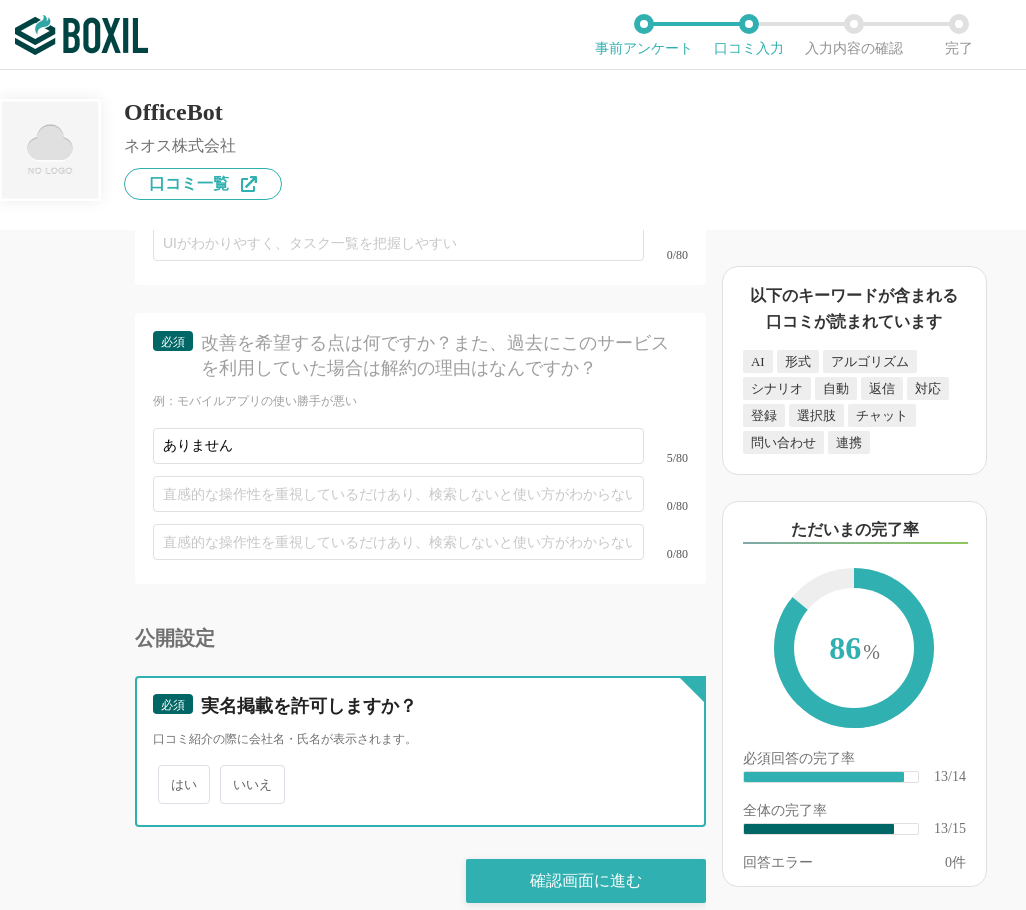 click on "いいえ" at bounding box center [231, 774] 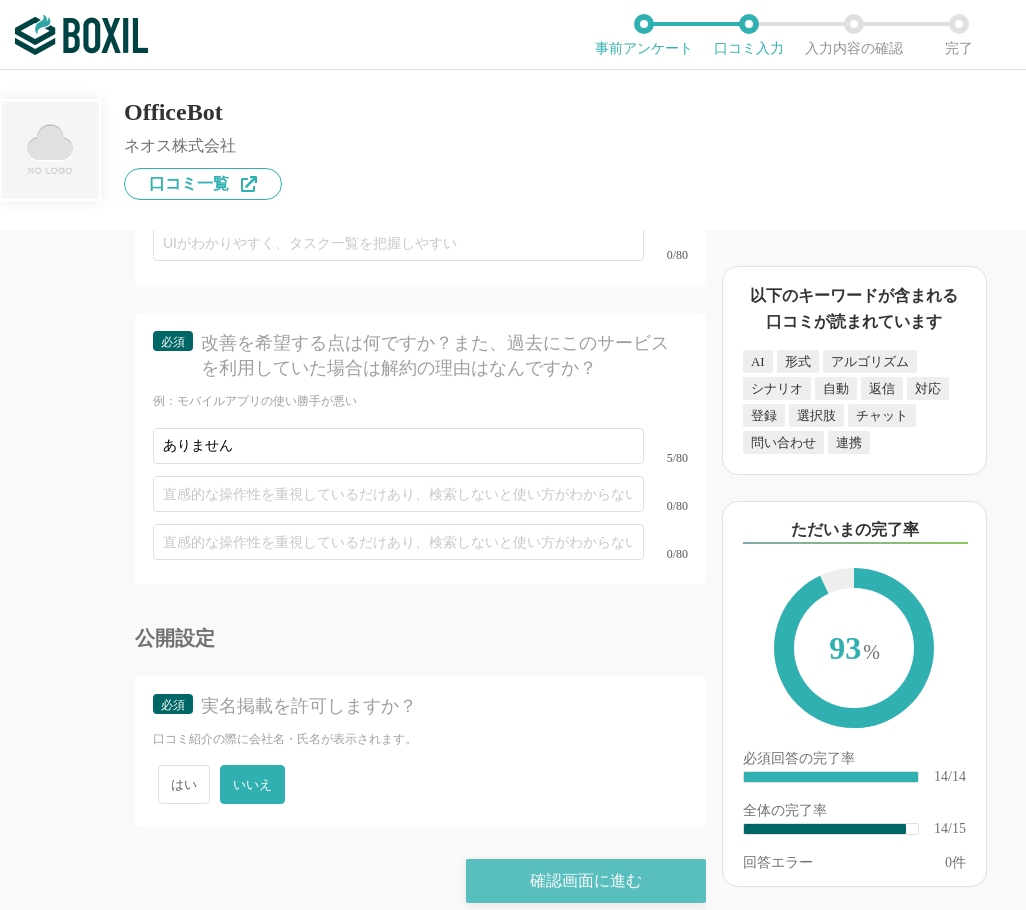 click on "確認画面に進む" at bounding box center [586, 881] 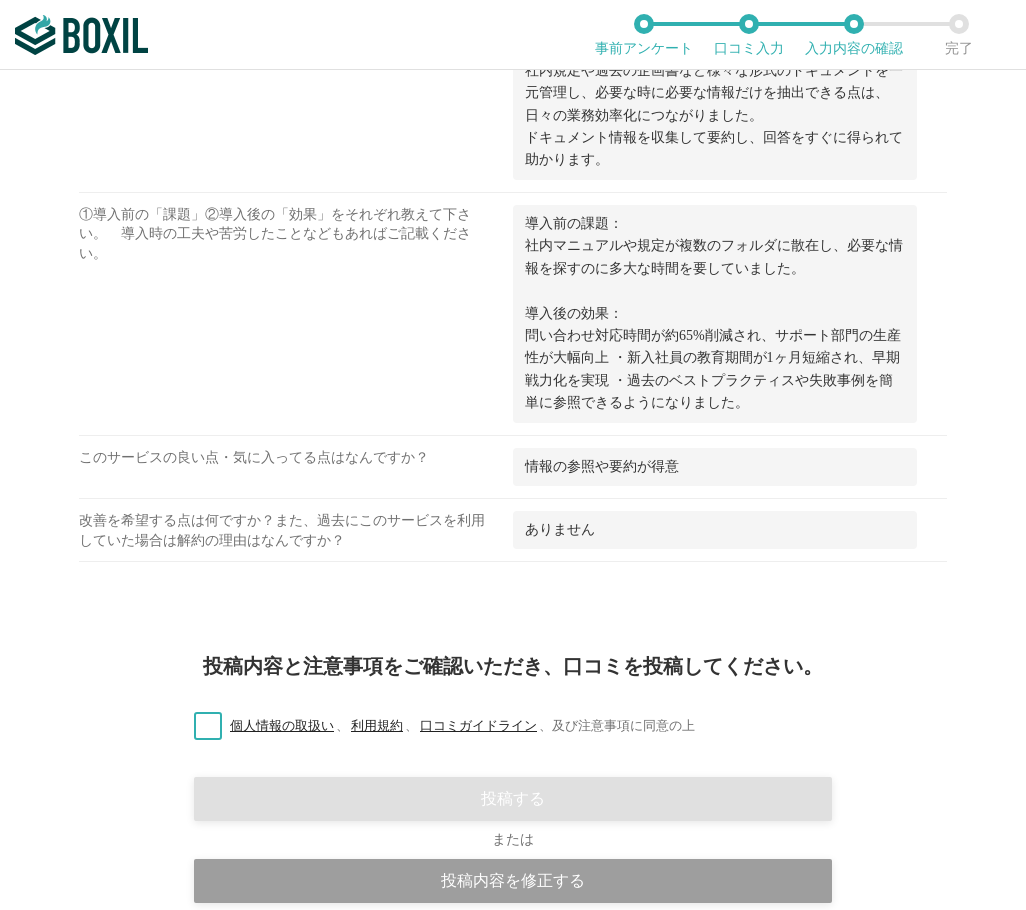 scroll, scrollTop: 1231, scrollLeft: 0, axis: vertical 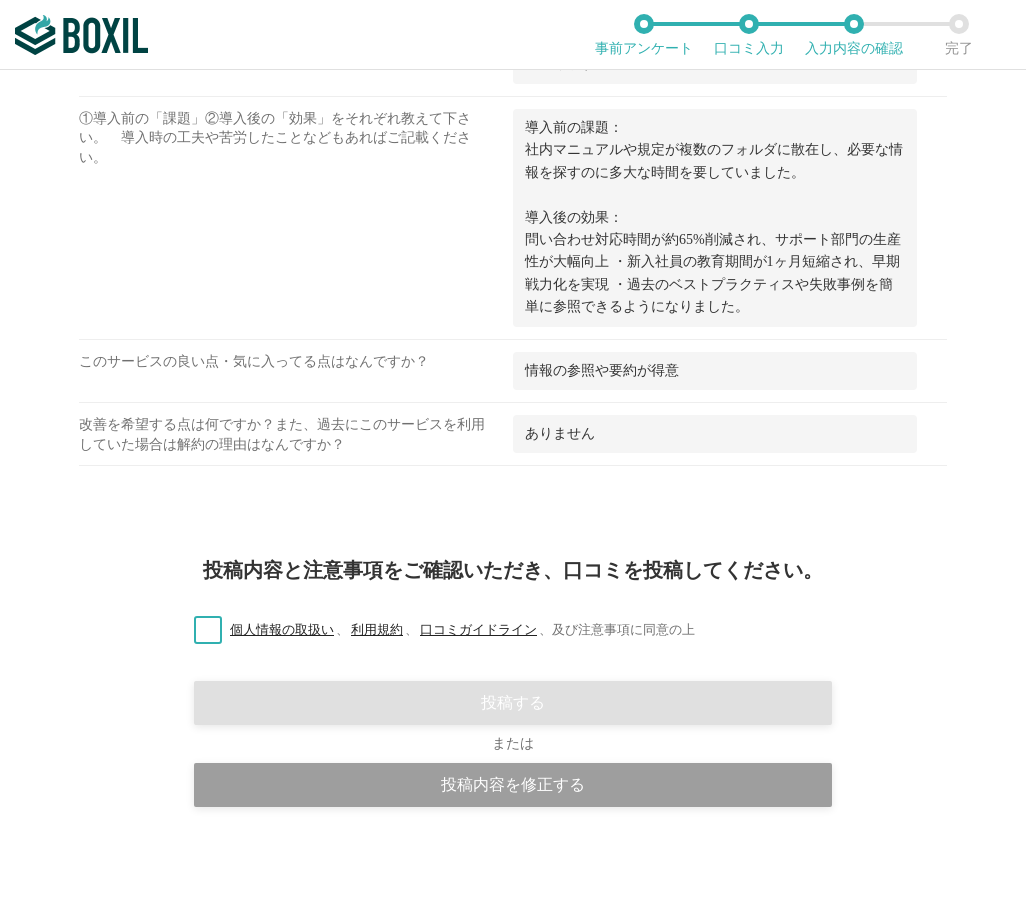click on "個人情報の取扱い 、 利用規約 、 口コミガイドライン 、 及び注意事項に同意の上" at bounding box center [436, 630] 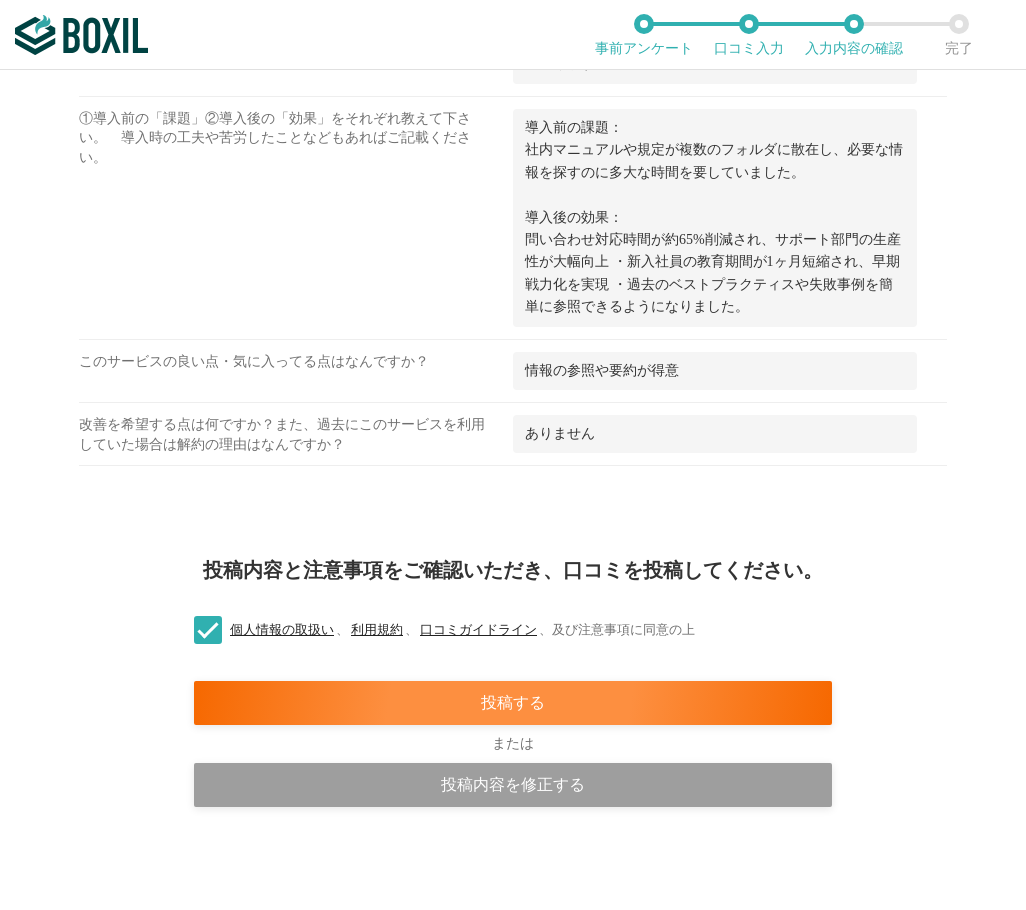 click on "投稿内容と注意事項をご確認いただき、口コミを投稿してください。 個人情報の取扱い 、 利用規約 、 口コミガイドライン 、 及び注意事項に同意の上 投稿する または 投稿内容を修正する" at bounding box center (513, 720) 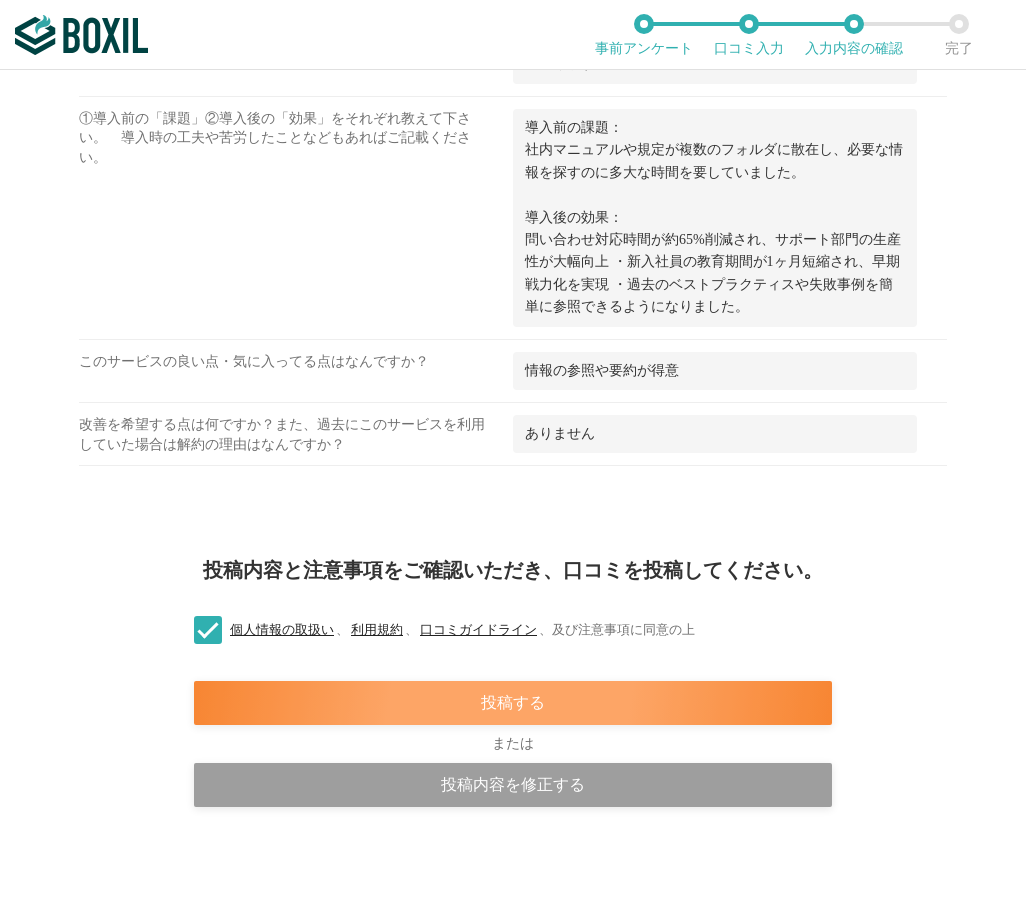 click on "投稿する" at bounding box center [513, 703] 